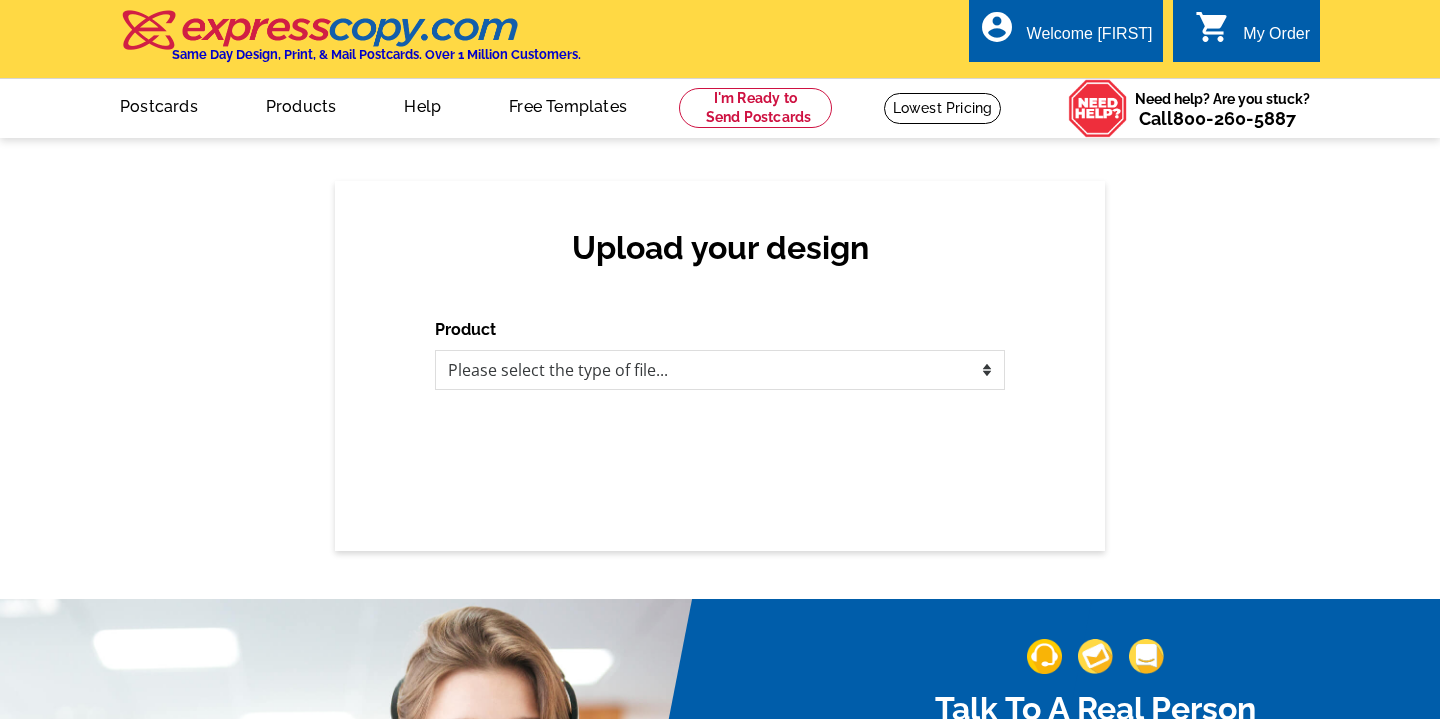 scroll, scrollTop: 0, scrollLeft: 0, axis: both 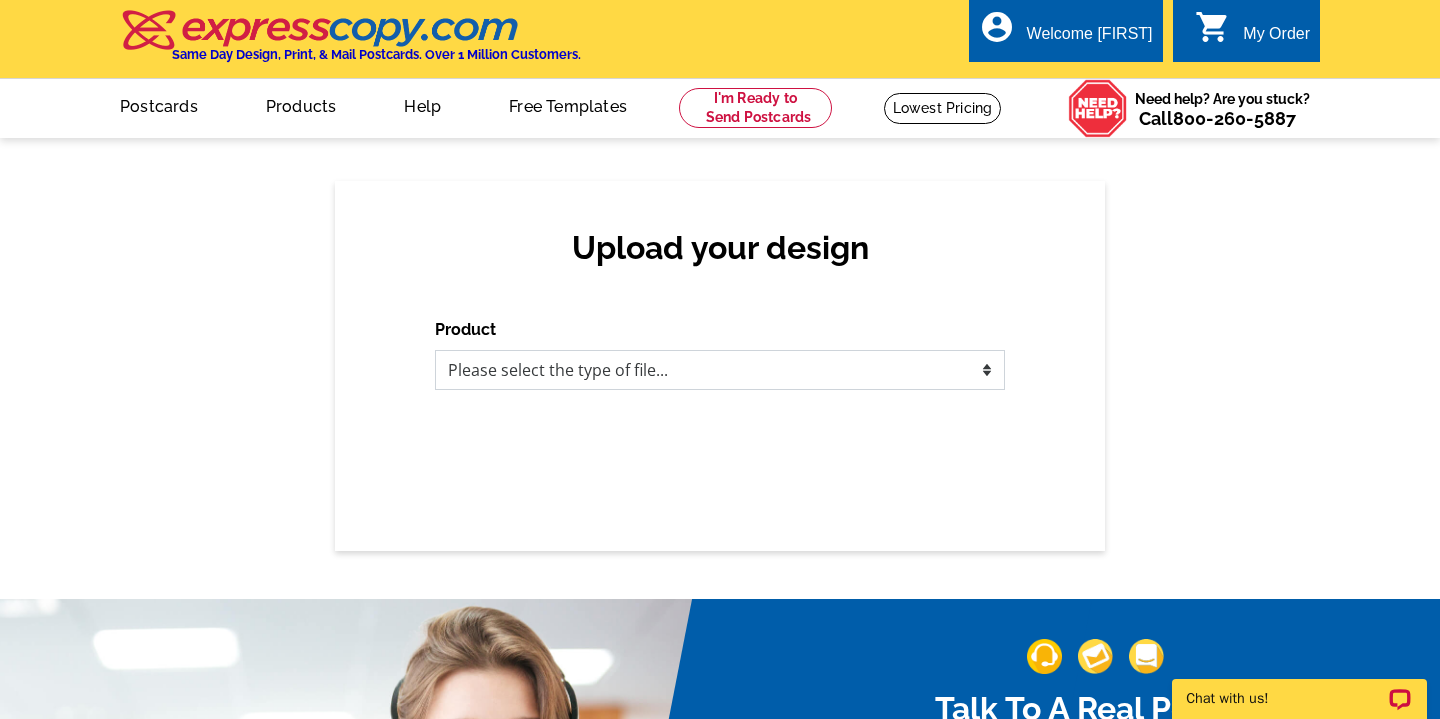 select on "3" 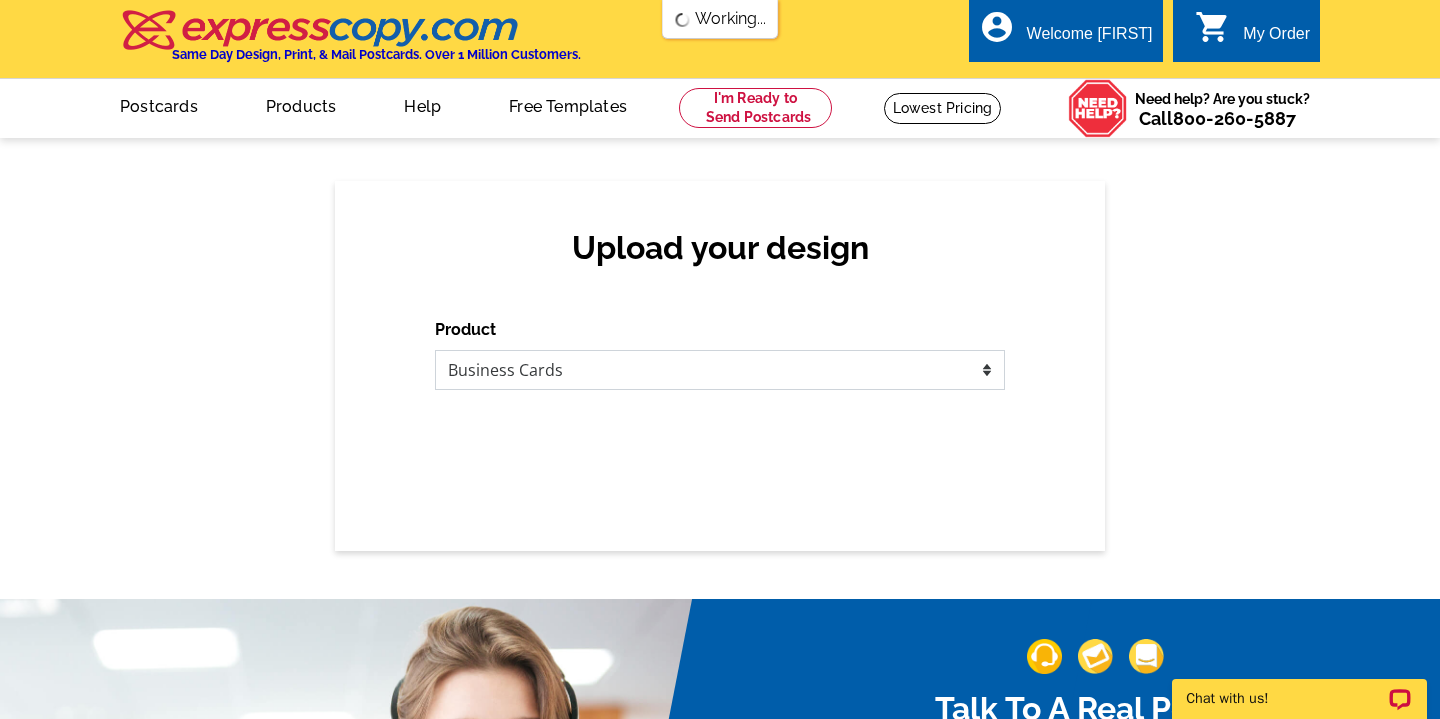 scroll, scrollTop: 0, scrollLeft: 0, axis: both 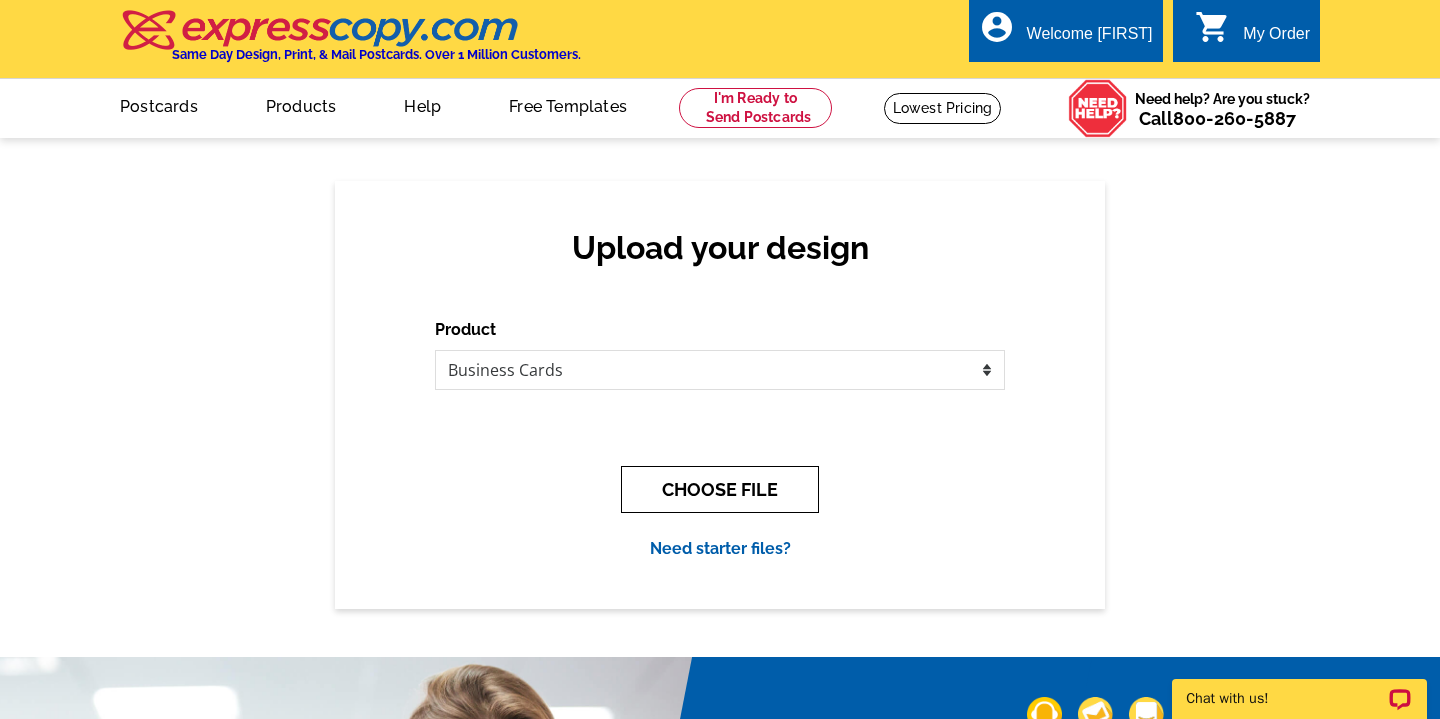 click on "CHOOSE FILE" at bounding box center [720, 489] 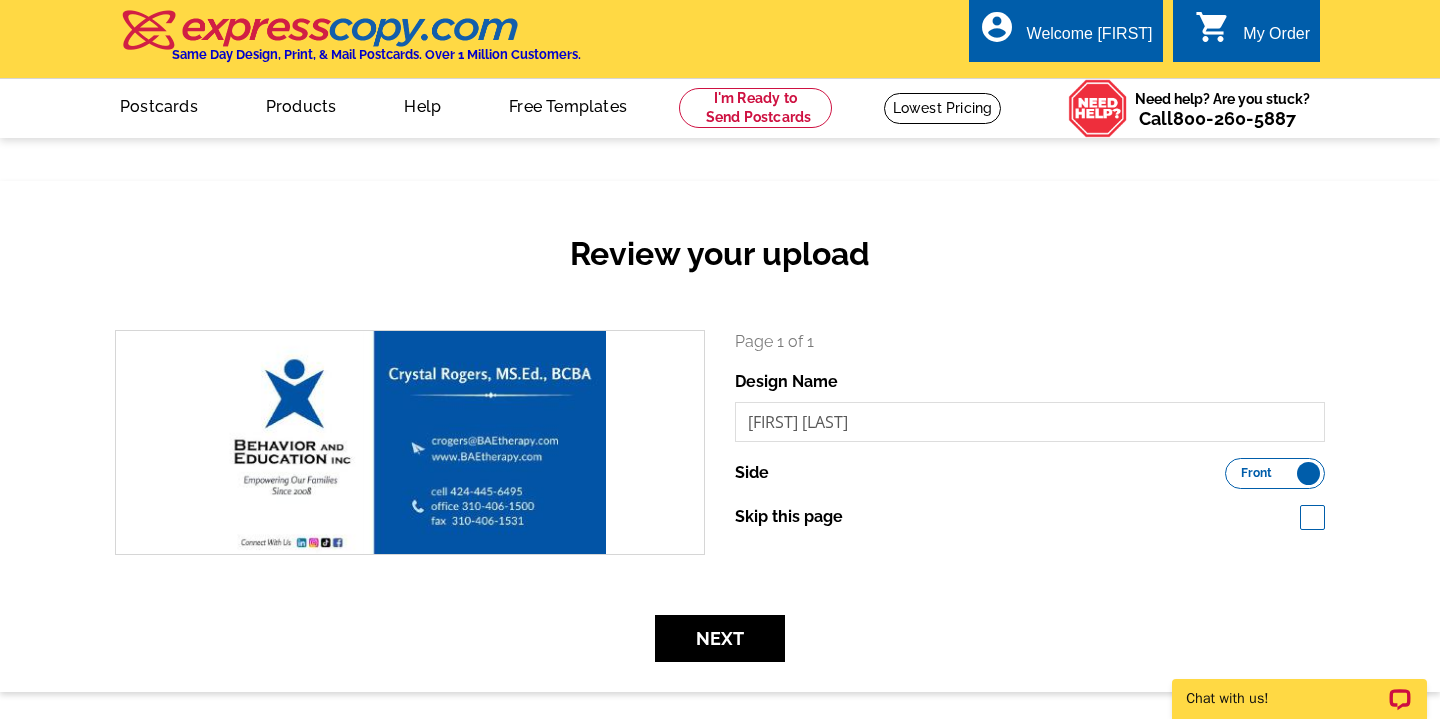 scroll, scrollTop: 0, scrollLeft: 0, axis: both 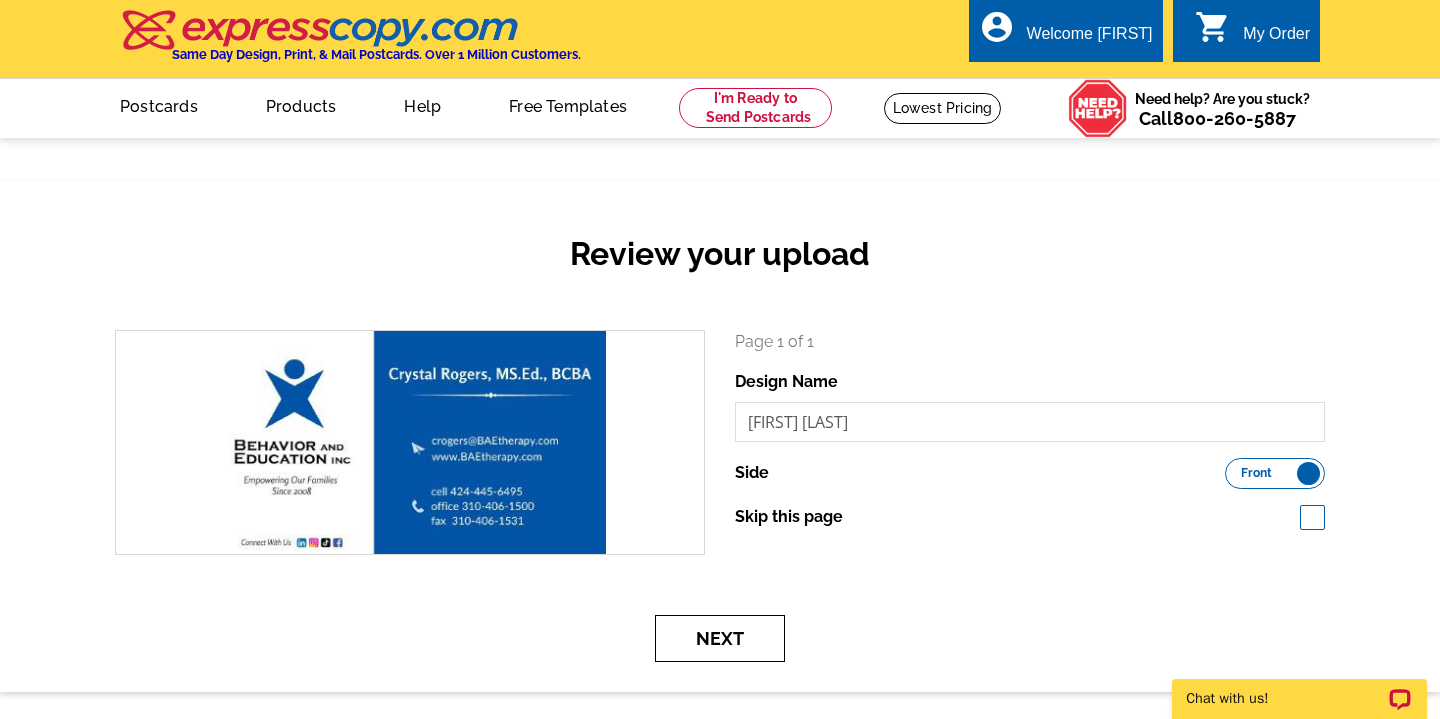 click on "Next" at bounding box center [720, 638] 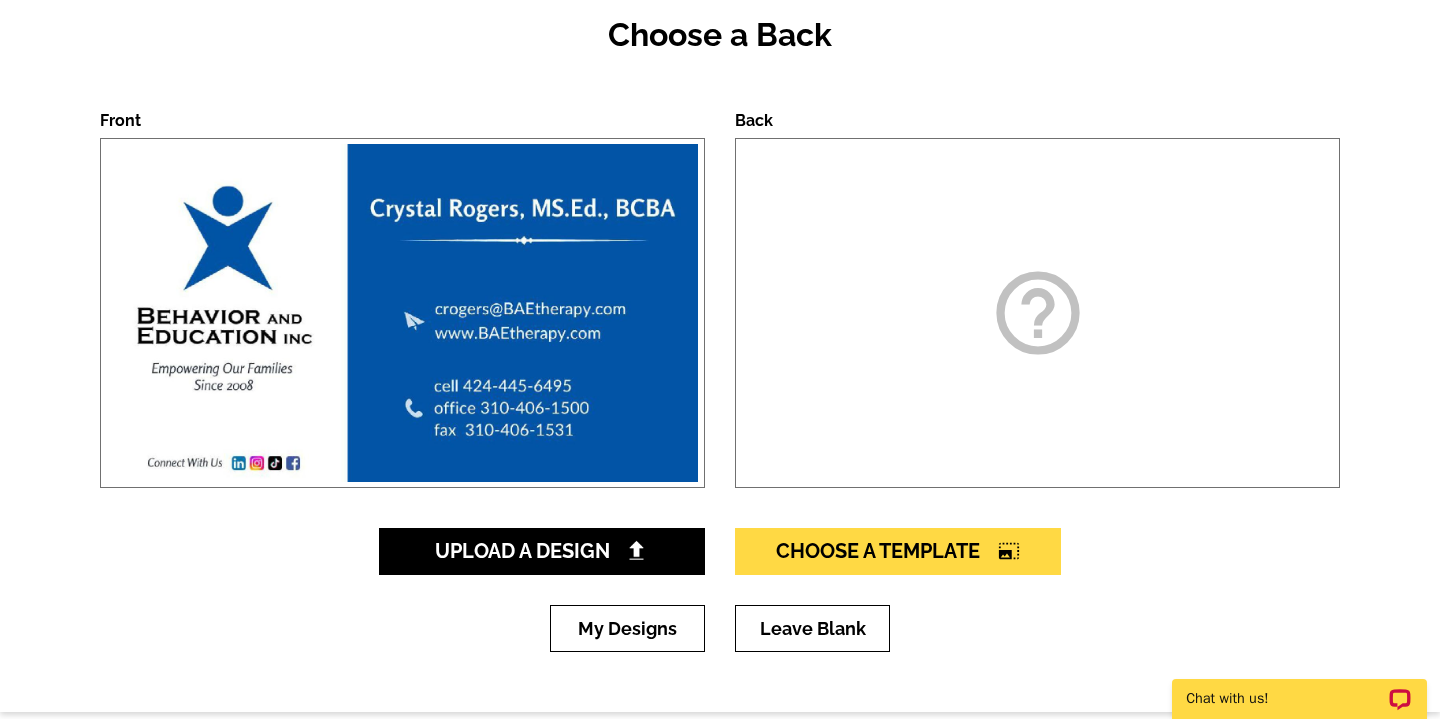 scroll, scrollTop: 223, scrollLeft: 0, axis: vertical 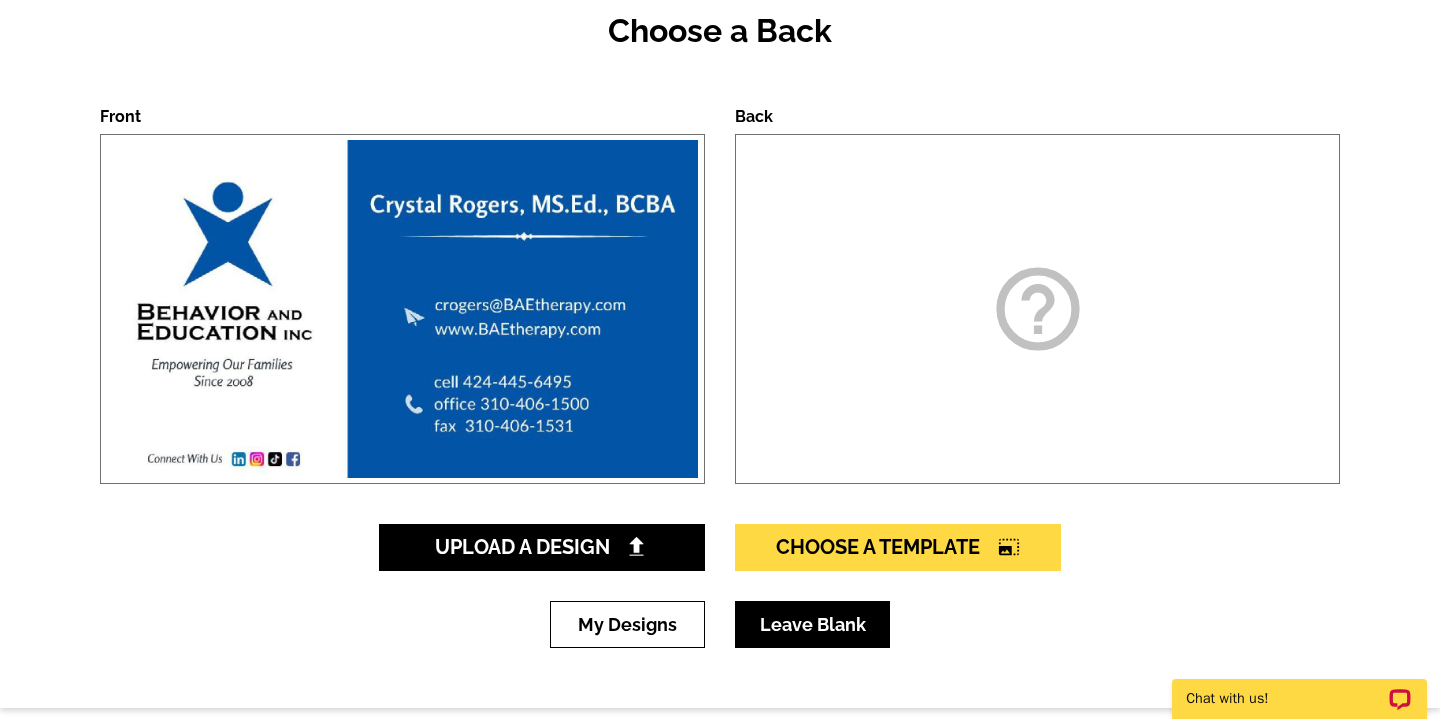 click on "Leave Blank" at bounding box center [812, 624] 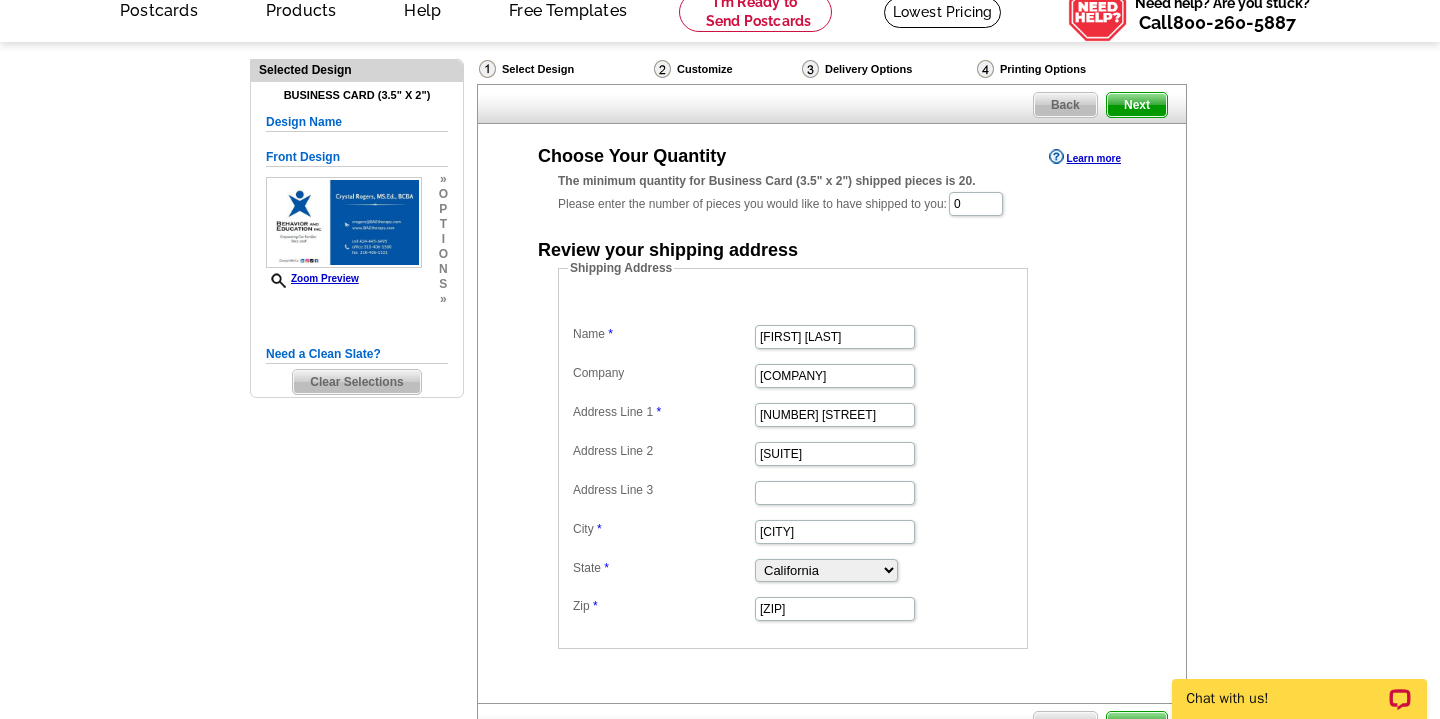 scroll, scrollTop: 104, scrollLeft: 0, axis: vertical 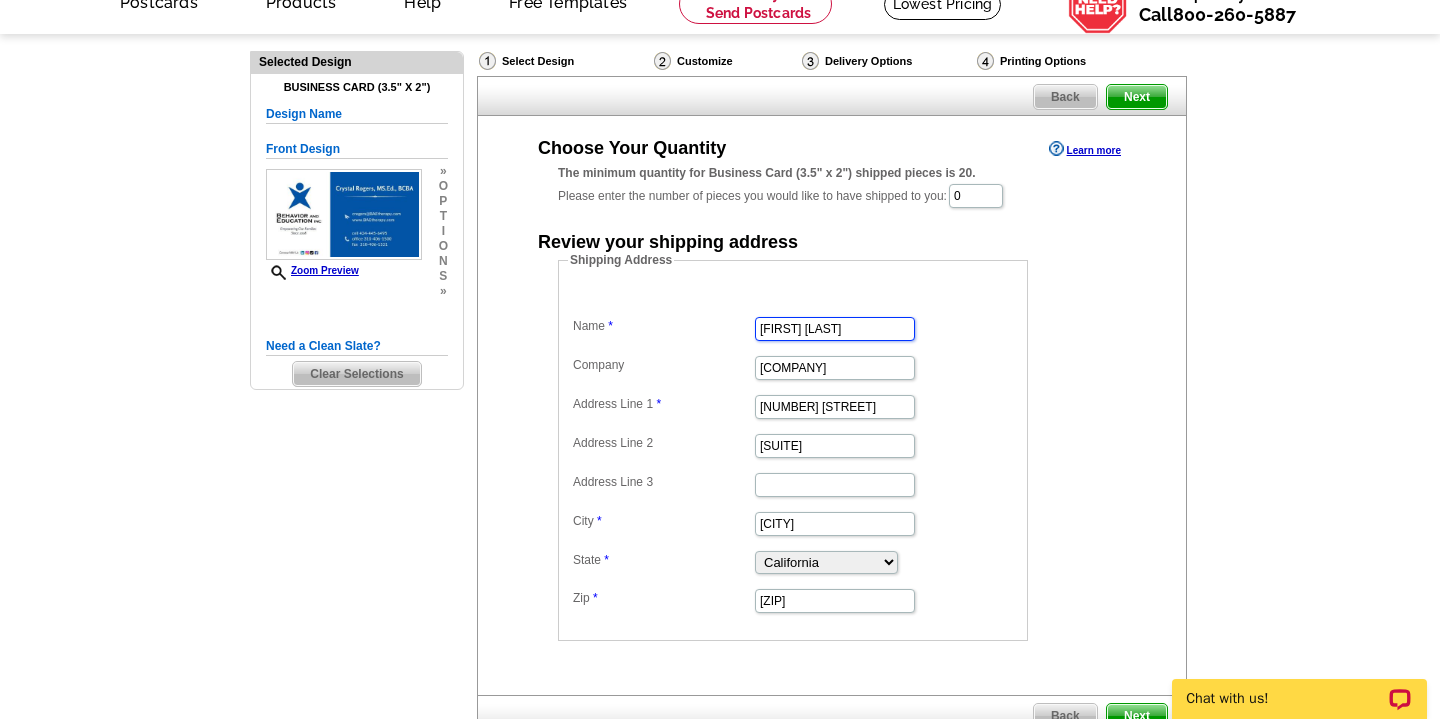 drag, startPoint x: 866, startPoint y: 326, endPoint x: 718, endPoint y: 325, distance: 148.00337 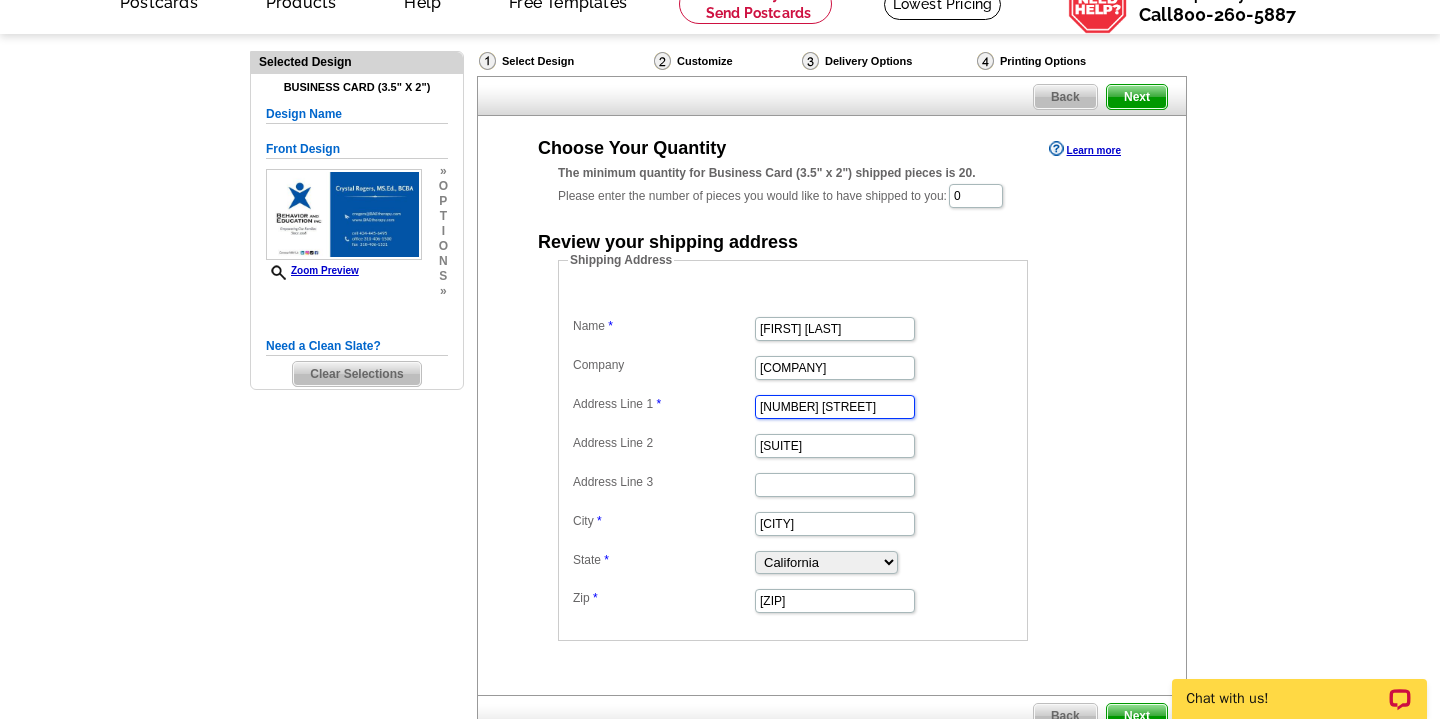 scroll, scrollTop: 0, scrollLeft: 0, axis: both 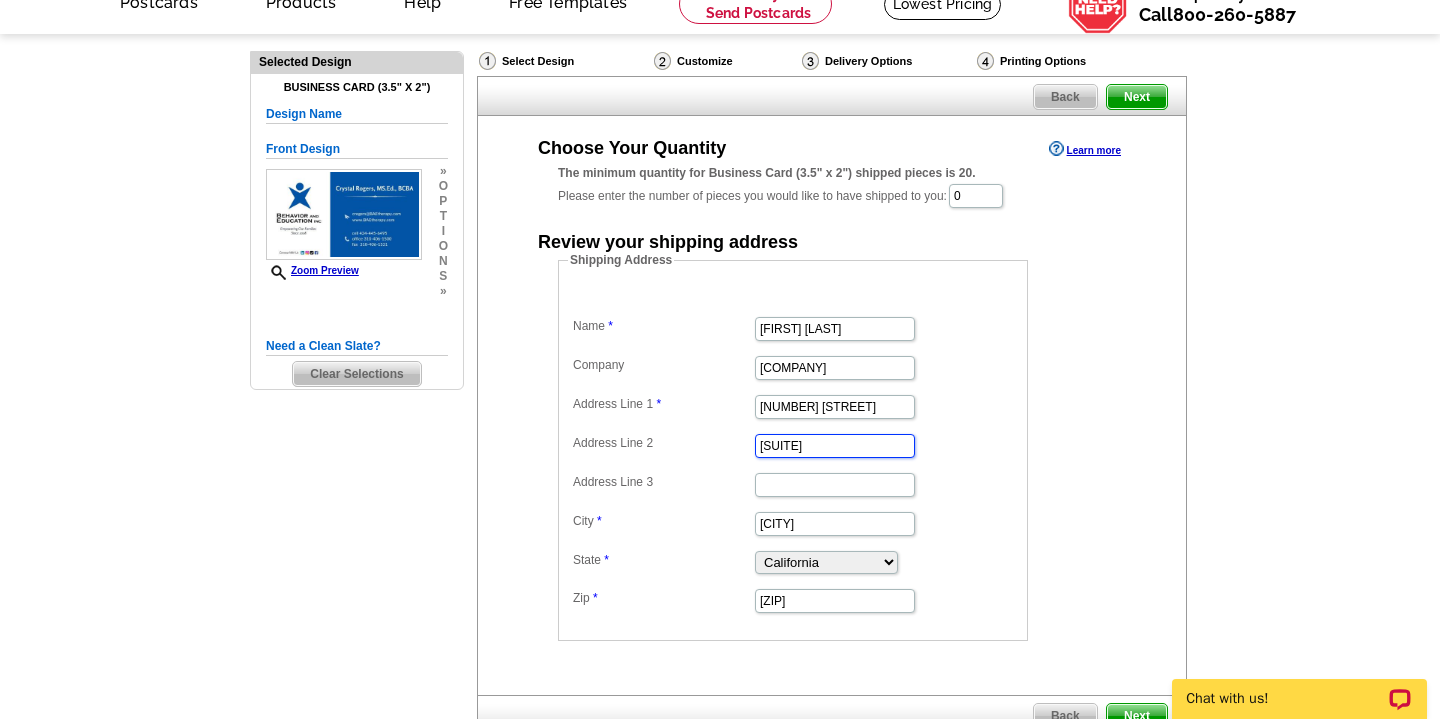 drag, startPoint x: 819, startPoint y: 451, endPoint x: 791, endPoint y: 451, distance: 28 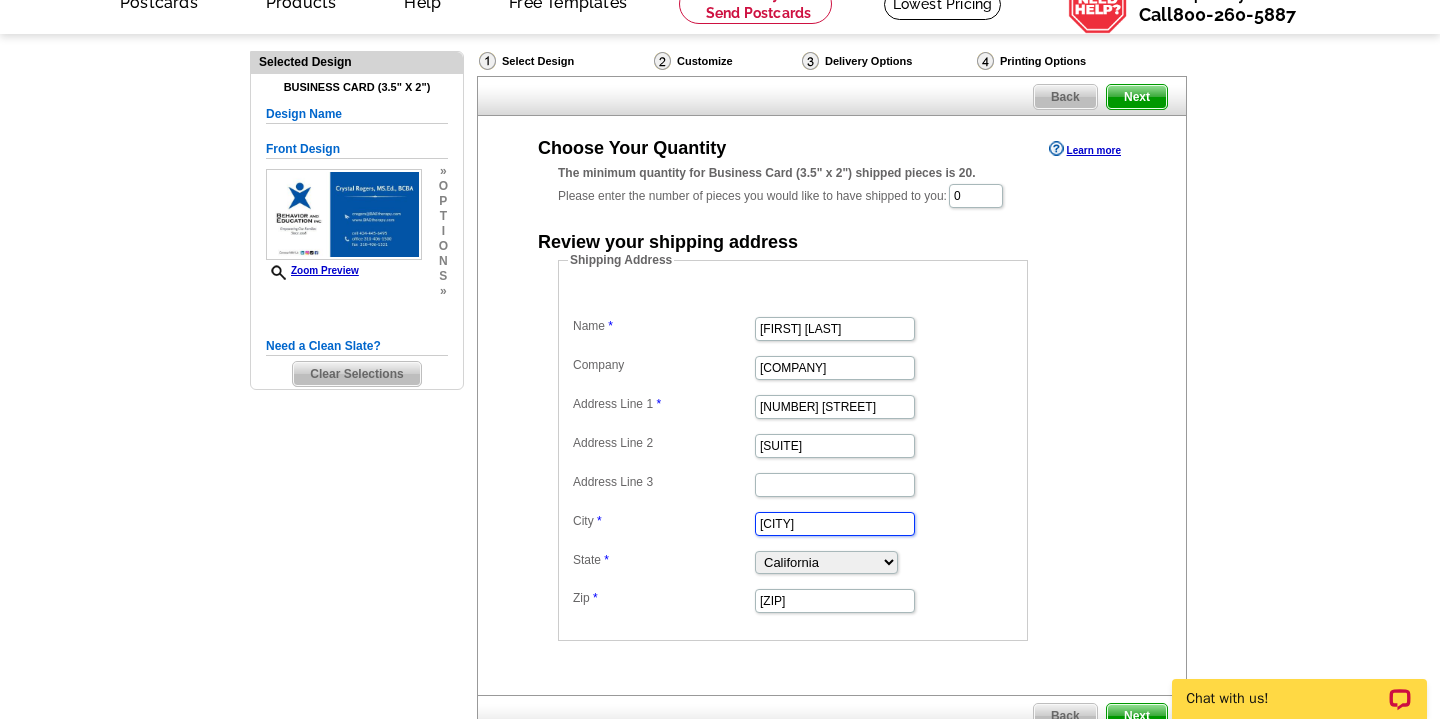 drag, startPoint x: 830, startPoint y: 528, endPoint x: 620, endPoint y: 514, distance: 210.46616 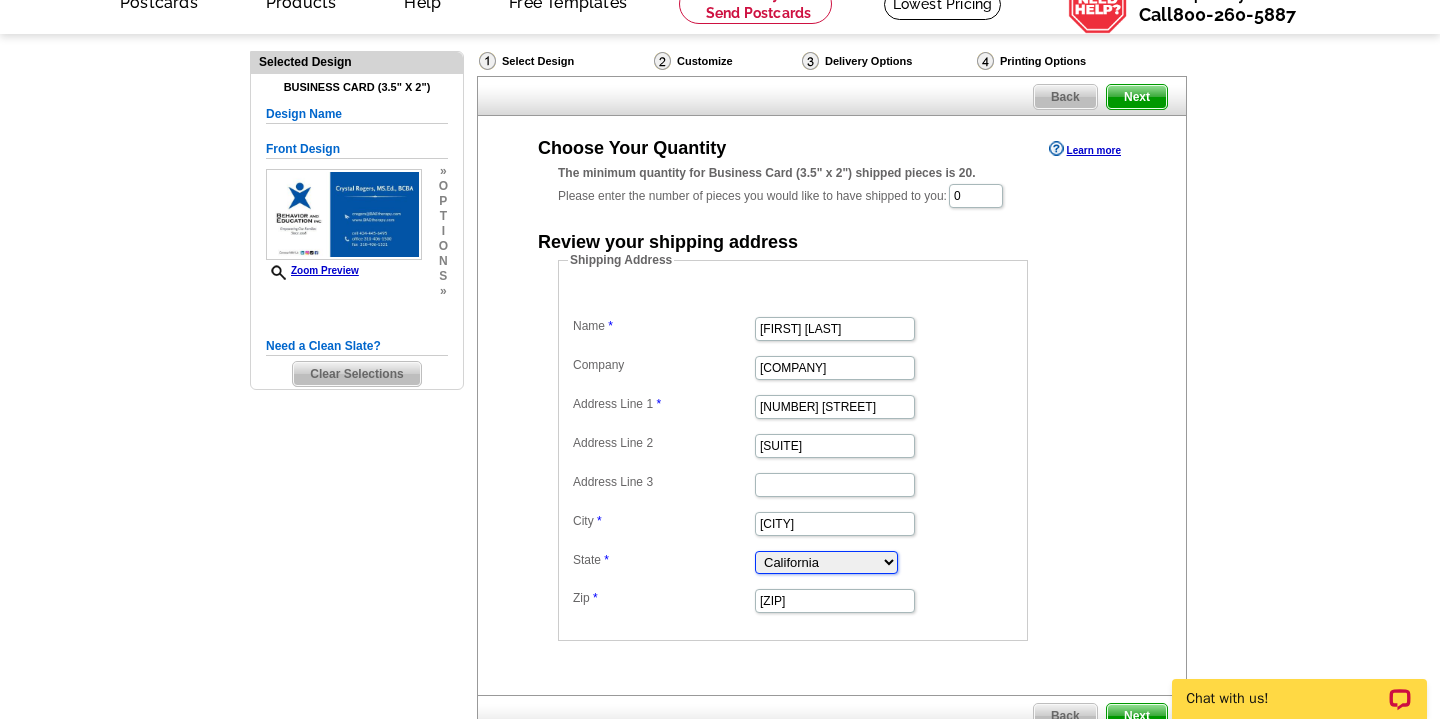 select on "NV" 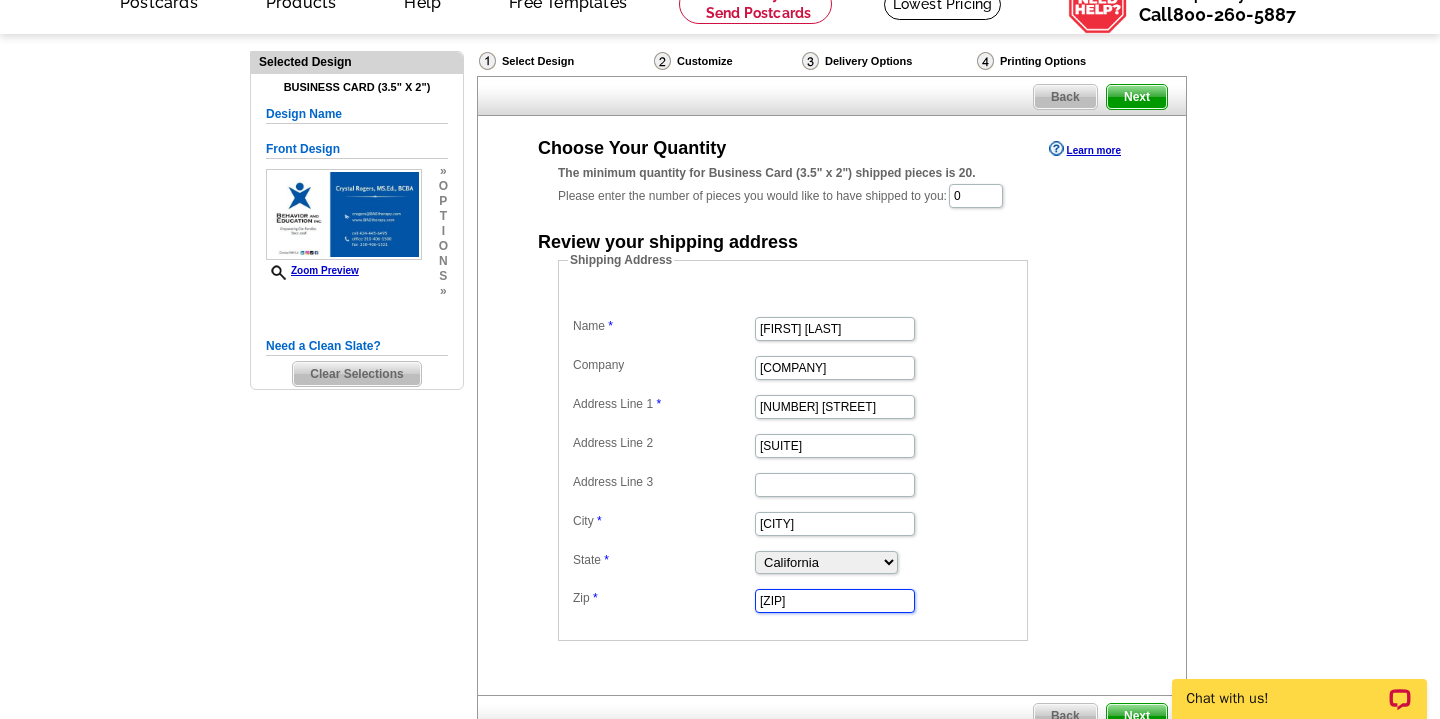 click on "90505" at bounding box center [835, 601] 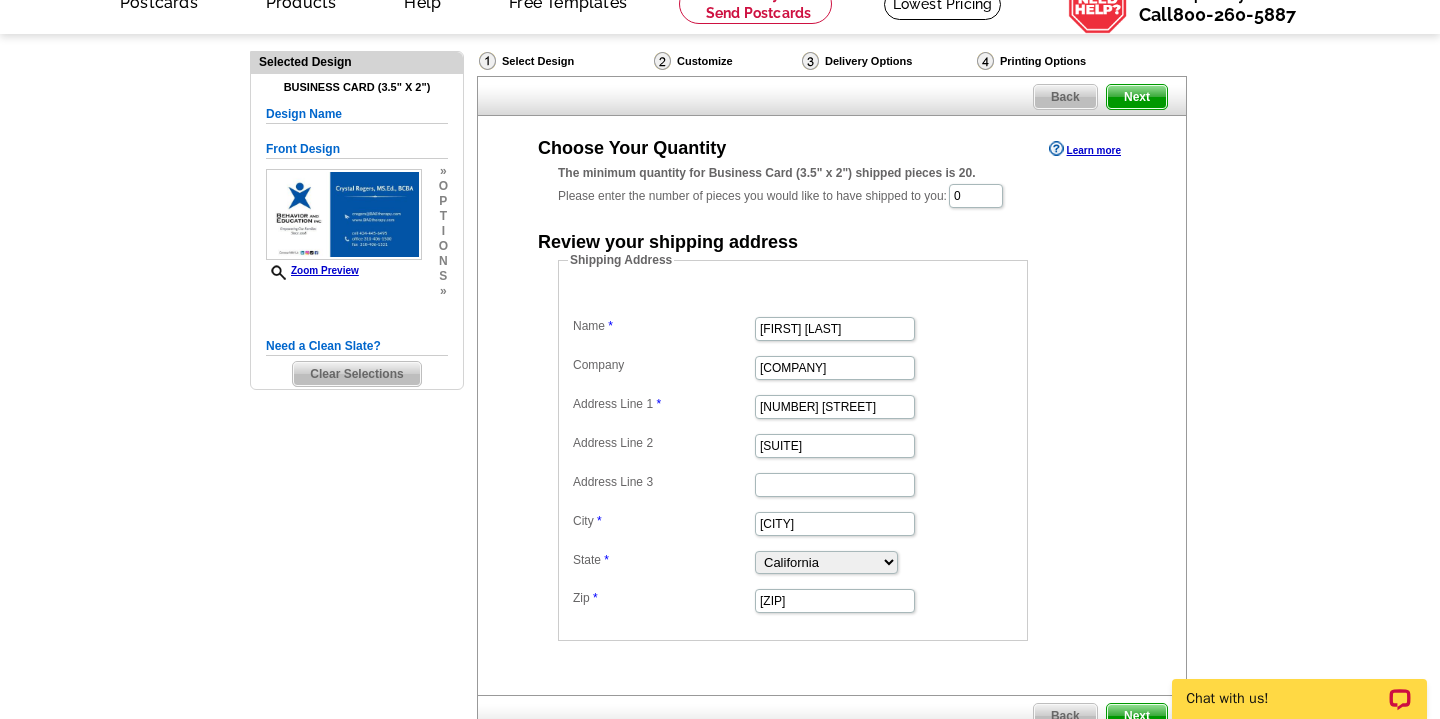 click at bounding box center (793, 483) 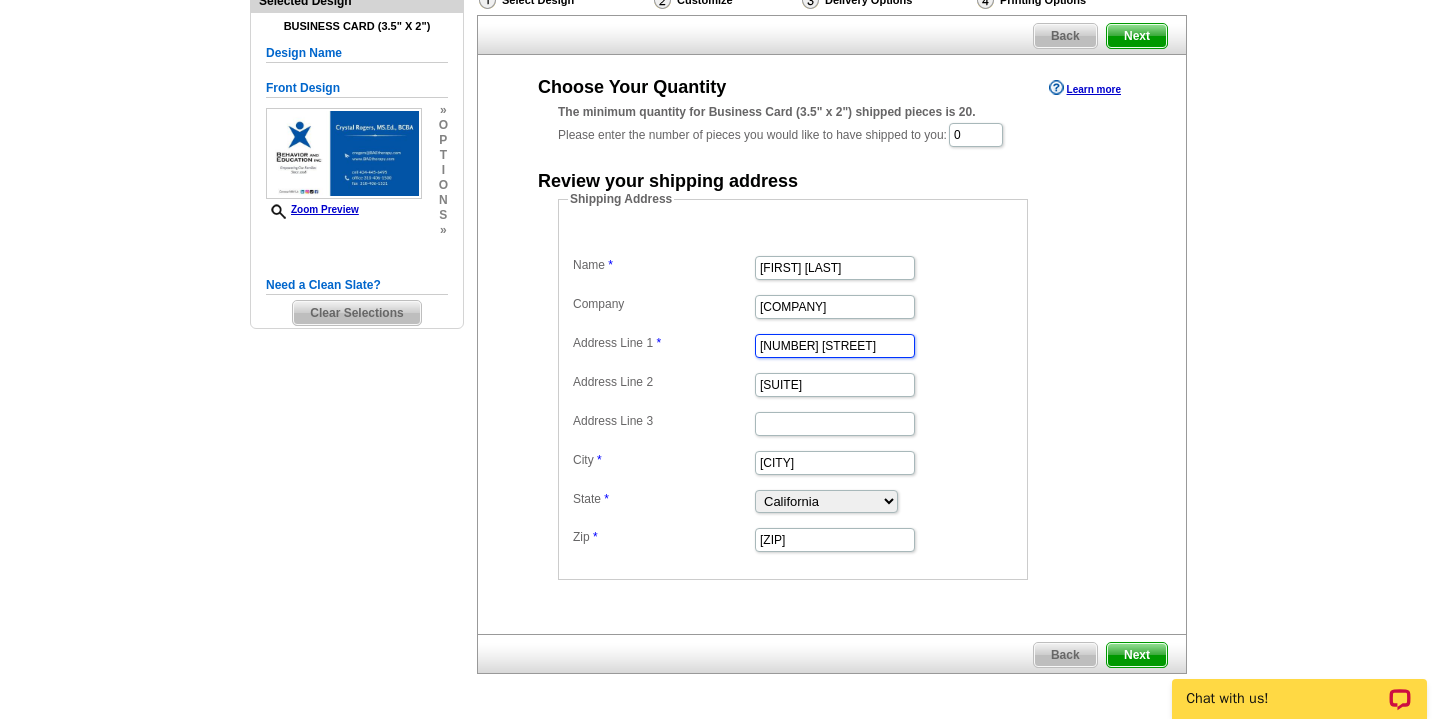 click on "6331 McLeod Dr" at bounding box center (835, 346) 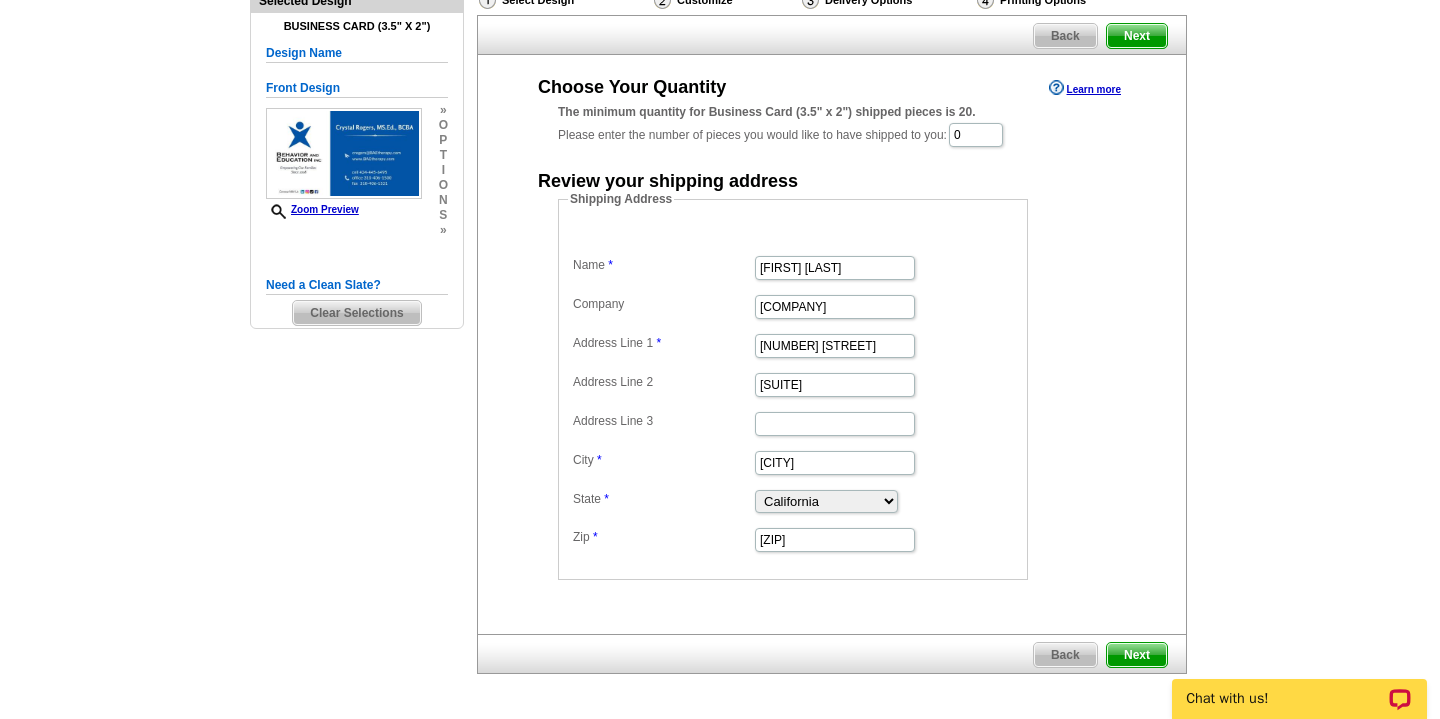 click on "Alabama
Alaska
Arizona
Arkansas
California
Colorado
Connecticut
District of Columbia
Delaware
Florida
Georgia
Hawaii
Idaho
Illinois
Indiana
Iowa
Kansas
Kentucky
Louisiana
Maine
Maryland
Massachusetts
Michigan
Minnesota
Mississippi
Missouri
Montana
Nebraska
Nevada
New Hampshire
New Jersey
New Mexico
New York
North Carolina
North Dakota
Ohio
Oklahoma
Oregon
Pennsylvania
Rhode Island
South Carolina
South Dakota
Tennessee
Texas
Utah
Vermont
Virginia
Washington
West Virginia
Wisconsin
Wyoming" at bounding box center (793, 500) 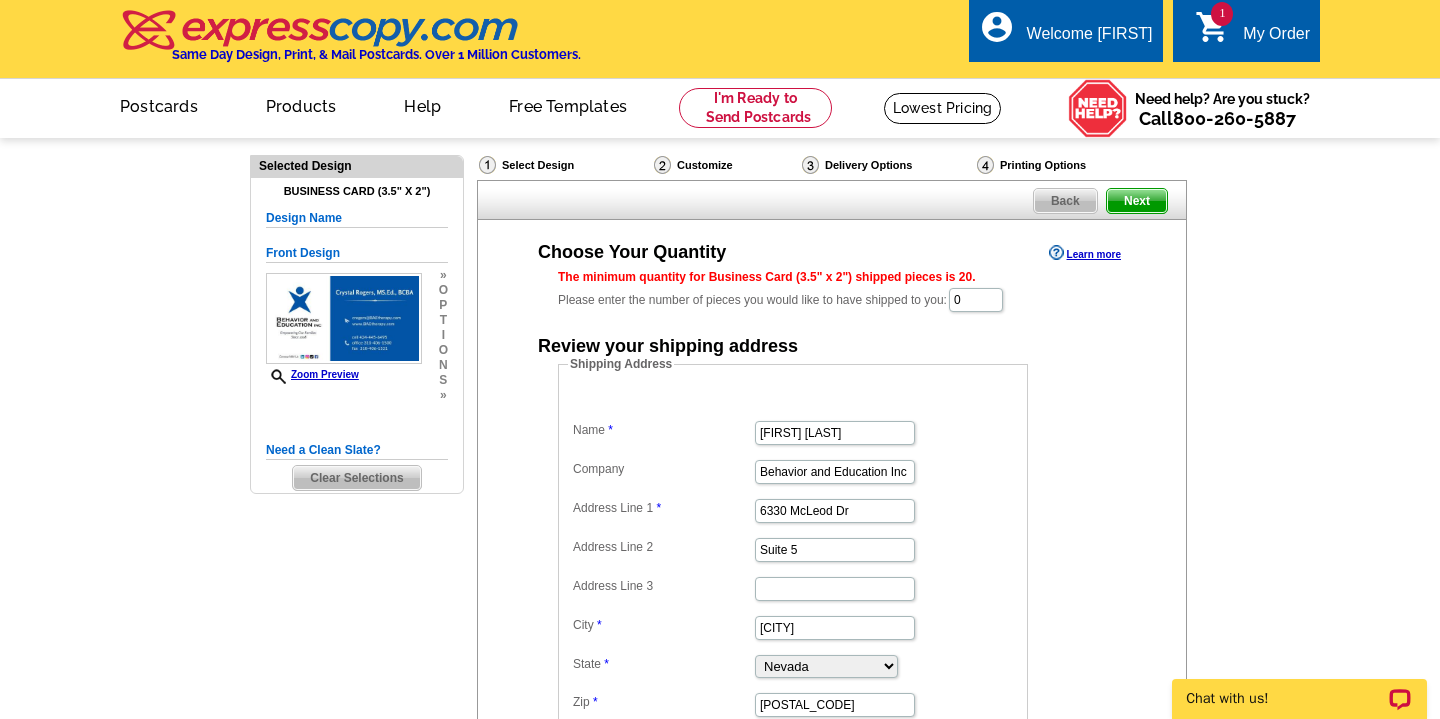 scroll, scrollTop: 0, scrollLeft: 0, axis: both 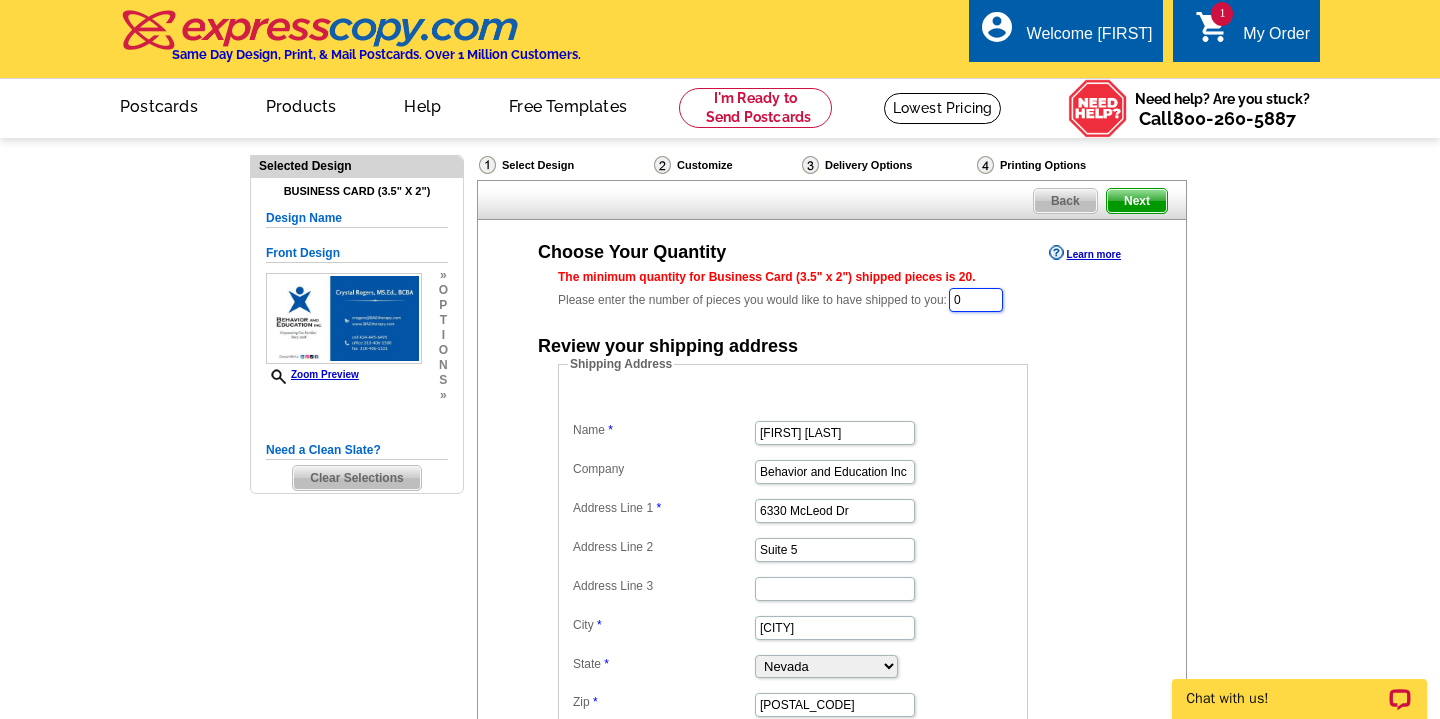click on "0" at bounding box center [976, 300] 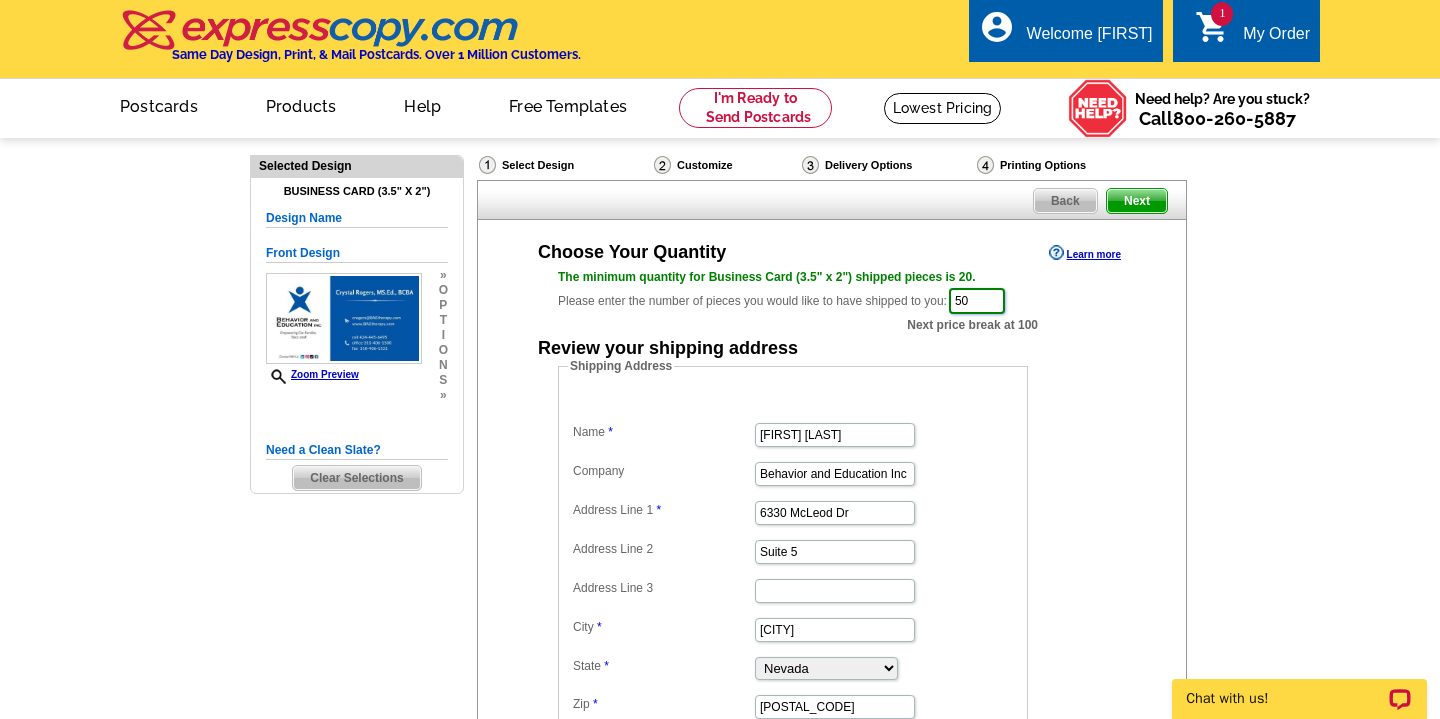 type on "50" 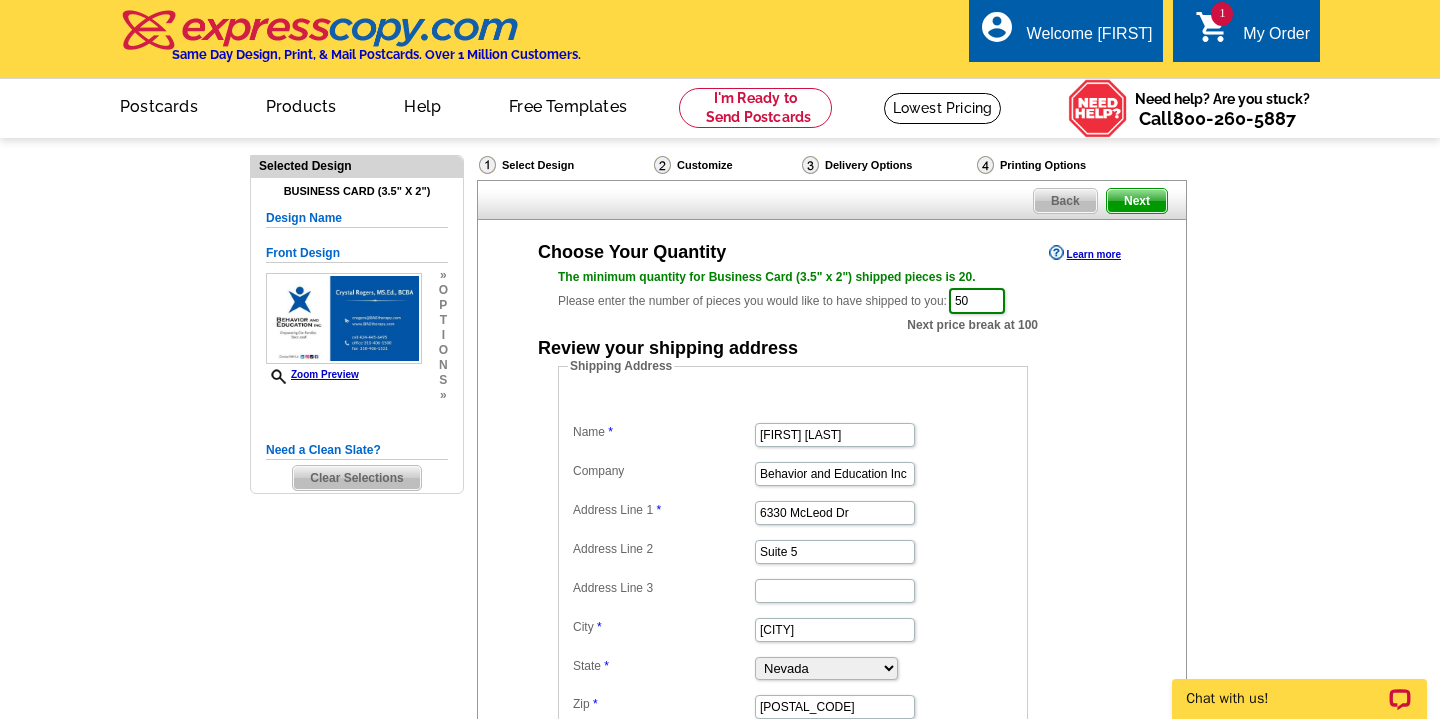 click on "Choose Your Quantity
Learn more
The minimum quantity for Business Card (3.5" x 2") shipped pieces is 20.
Please enter the number of pieces you would like to have shipped to you:
50
Next price break at 100
Review your shipping address
Shipping Address
Name
Alejandra Solis
Company
Behavior and Education Inc
Address Line 1
6330 McLeod Dr
Address Line 2
Suite 5
Address Line 3
City
Las Vegas
State
Alabama
Alaska
Arizona
Arkansas
California
Colorado
Connecticut
District of Columbia
Delaware" at bounding box center (832, 493) 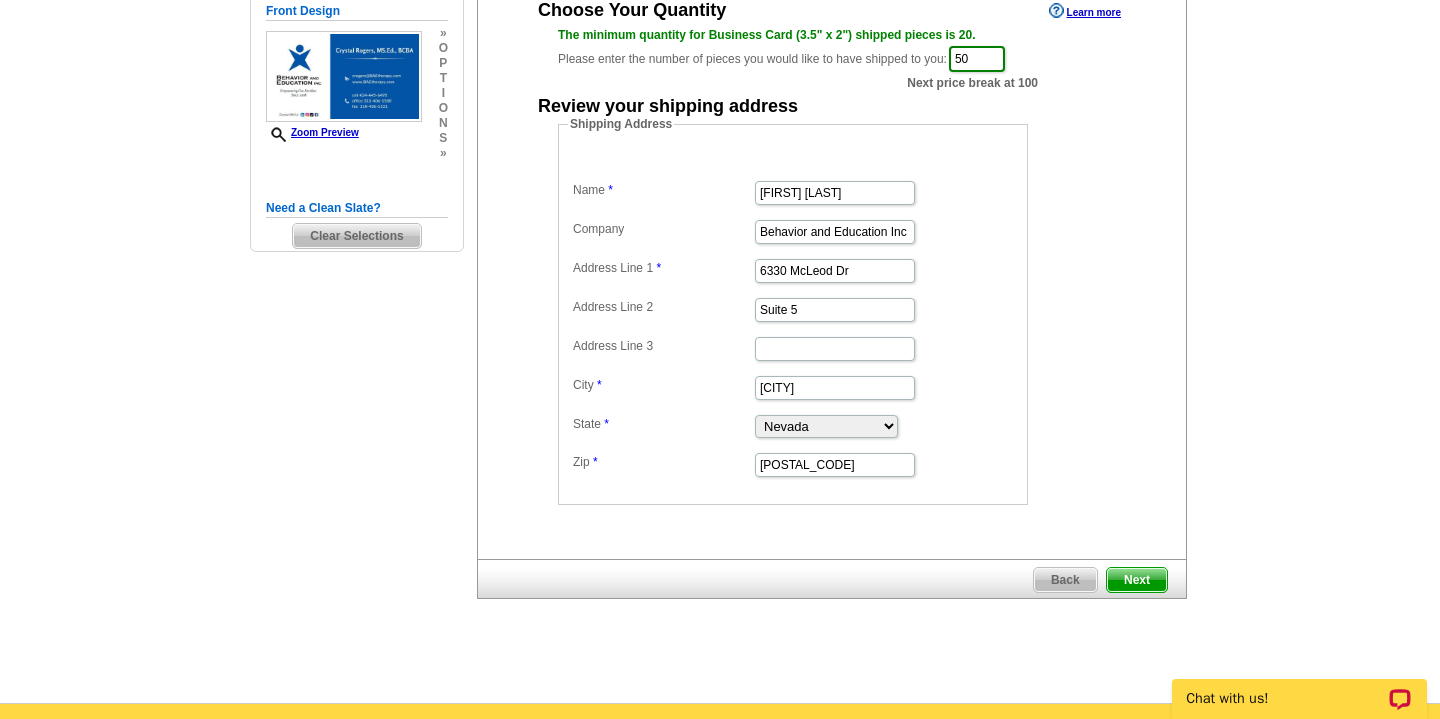 scroll, scrollTop: 252, scrollLeft: 0, axis: vertical 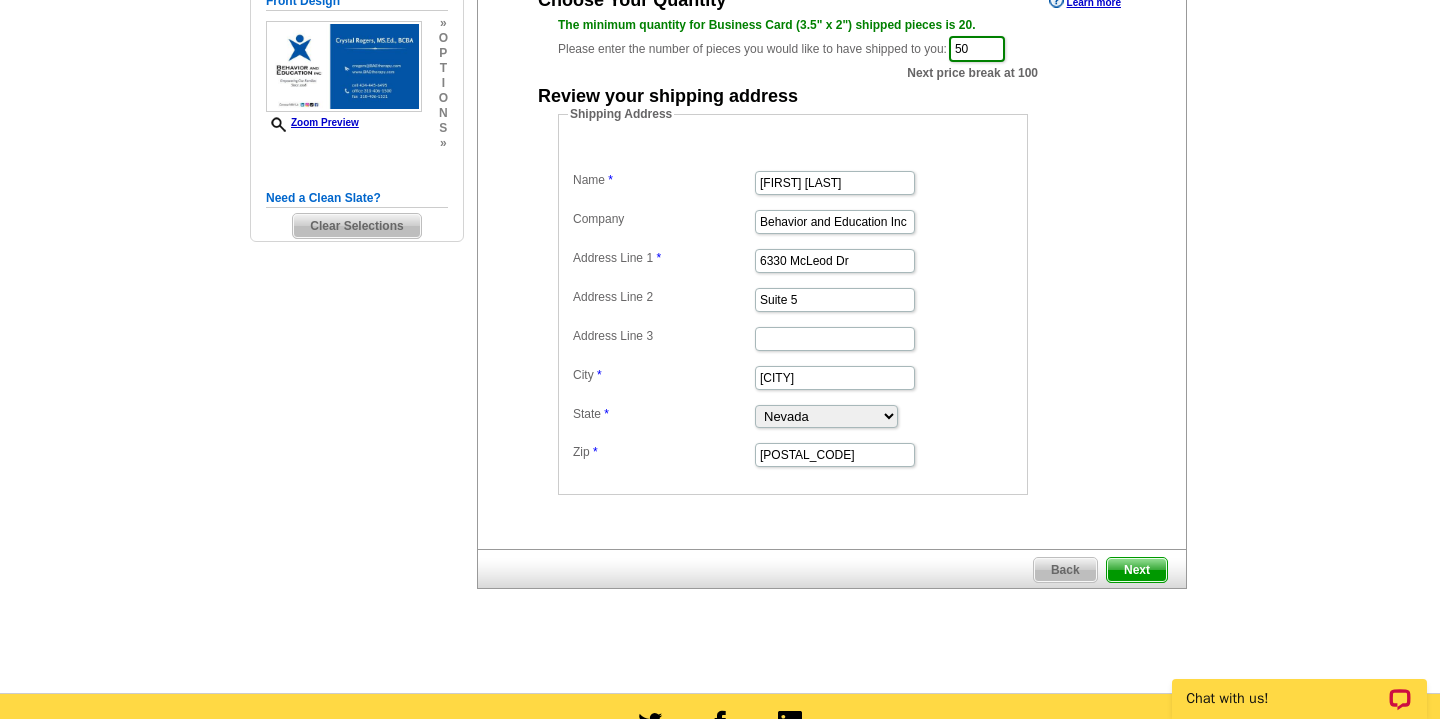 click on "Next" at bounding box center (1137, 570) 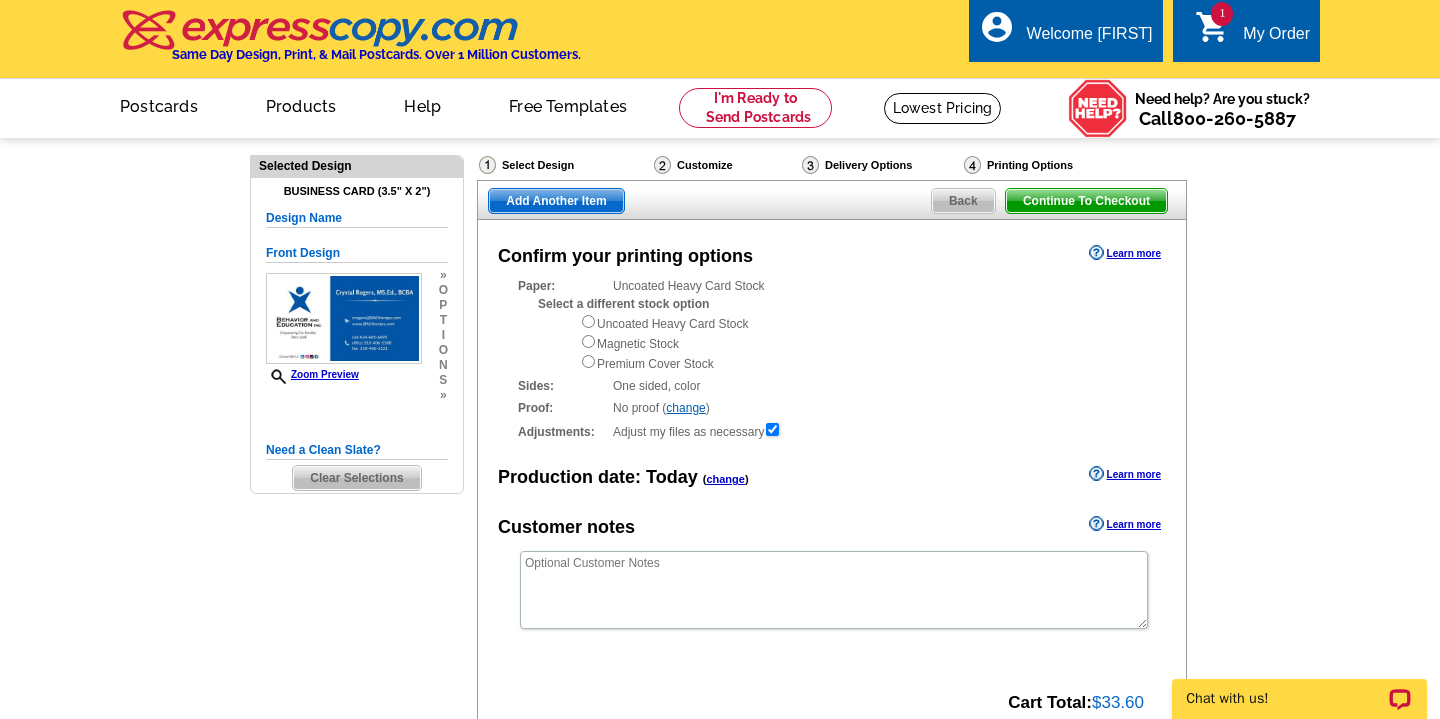 scroll, scrollTop: 0, scrollLeft: 0, axis: both 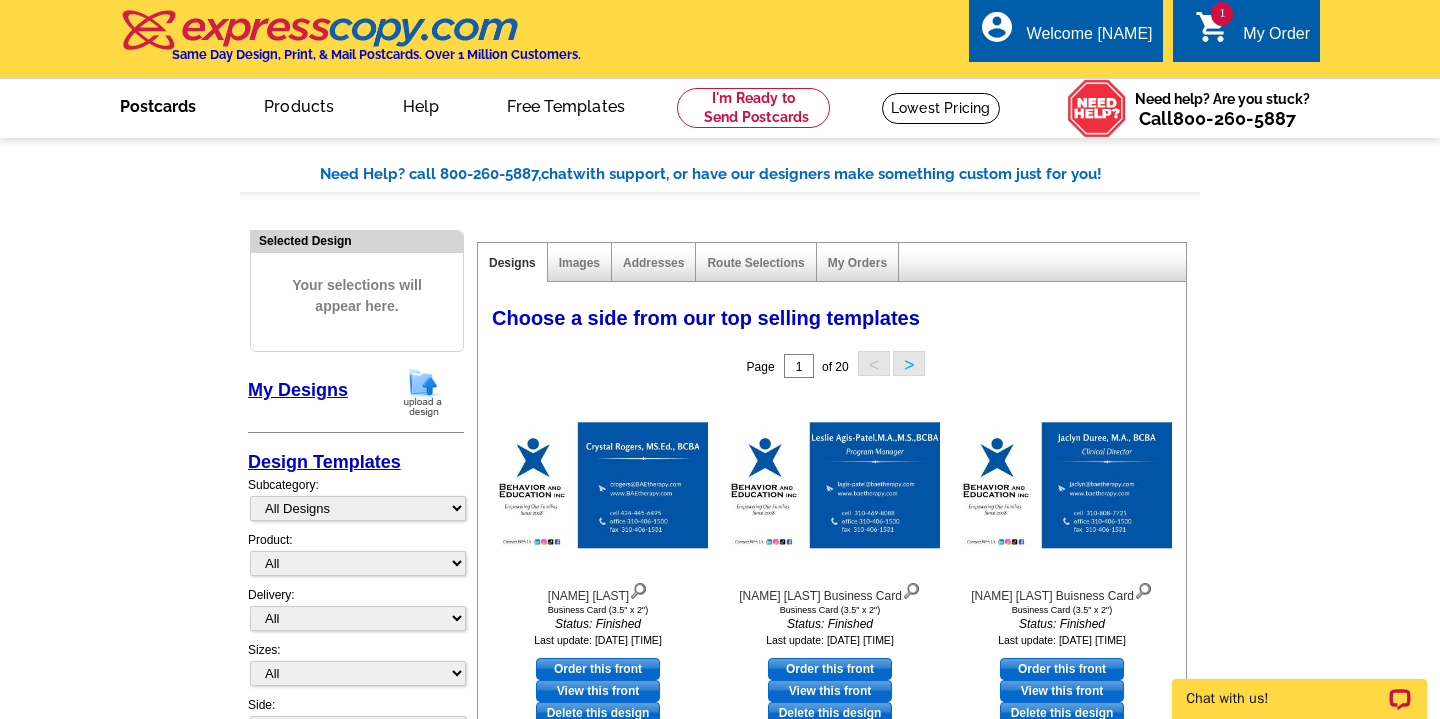 click on "Postcards" at bounding box center [158, 104] 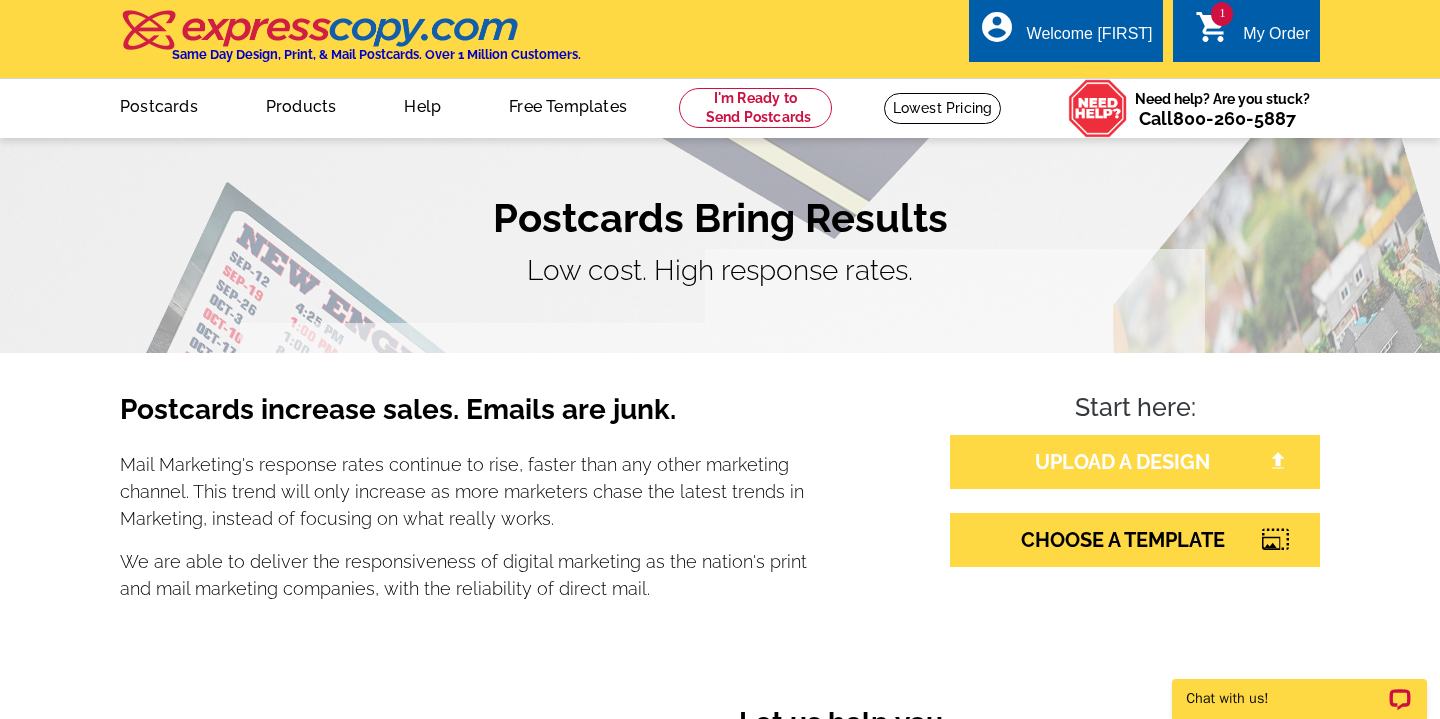 scroll, scrollTop: 0, scrollLeft: 0, axis: both 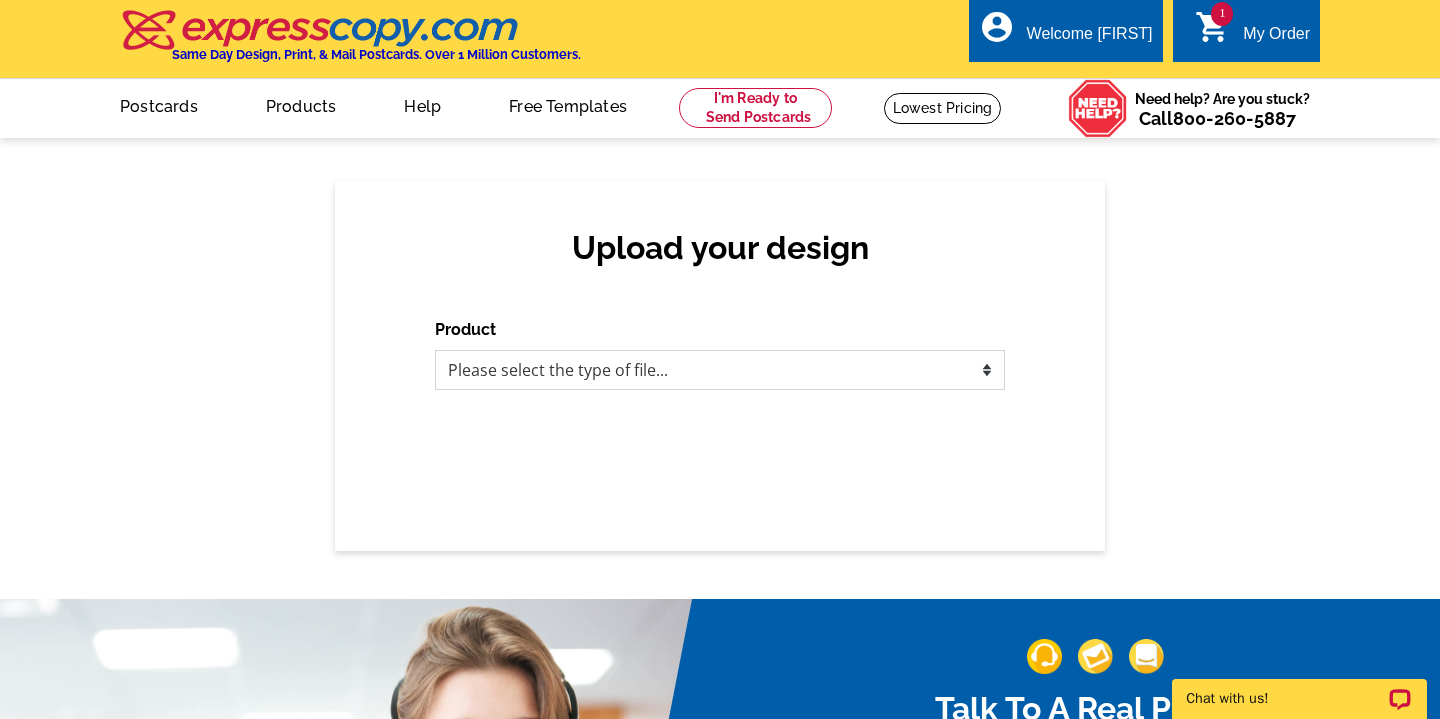 select on "3" 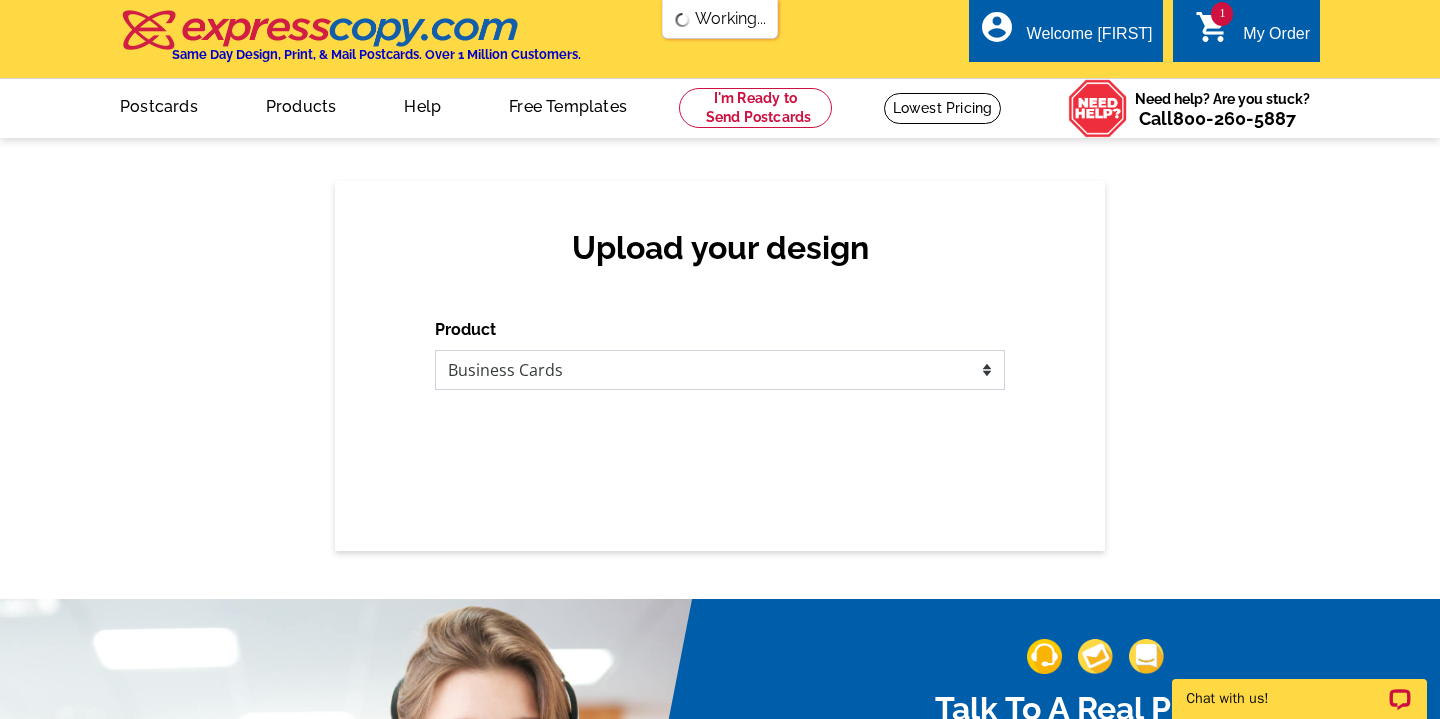 scroll, scrollTop: 0, scrollLeft: 0, axis: both 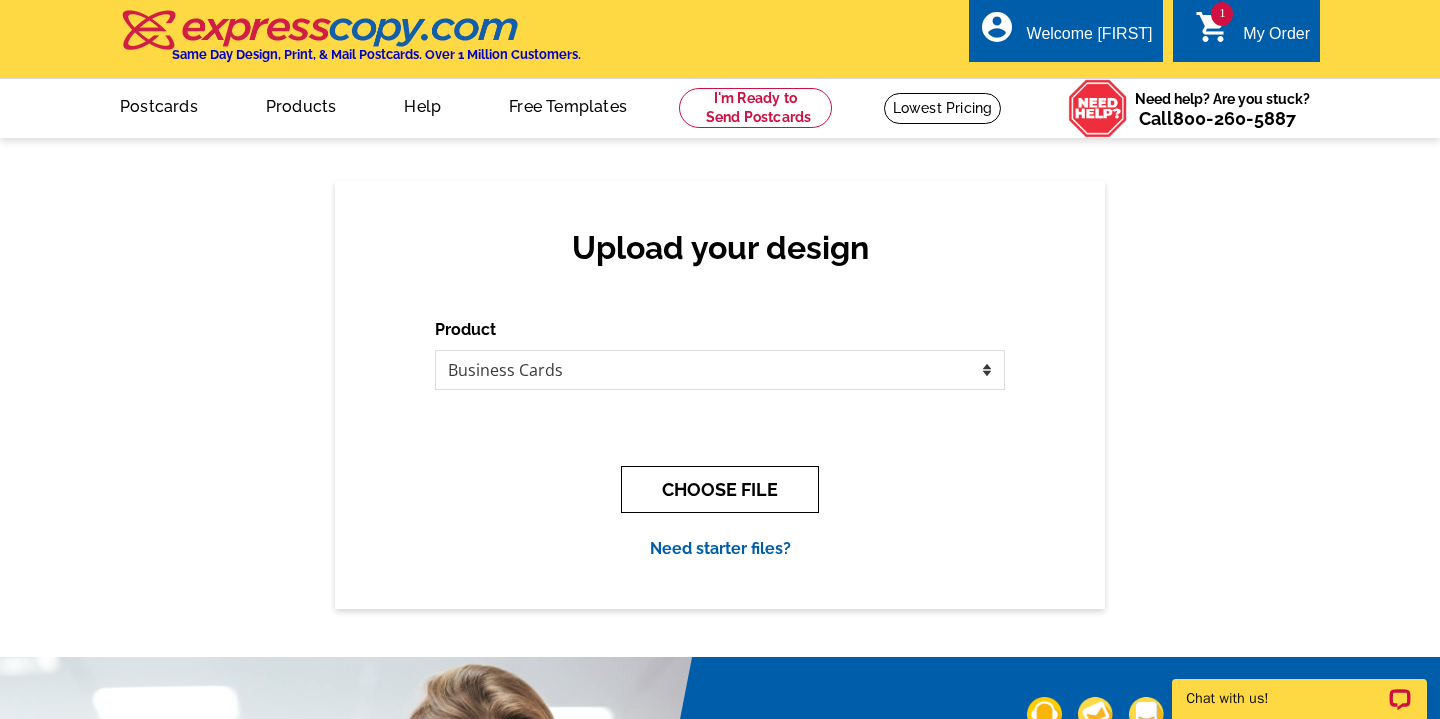click on "CHOOSE FILE" at bounding box center [720, 489] 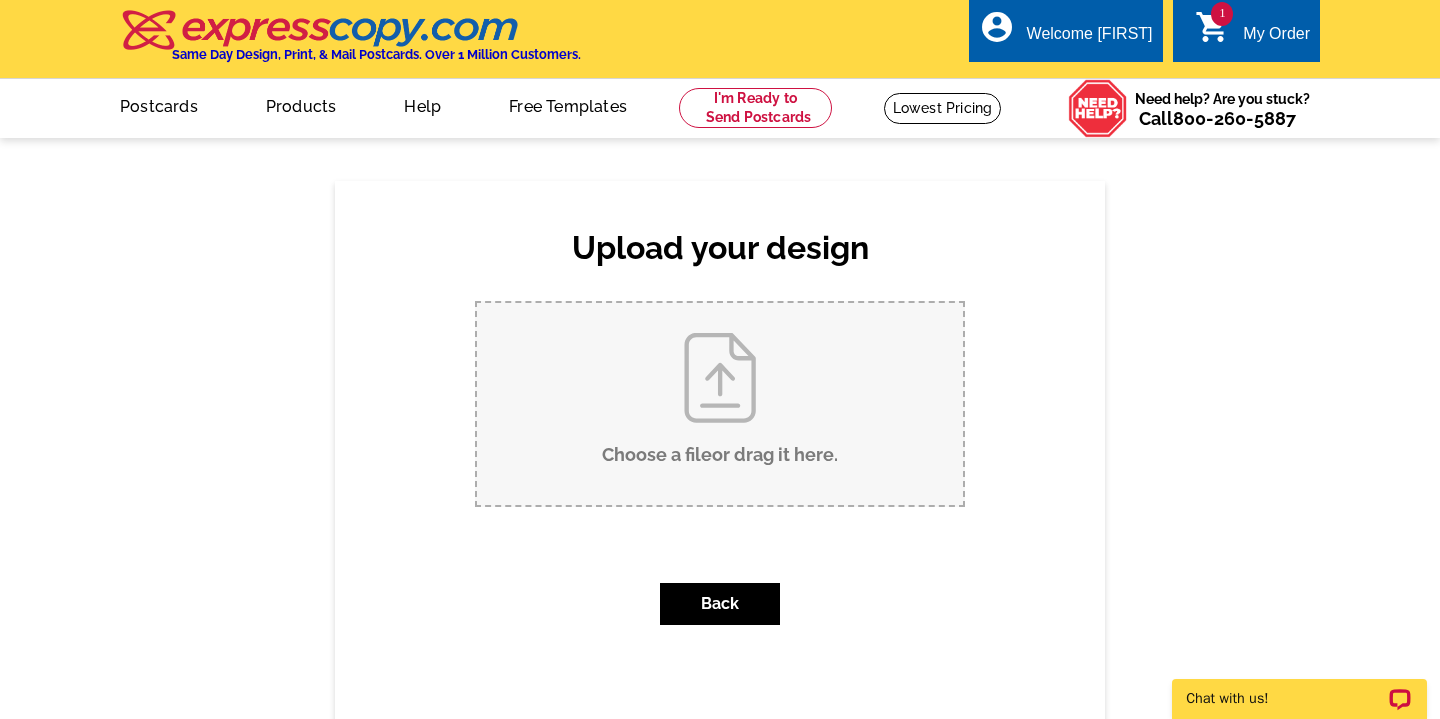 click on "My Order" at bounding box center (1276, 39) 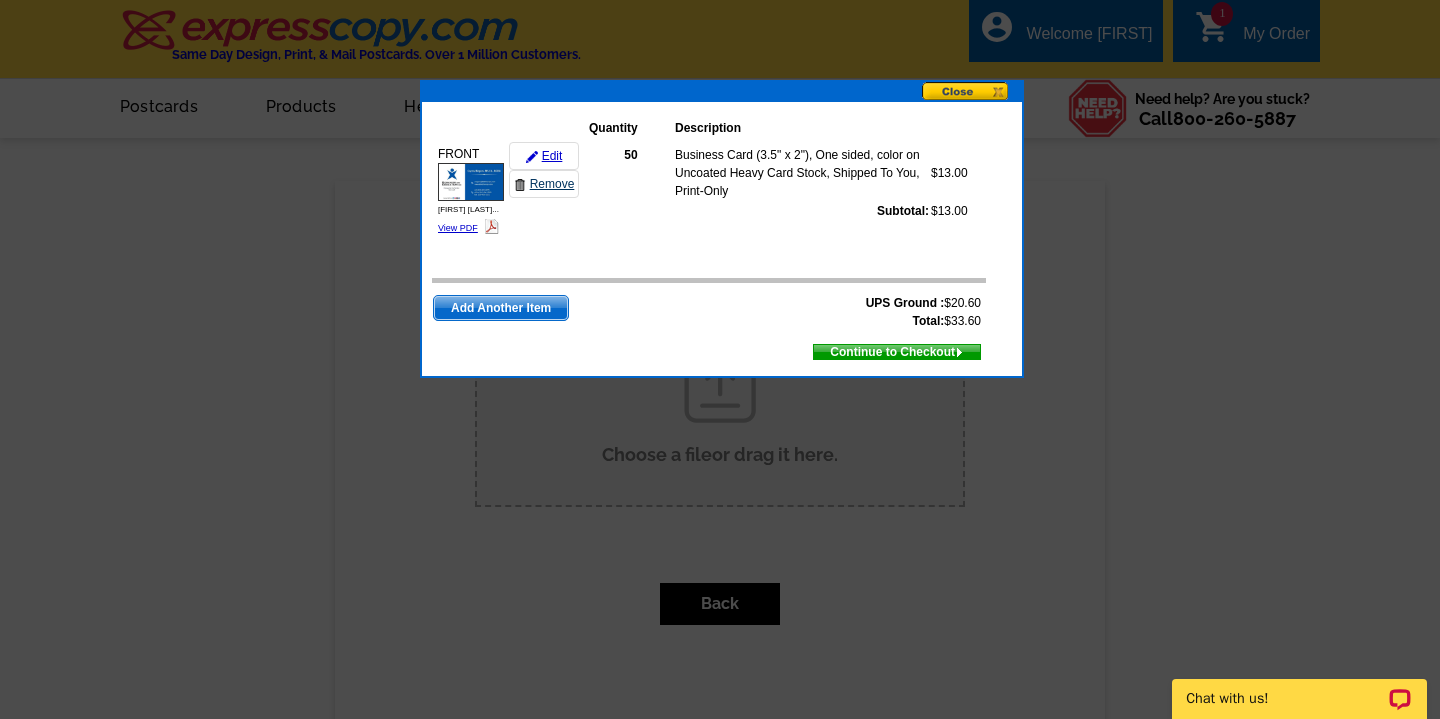 click on "Remove" at bounding box center (544, 184) 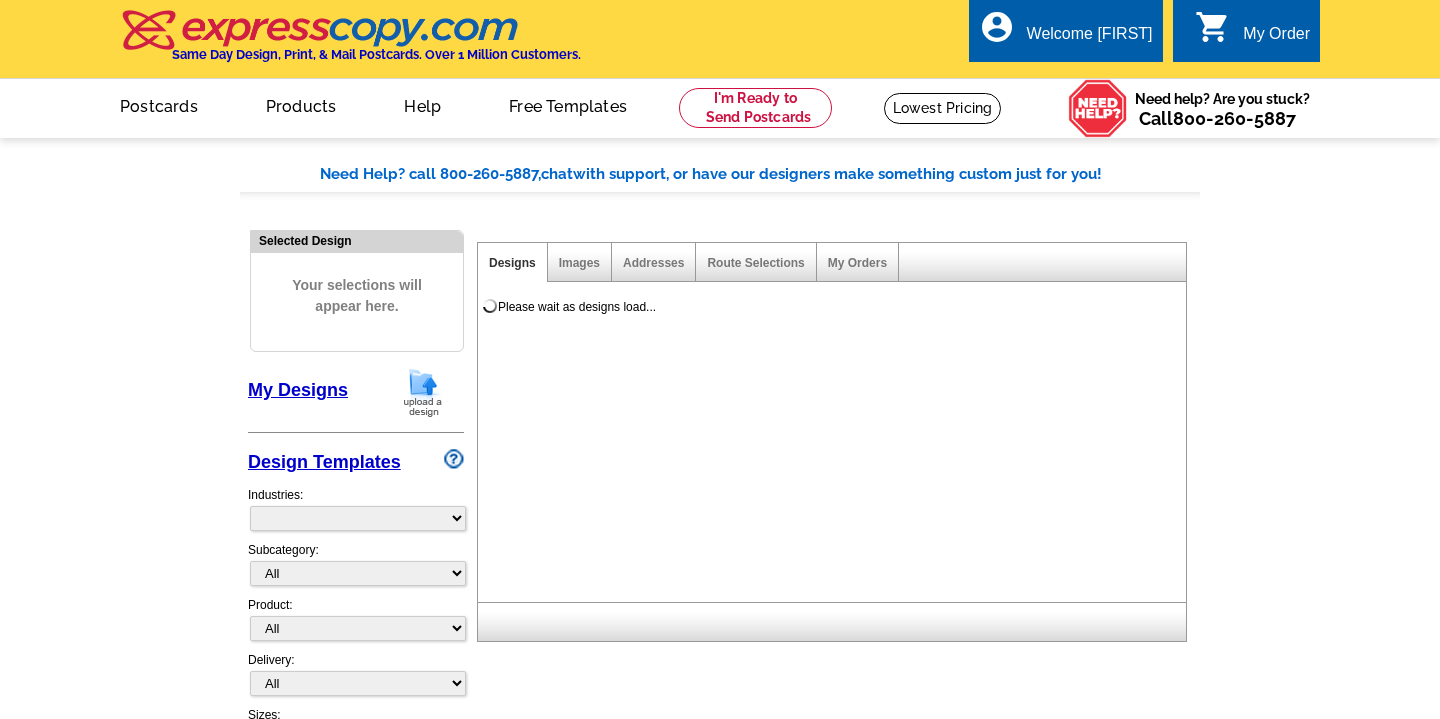 scroll, scrollTop: 0, scrollLeft: 0, axis: both 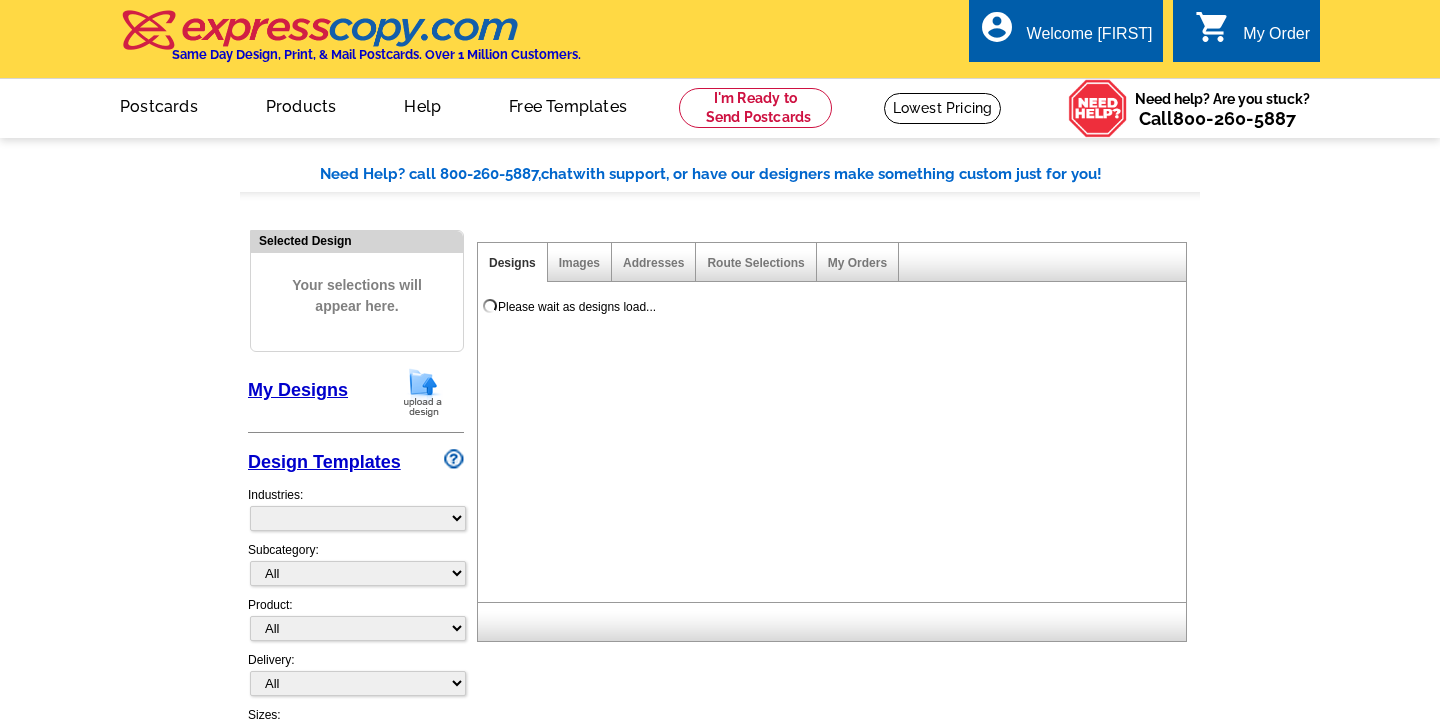 select on "785" 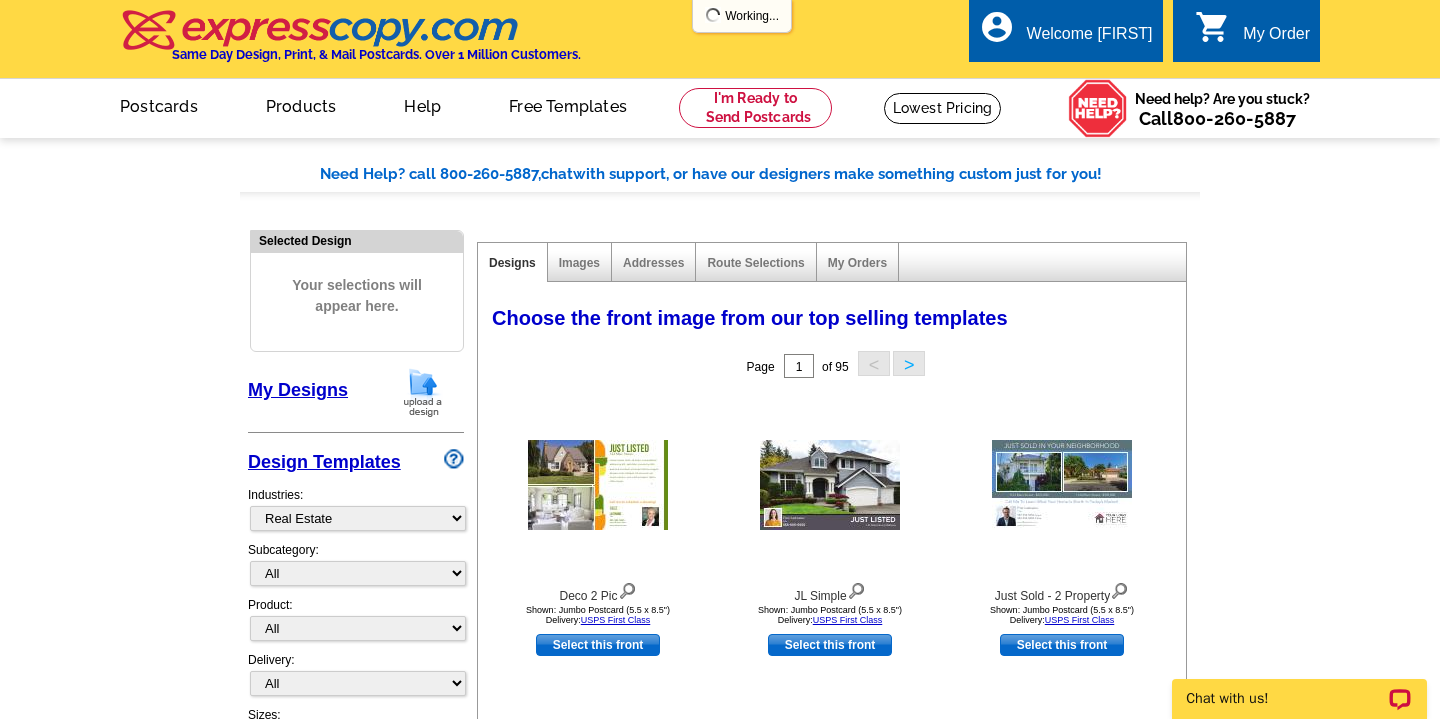 scroll, scrollTop: 0, scrollLeft: 0, axis: both 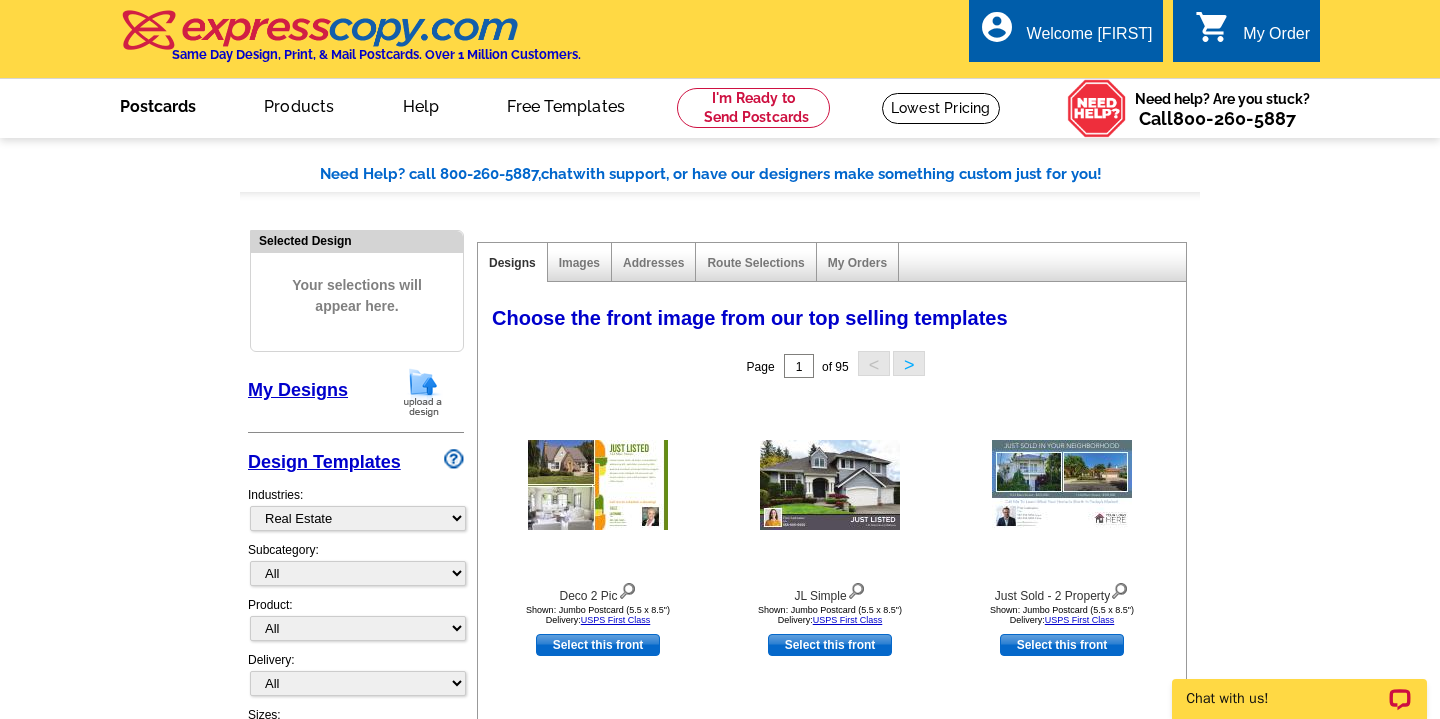 click on "Postcards" at bounding box center [158, 104] 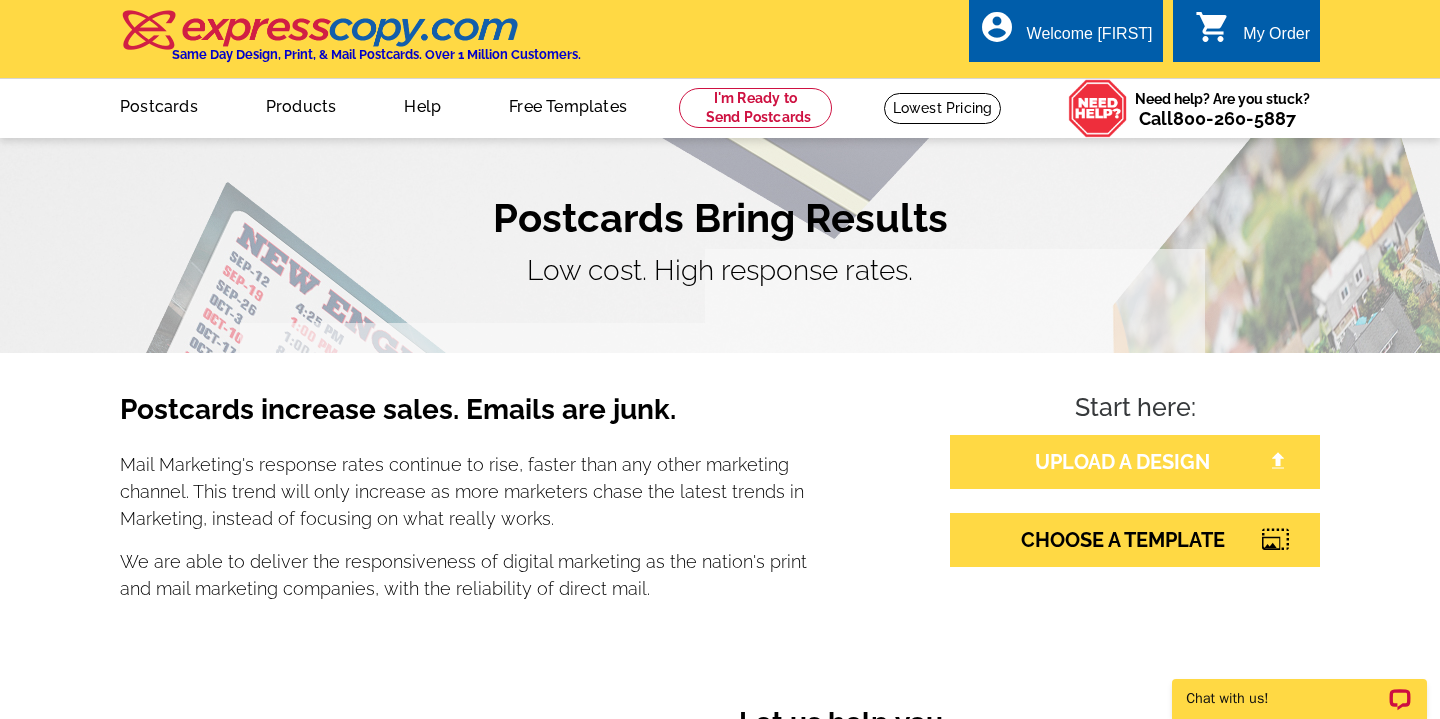 scroll, scrollTop: 0, scrollLeft: 0, axis: both 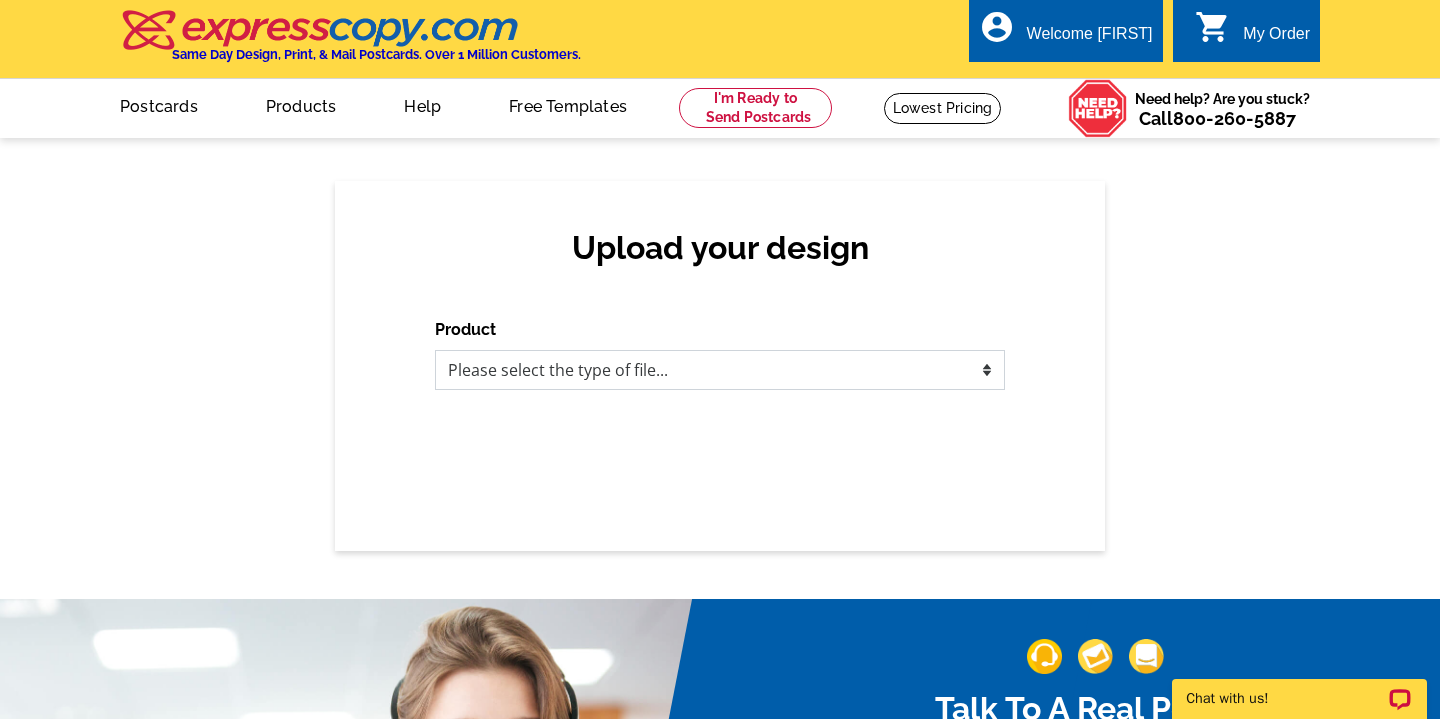 select on "3" 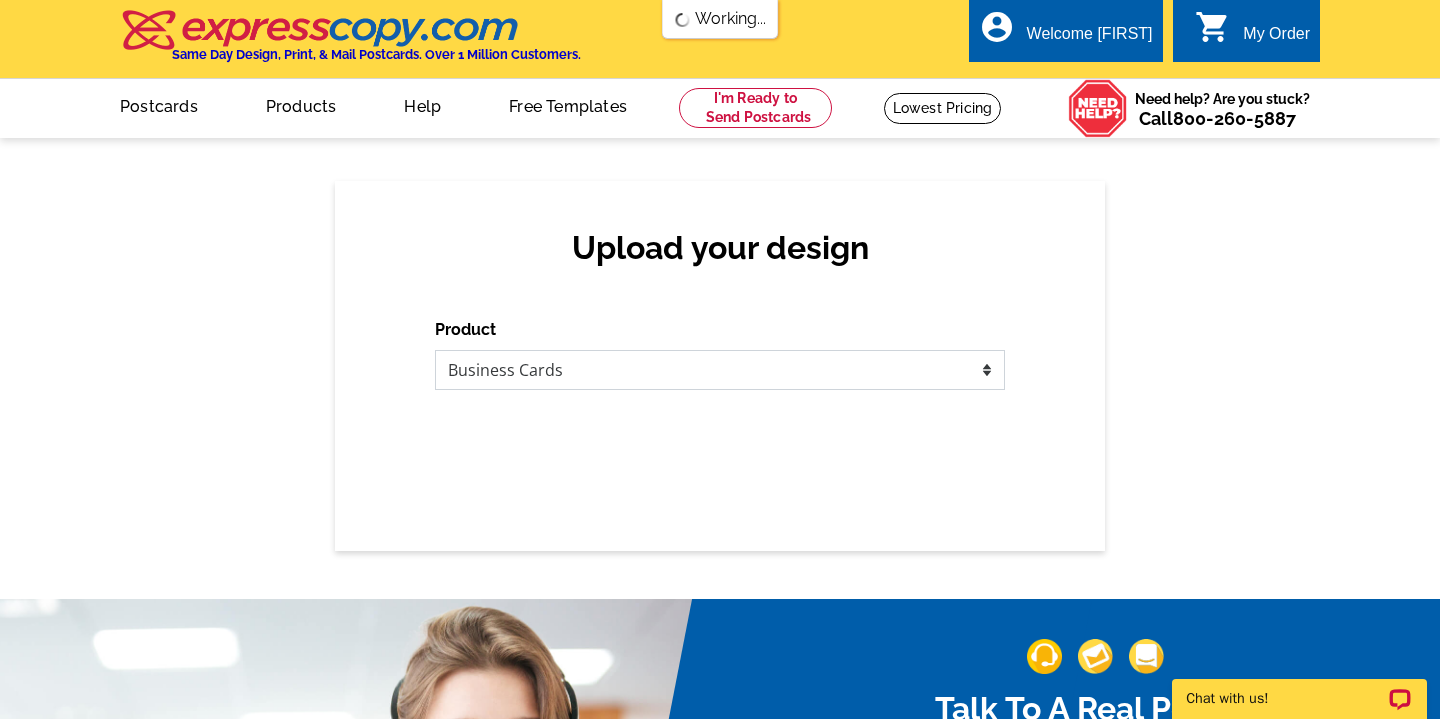 scroll, scrollTop: 0, scrollLeft: 0, axis: both 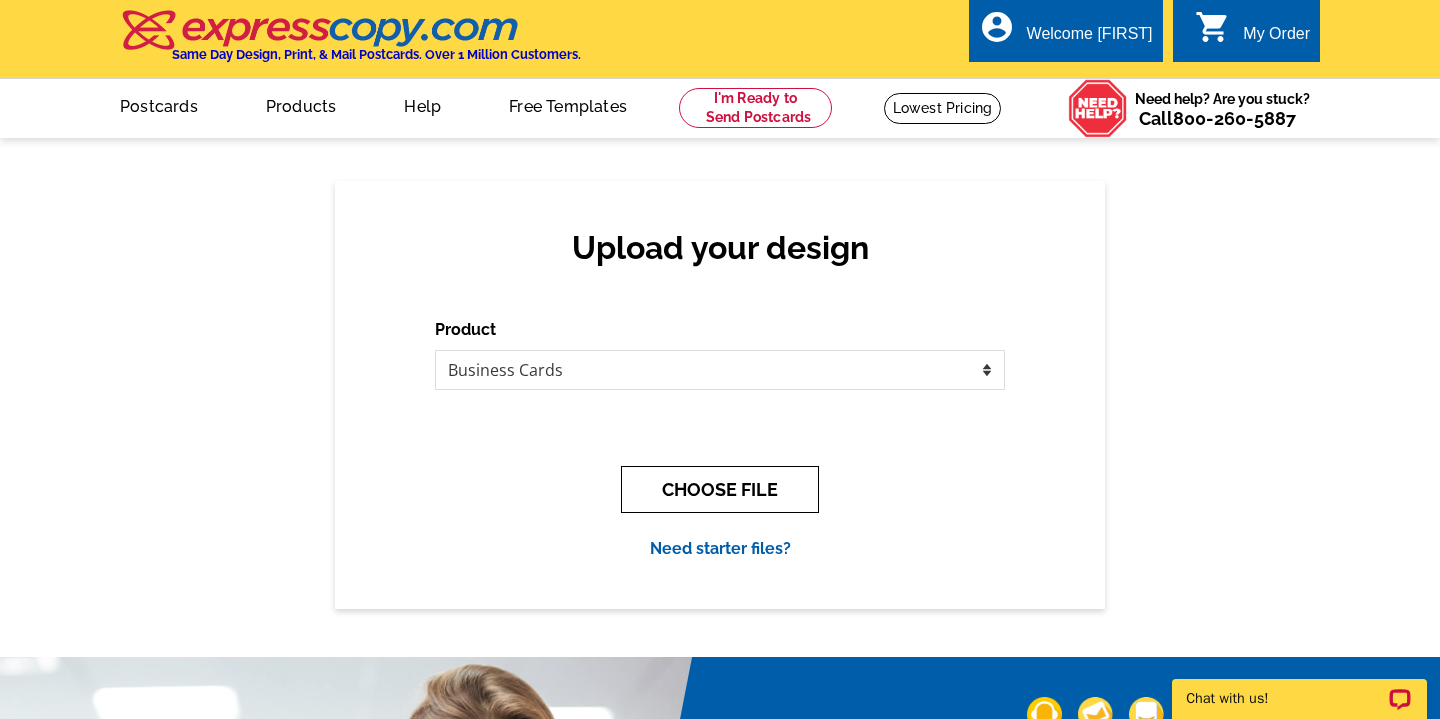 click on "CHOOSE FILE" at bounding box center [720, 489] 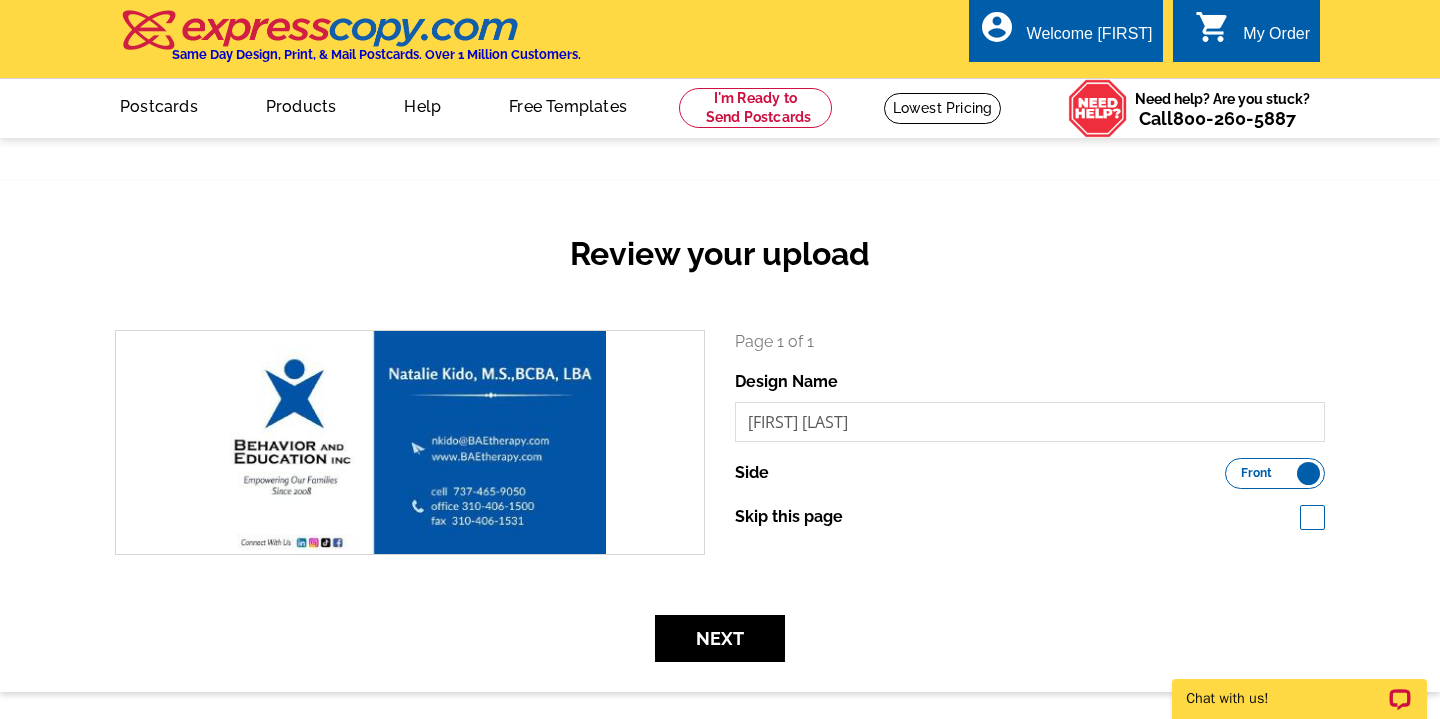 scroll, scrollTop: 0, scrollLeft: 0, axis: both 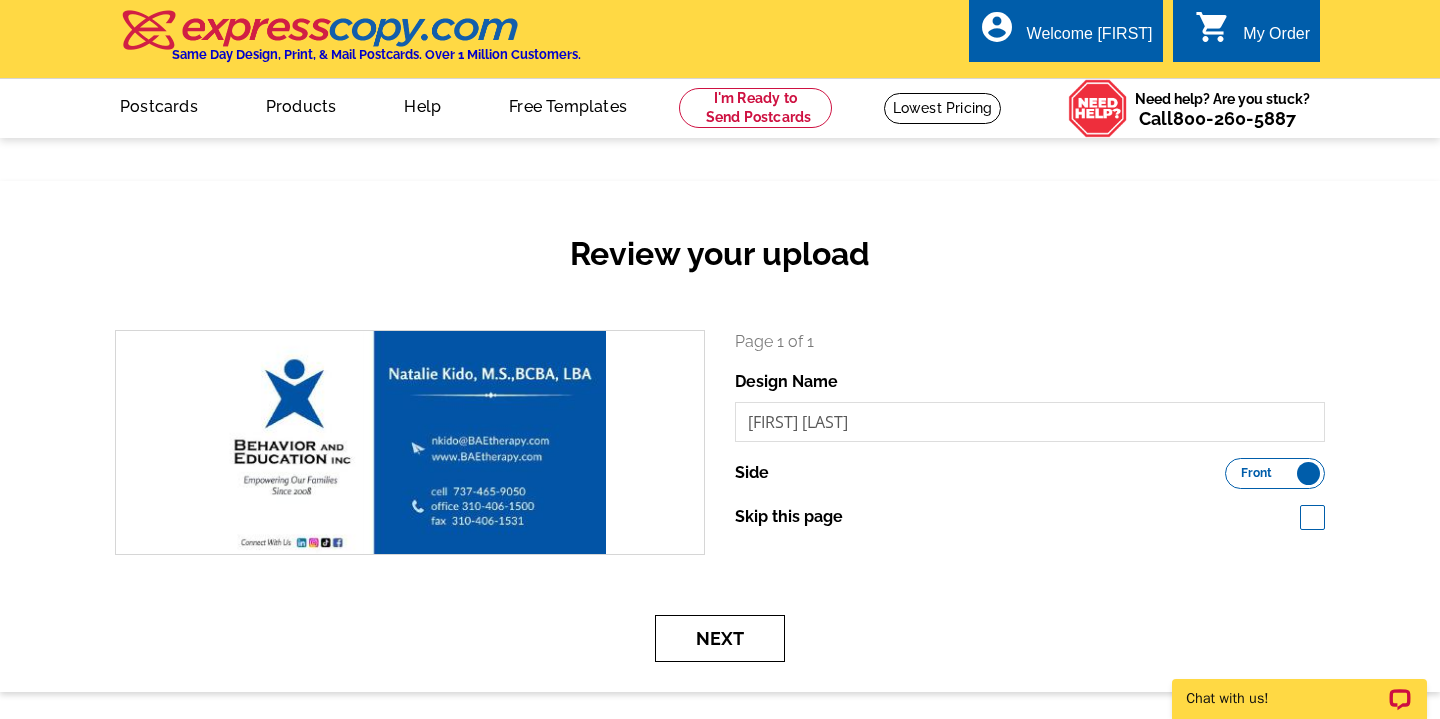click on "Next" at bounding box center [720, 638] 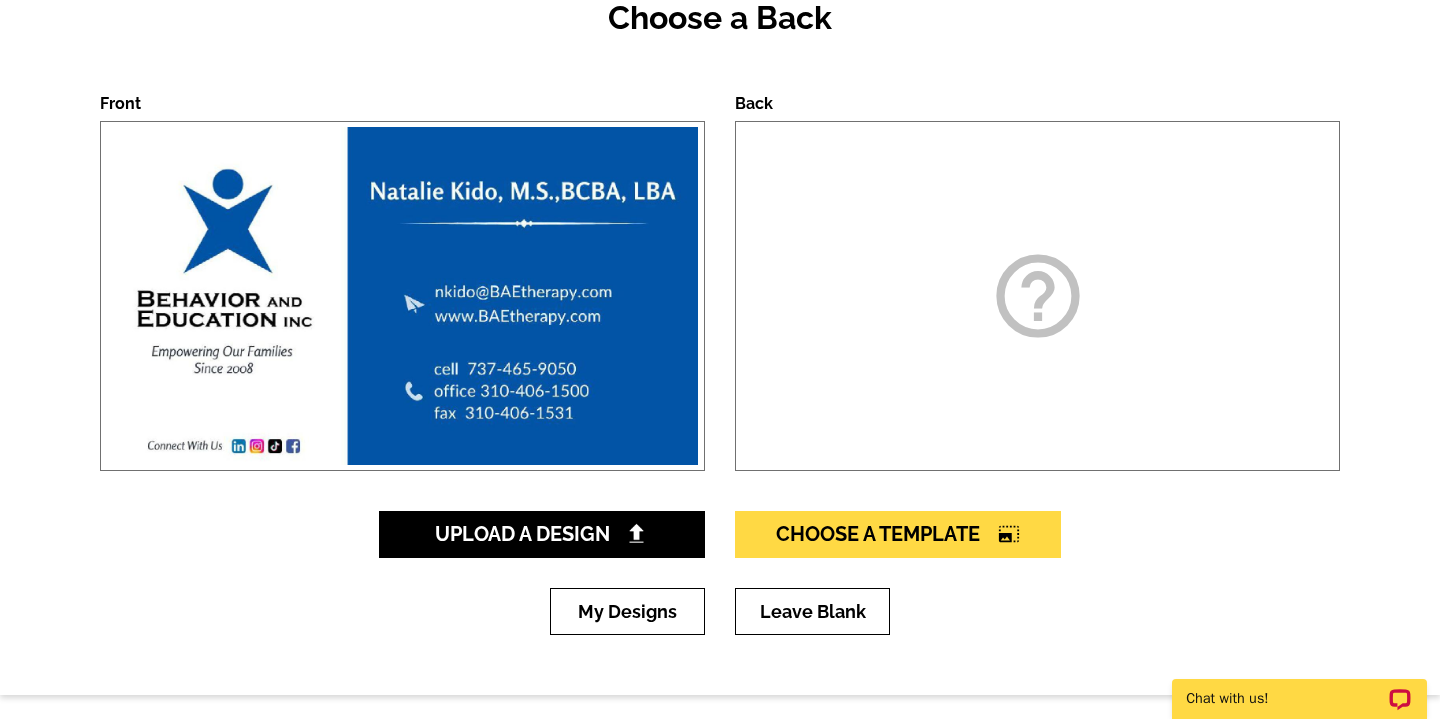 scroll, scrollTop: 277, scrollLeft: 0, axis: vertical 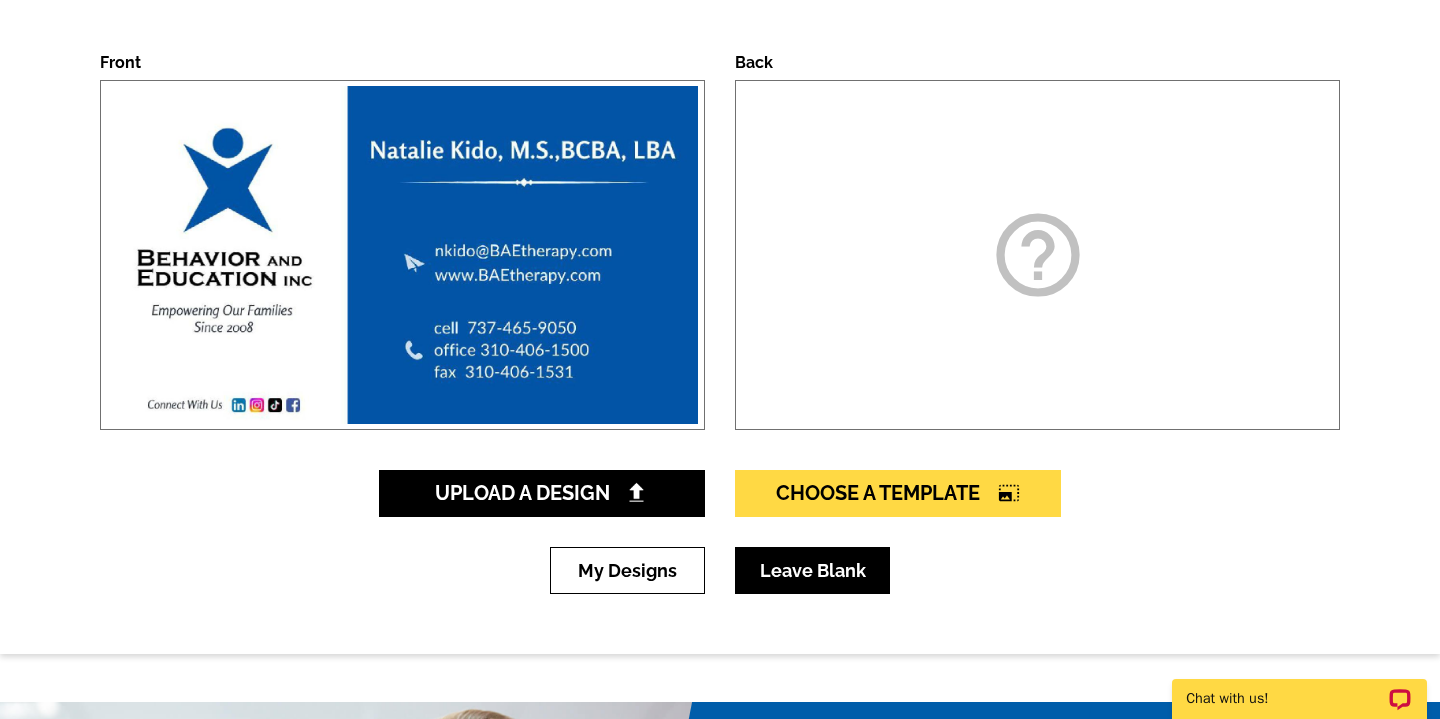 click on "Leave Blank" at bounding box center (812, 570) 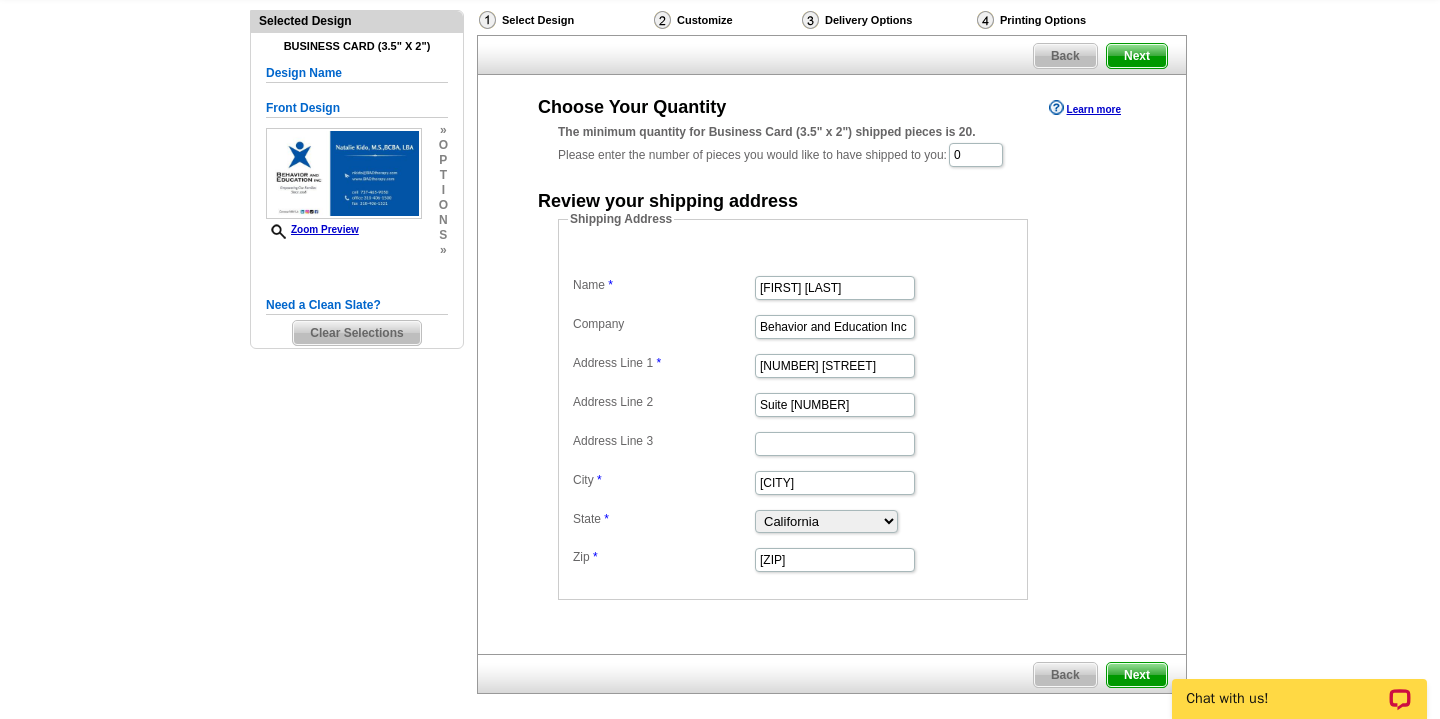 scroll, scrollTop: 150, scrollLeft: 0, axis: vertical 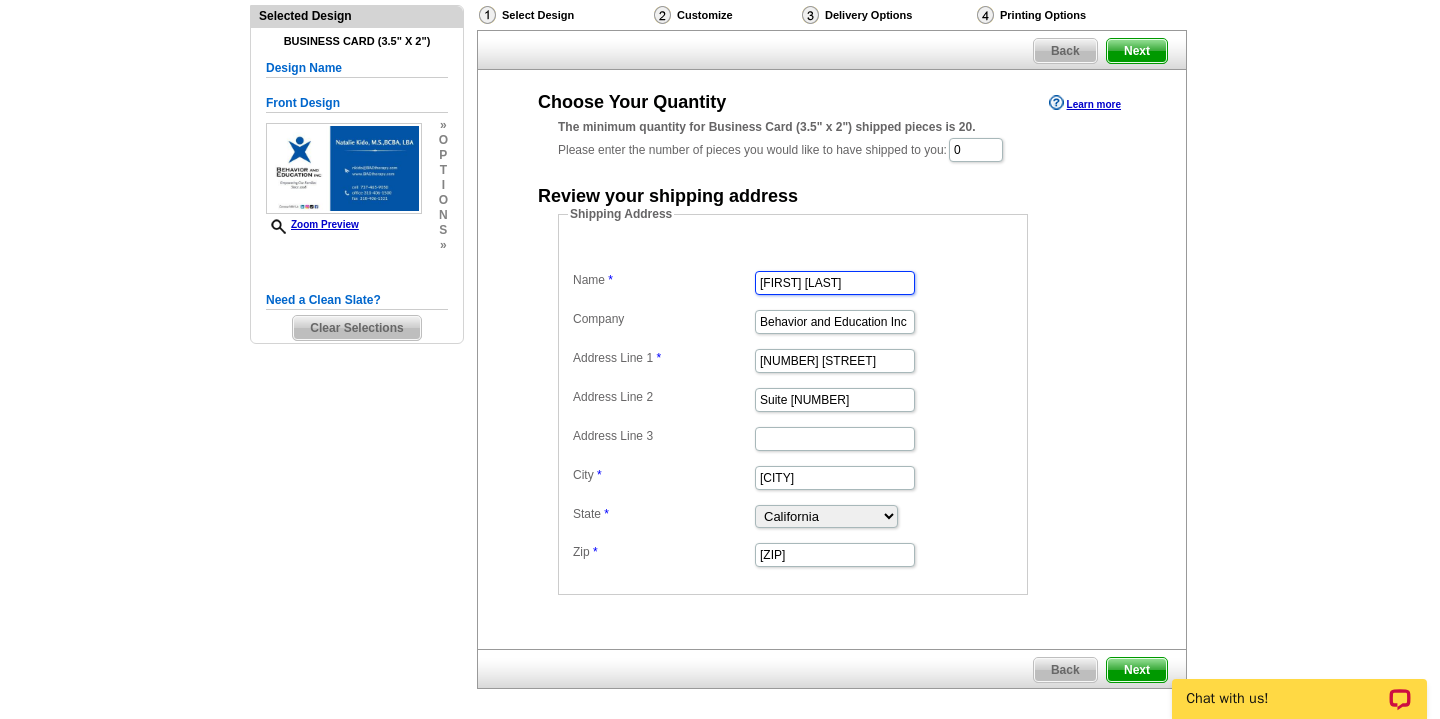 click on "Natalia Rodriguez" at bounding box center [835, 283] 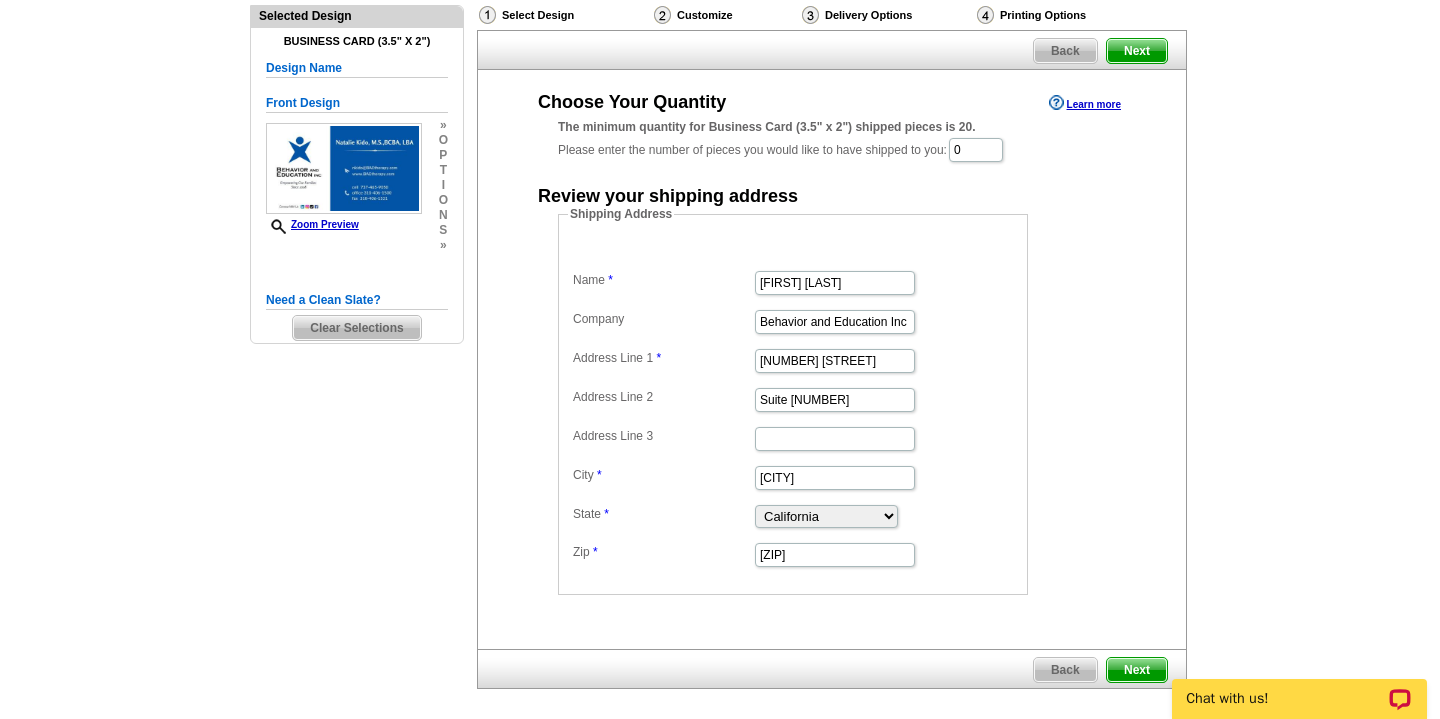 click on "Shipping Address
Name
Alejandra Solis
Company
Behavior and Education Inc
Address Line 1
2780 Skypark Dr
Address Line 2
Suite 410
Address Line 3
City
Torrance
State
Alabama
Alaska
Arizona
Arkansas
California
Colorado
Connecticut
District of Columbia
Delaware
Florida
Georgia
Hawaii
Idaho
Illinois
Indiana
Iowa
Kansas
Kentucky
Louisiana
Maine
Maryland
Massachusetts
Michigan
Minnesota
Mississippi
Missouri
Montana
Nebraska
Nevada
New Hampshire
New Jersey
New Mexico
New York
North Carolina
North Dakota
Ohio
Oklahoma
Oregon
Pennsylvania
Rhode Island
South Carolina
South Dakota
Tennessee
Texas
Utah
Vermont
Virginia
Washington
West Virginia
Wisconsin
Wyoming" at bounding box center [824, 400] 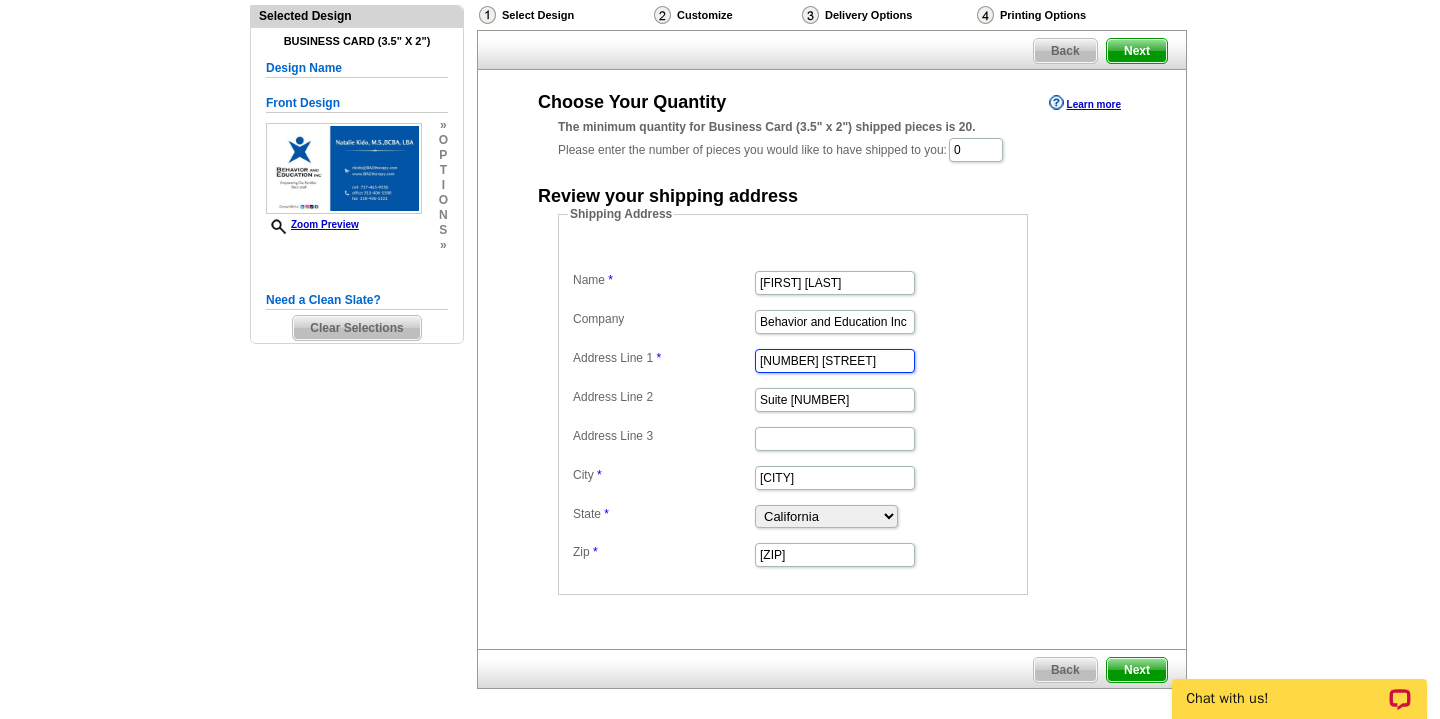 click on "2780 Skypark Dr" at bounding box center (835, 361) 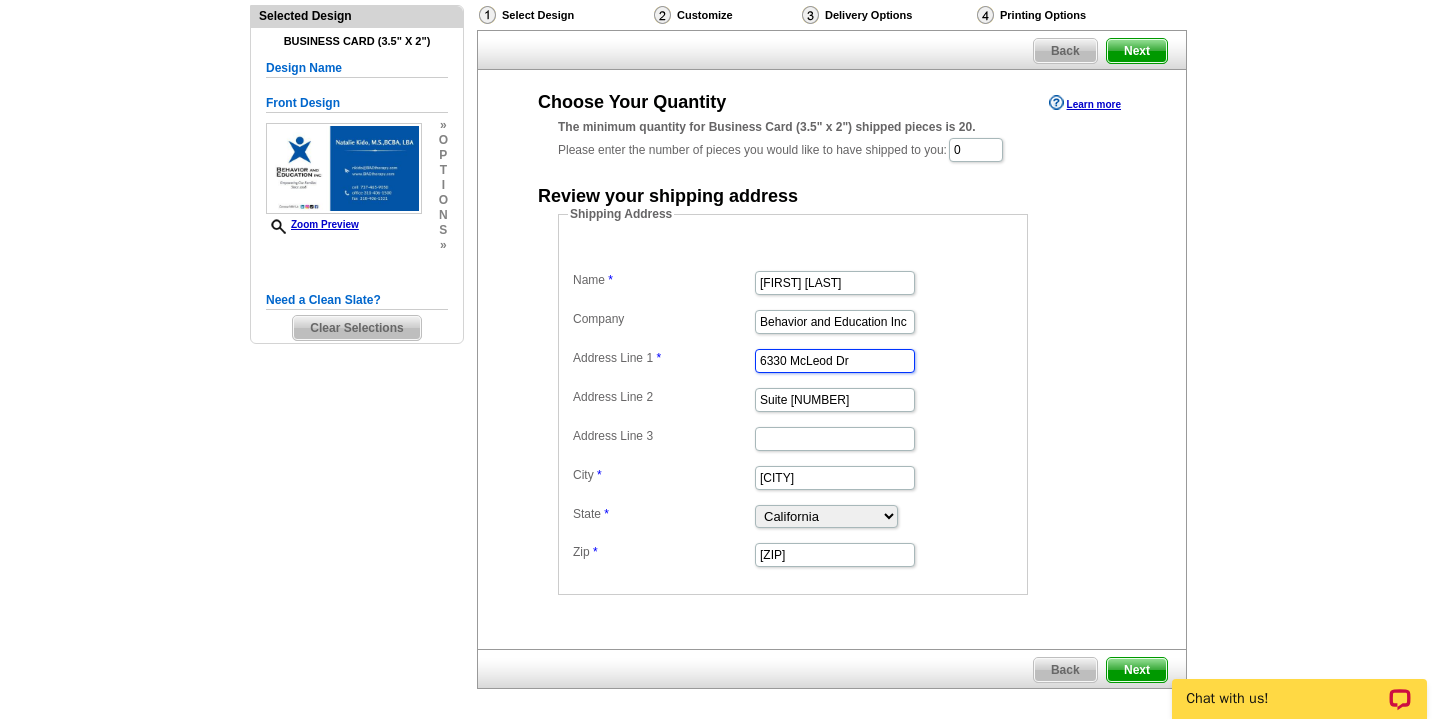 type on "6330 McLeod Dr" 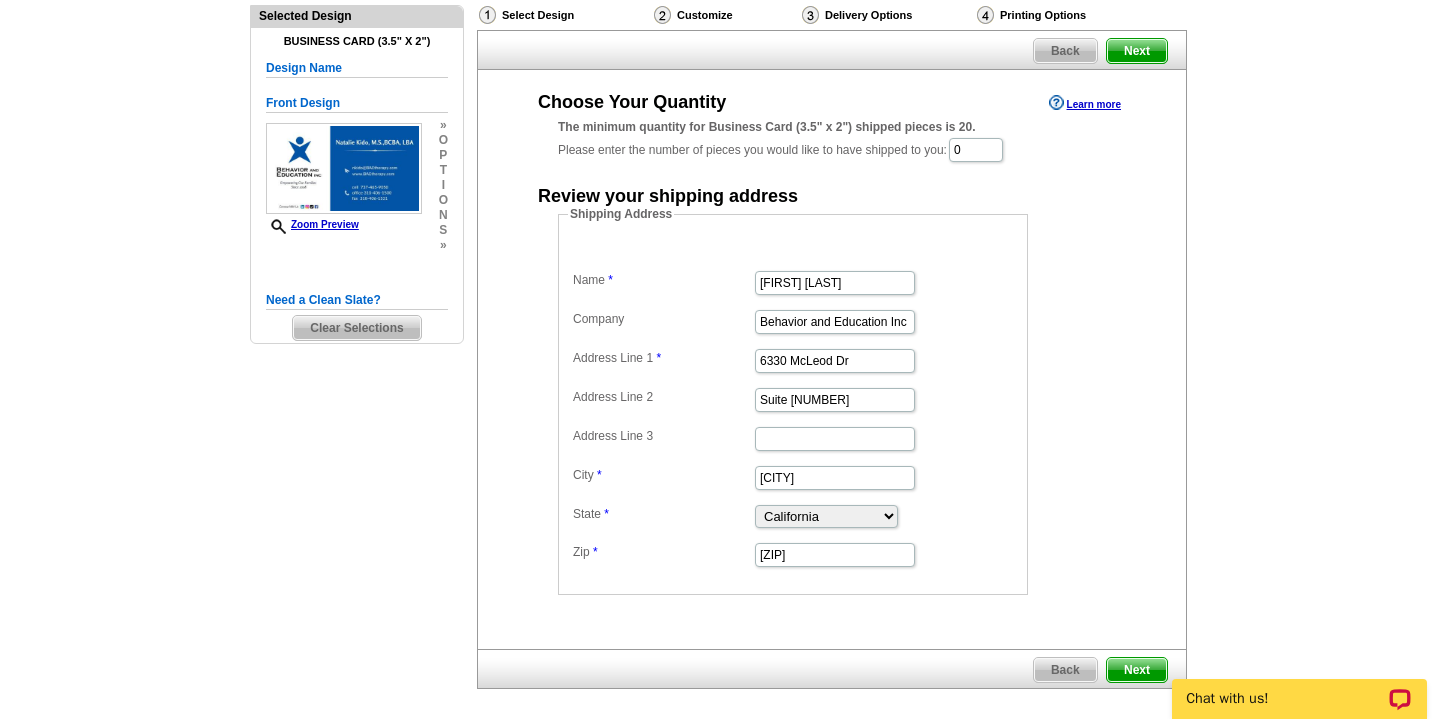 click on "Suite 410" at bounding box center [793, 398] 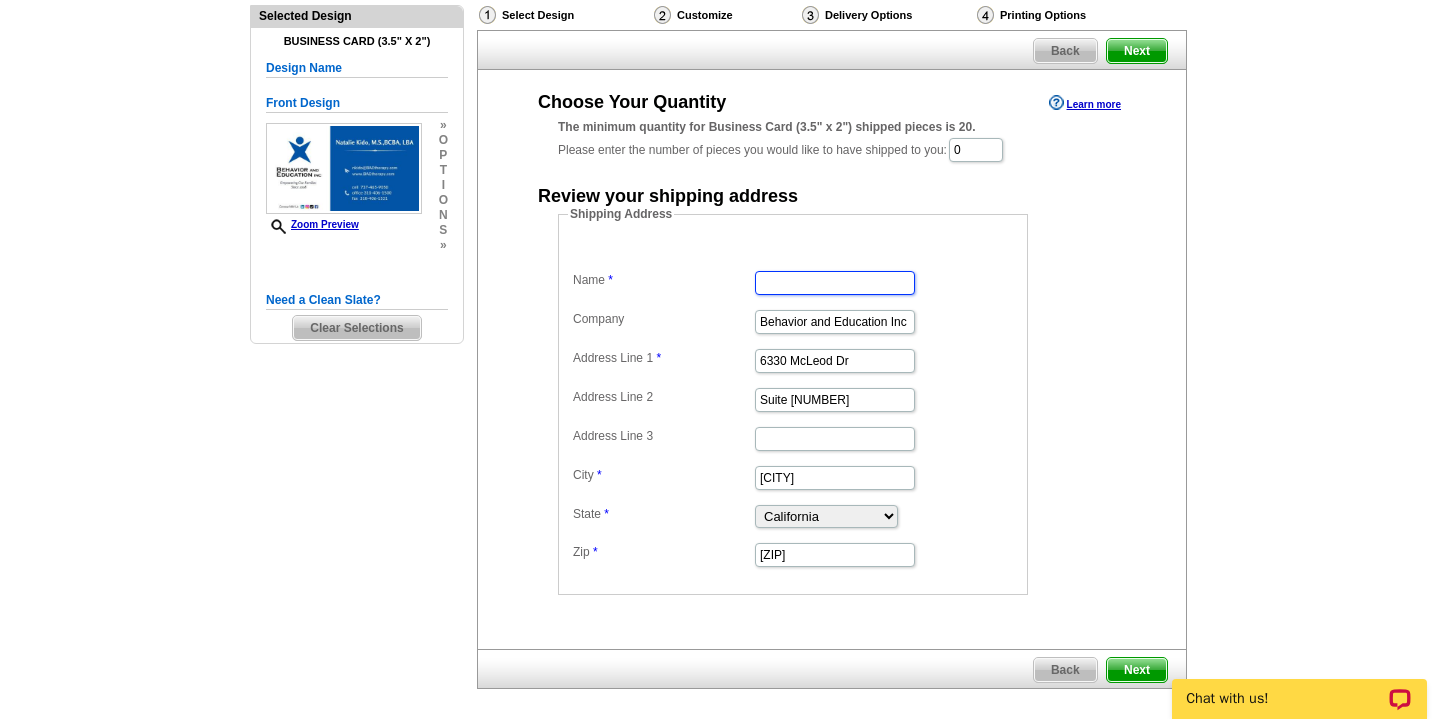 type on "Alejandra Solis" 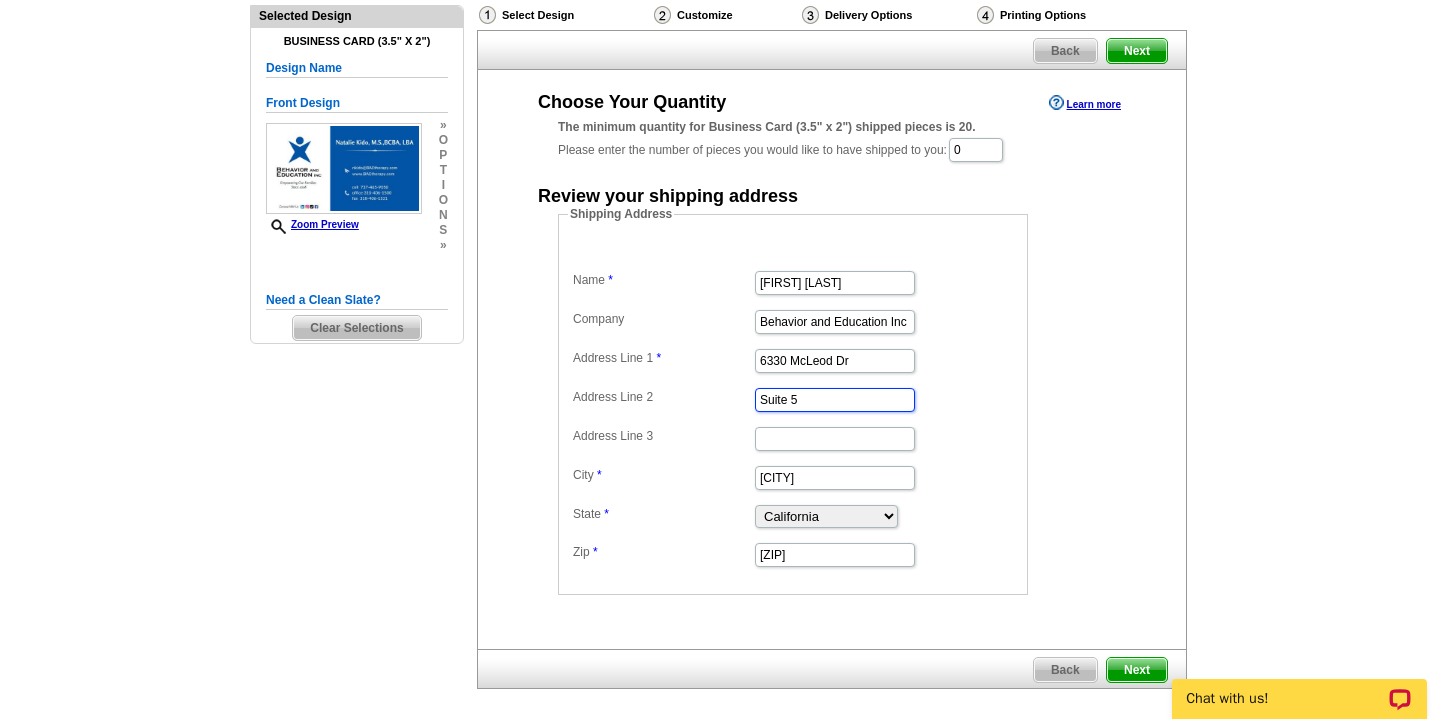 type on "Suite 5" 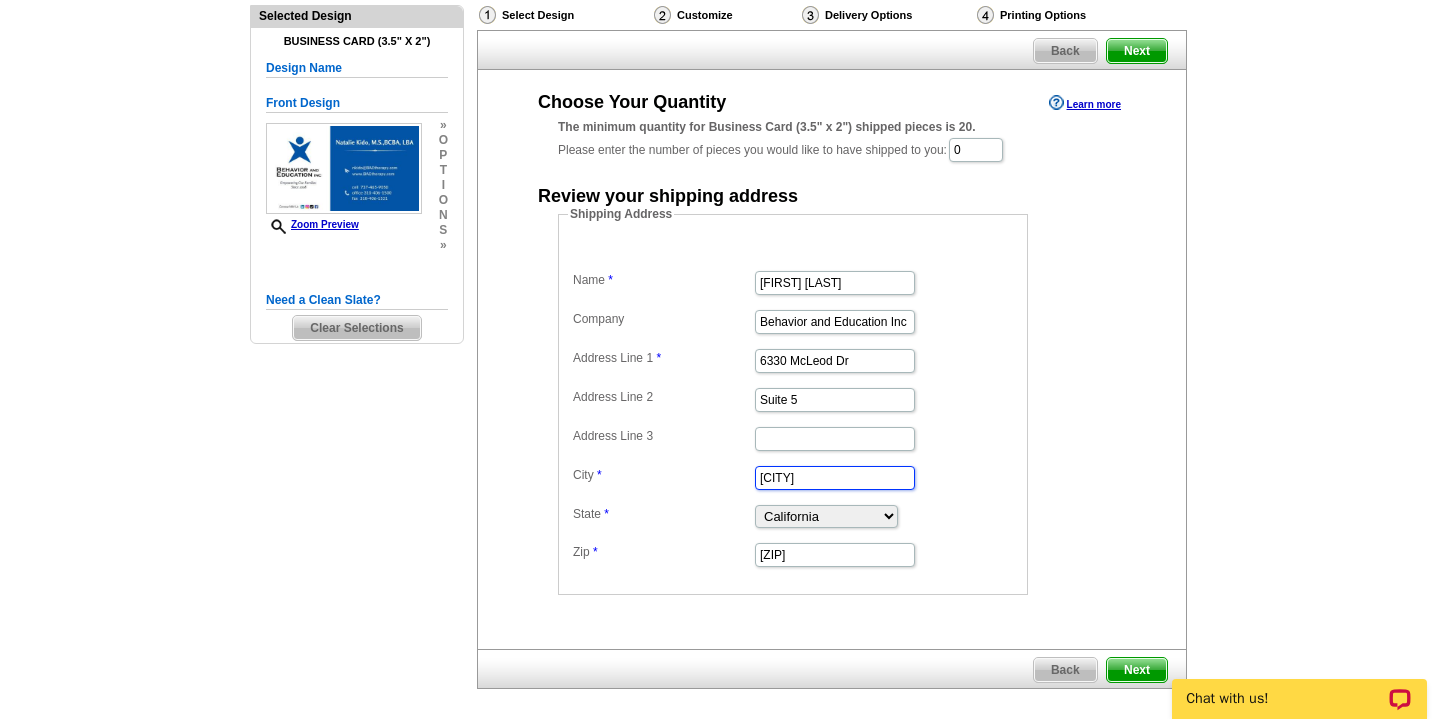 click on "Torrance" at bounding box center (835, 478) 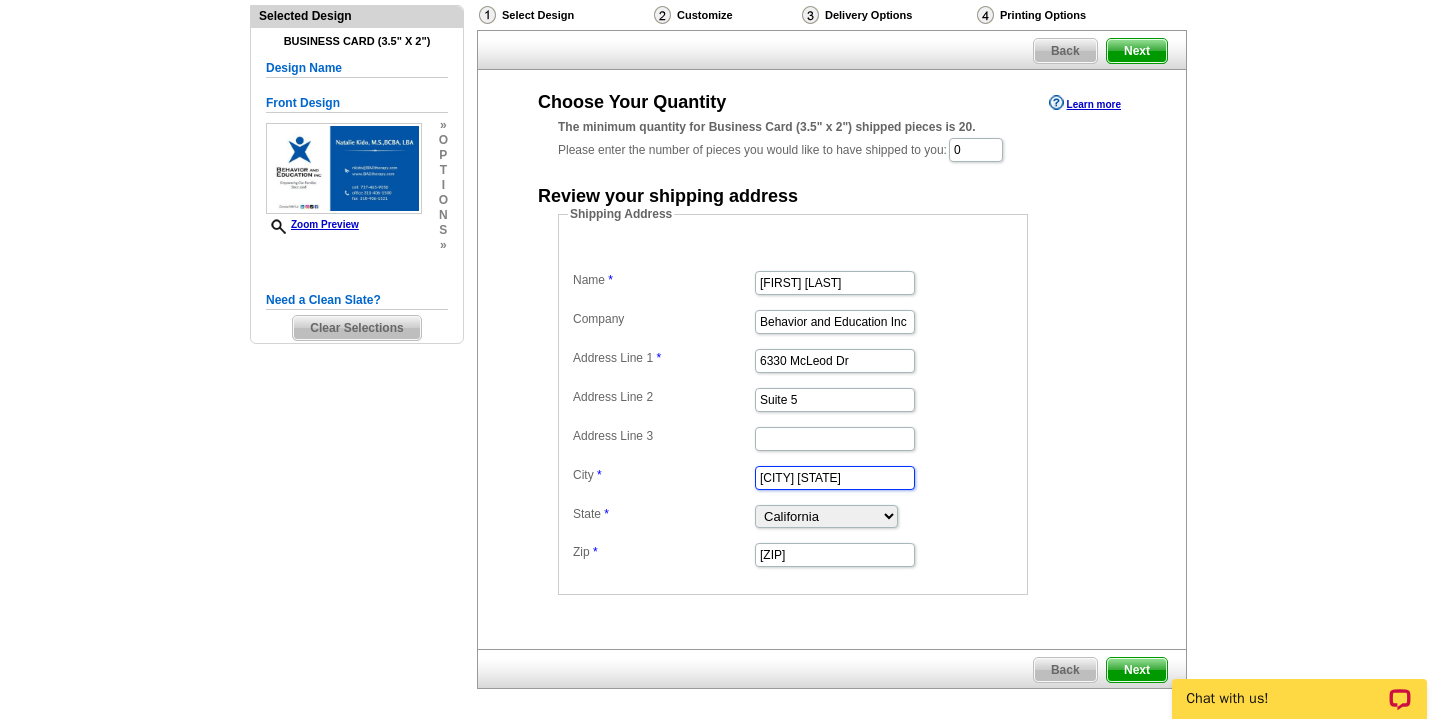 type on "Las Vegas" 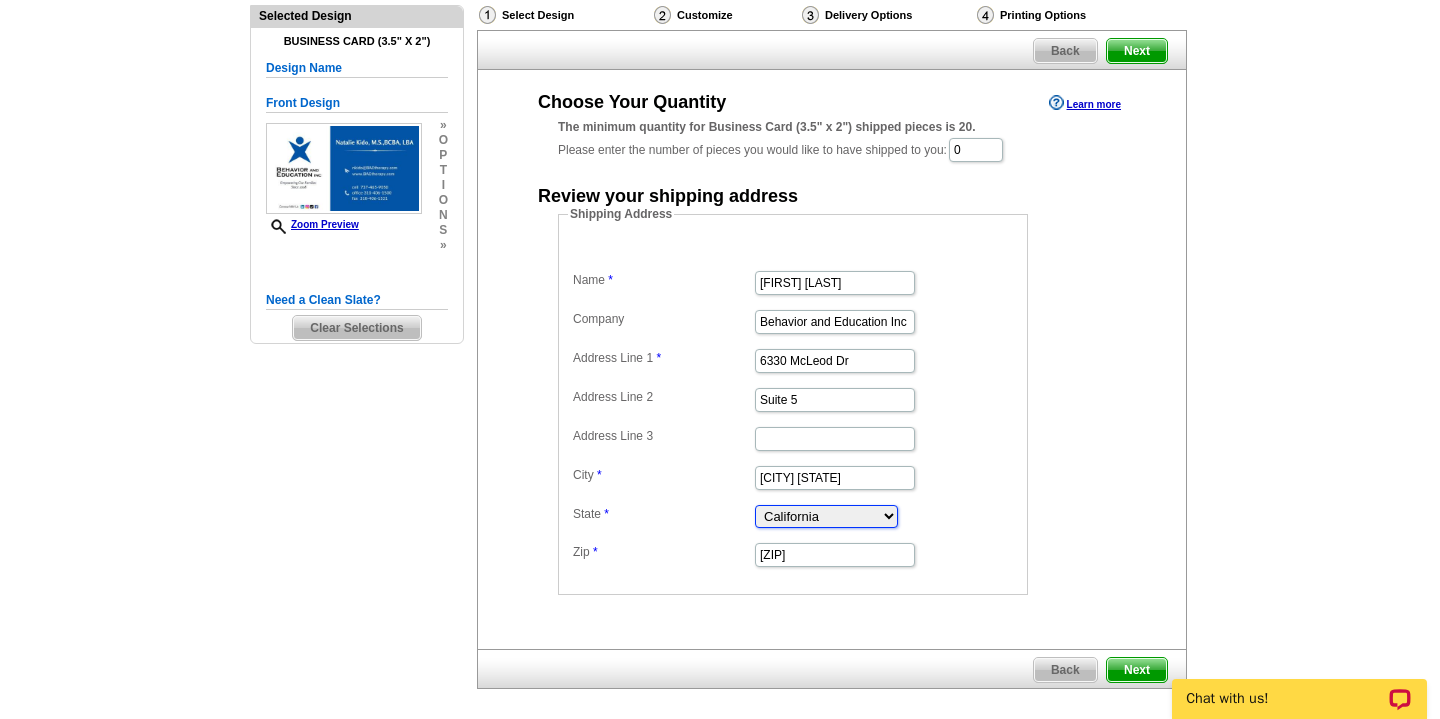 select on "NV" 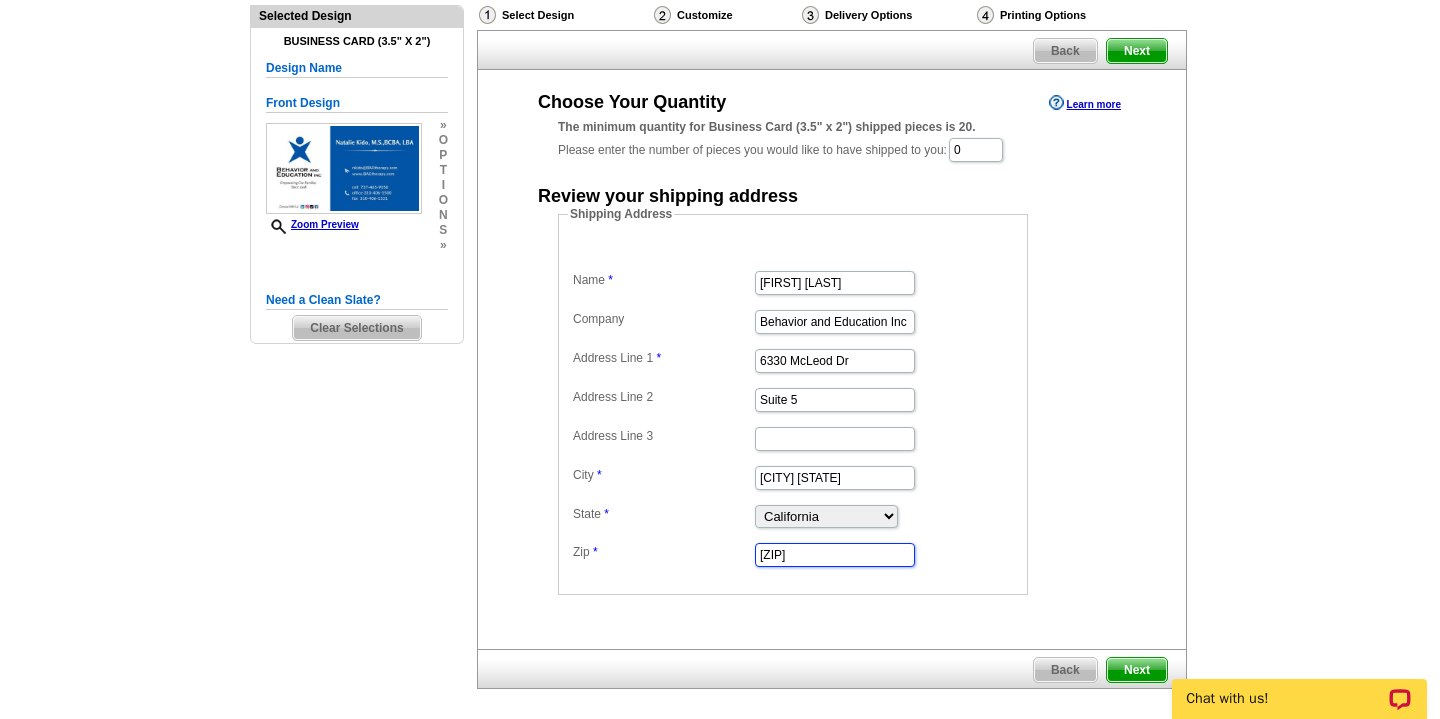 click on "90505" at bounding box center [835, 555] 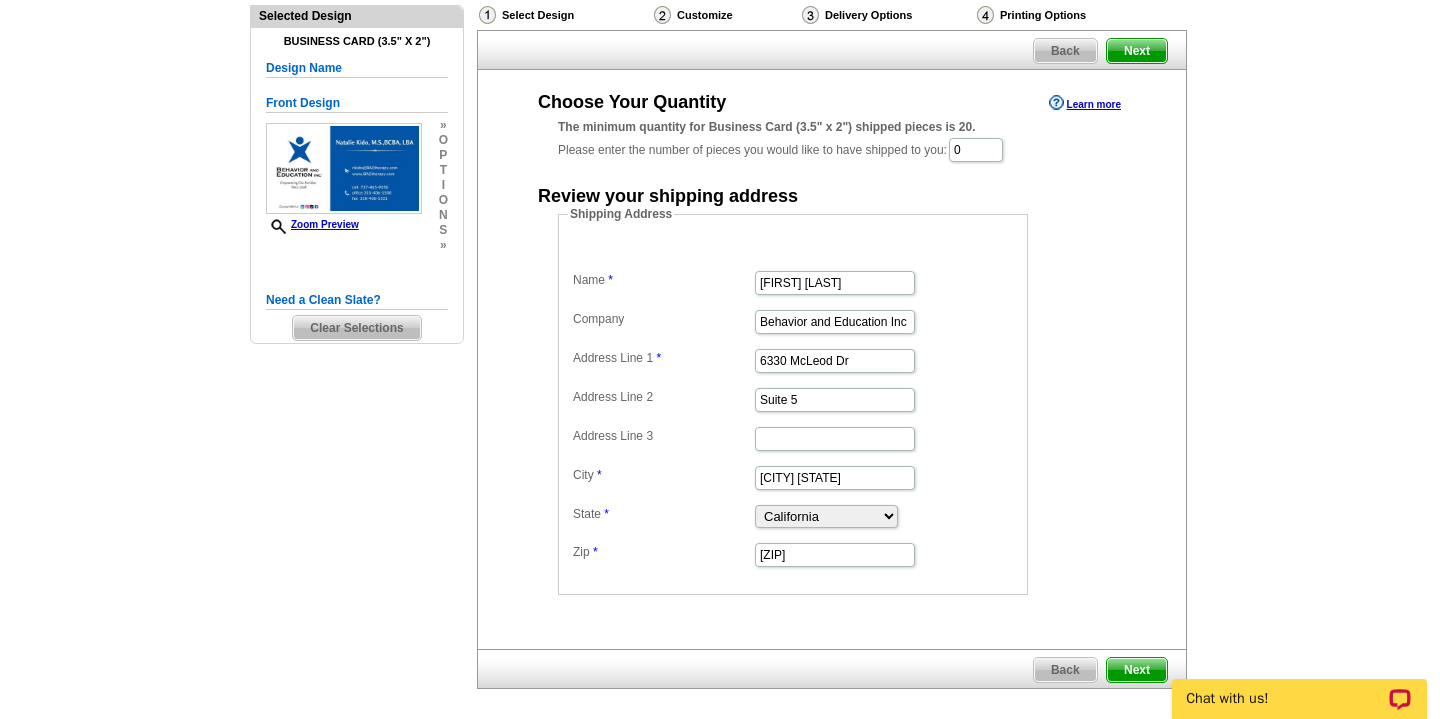 click on "Next" at bounding box center (1137, 670) 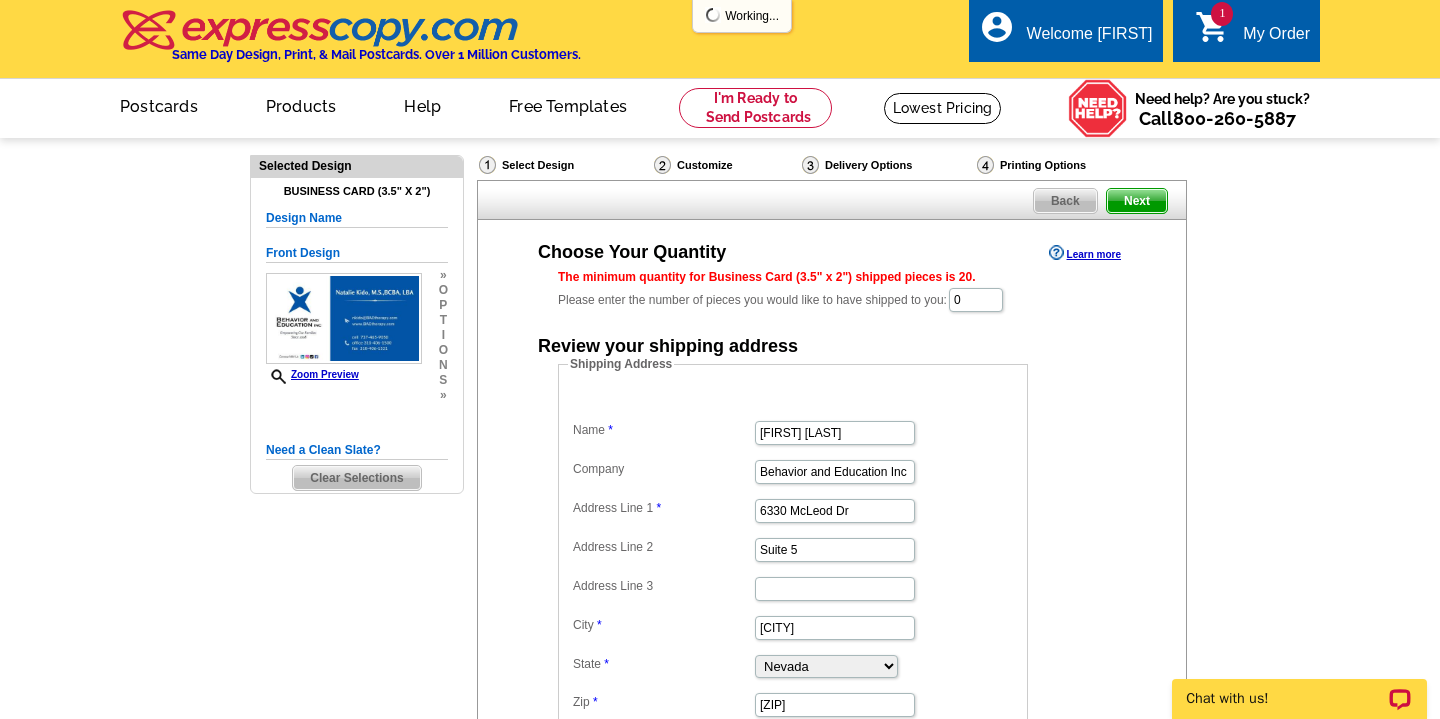 scroll, scrollTop: 0, scrollLeft: 0, axis: both 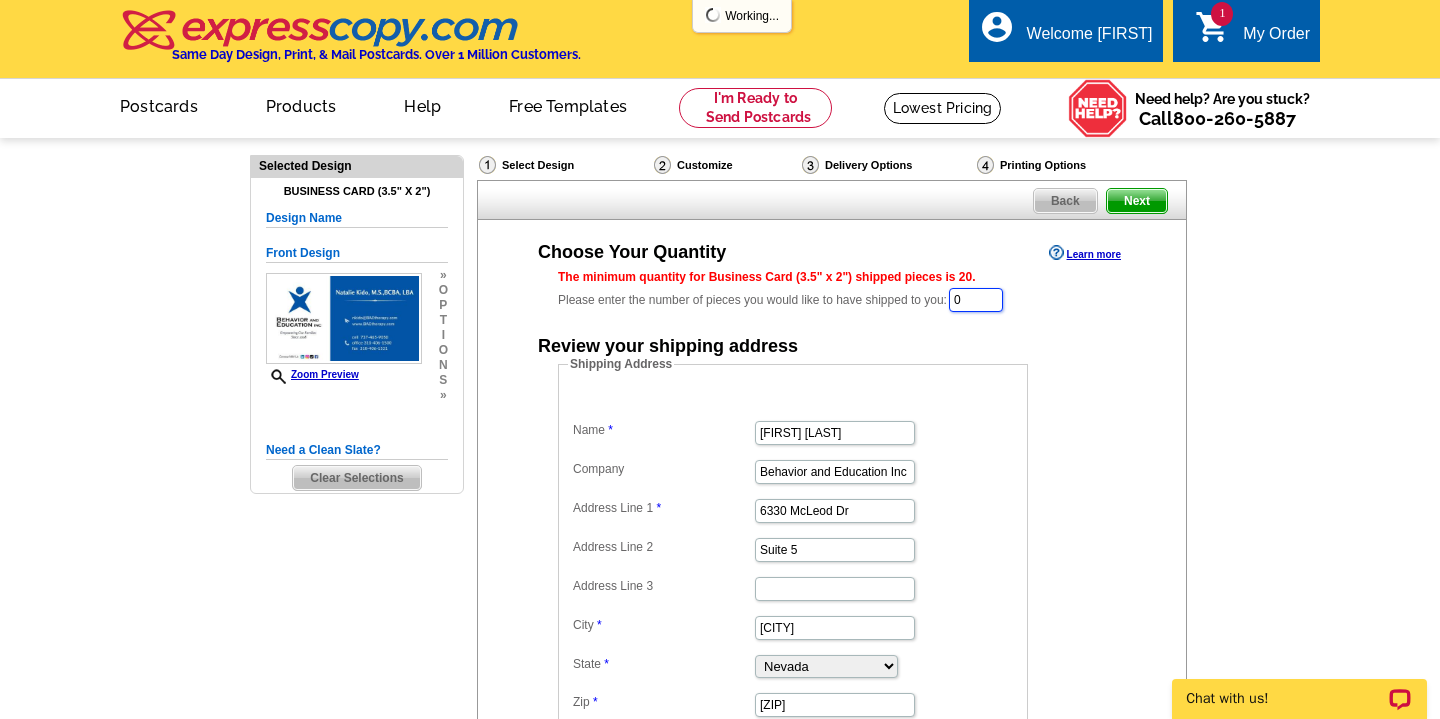 click on "0" at bounding box center (976, 300) 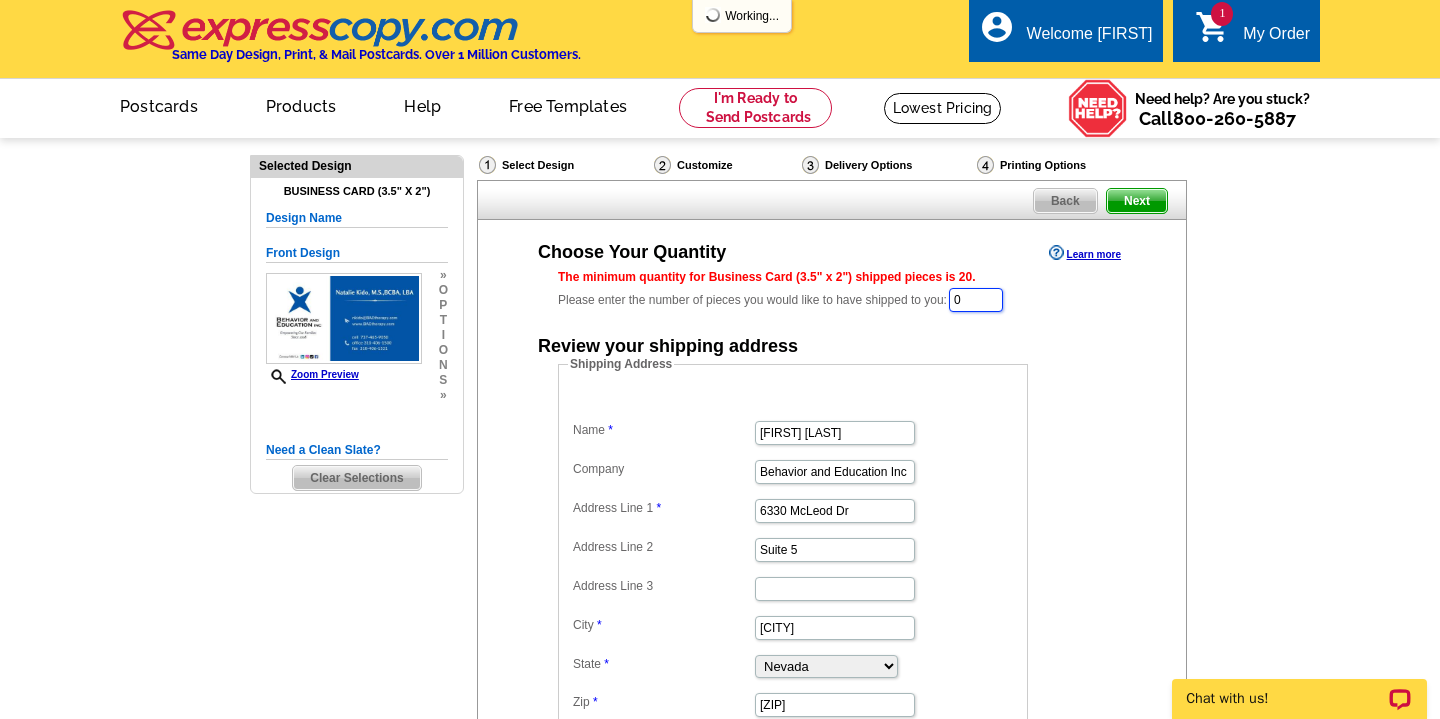 click on "0" at bounding box center [976, 300] 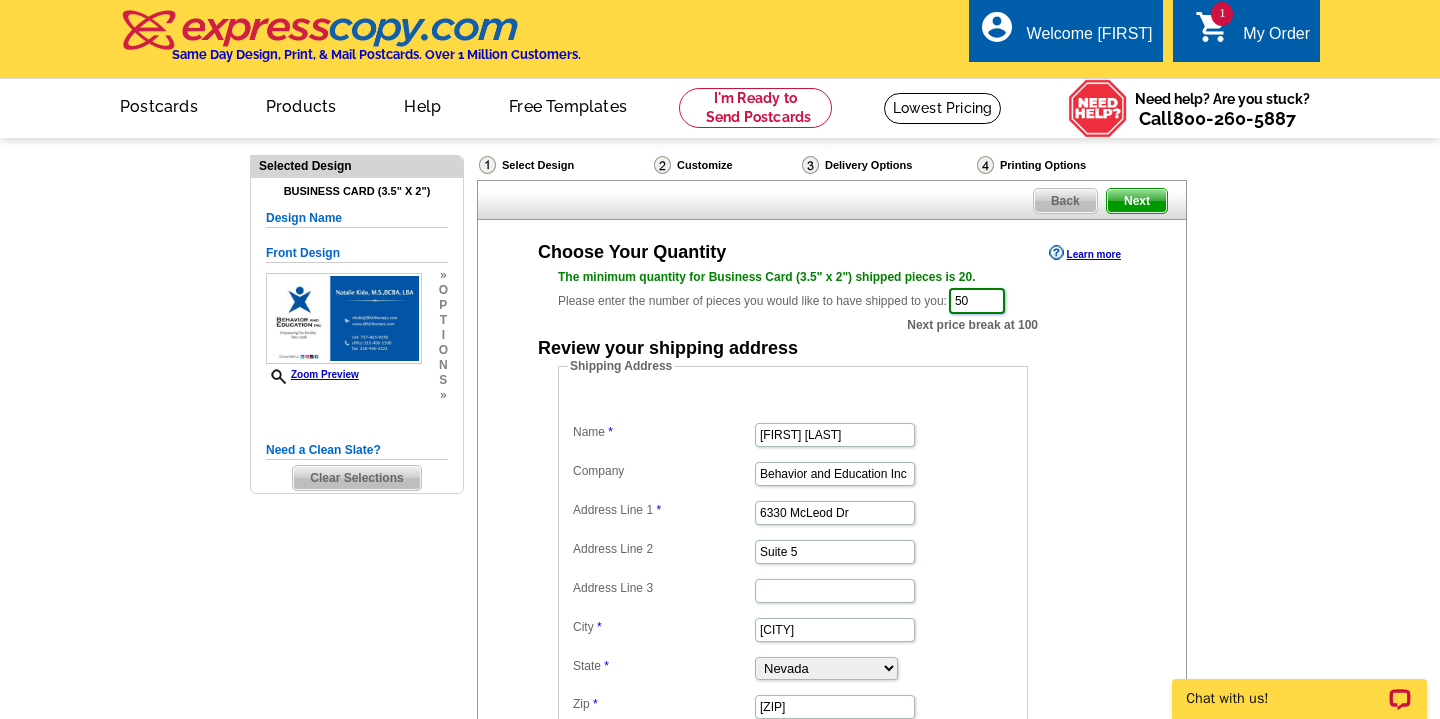 type on "50" 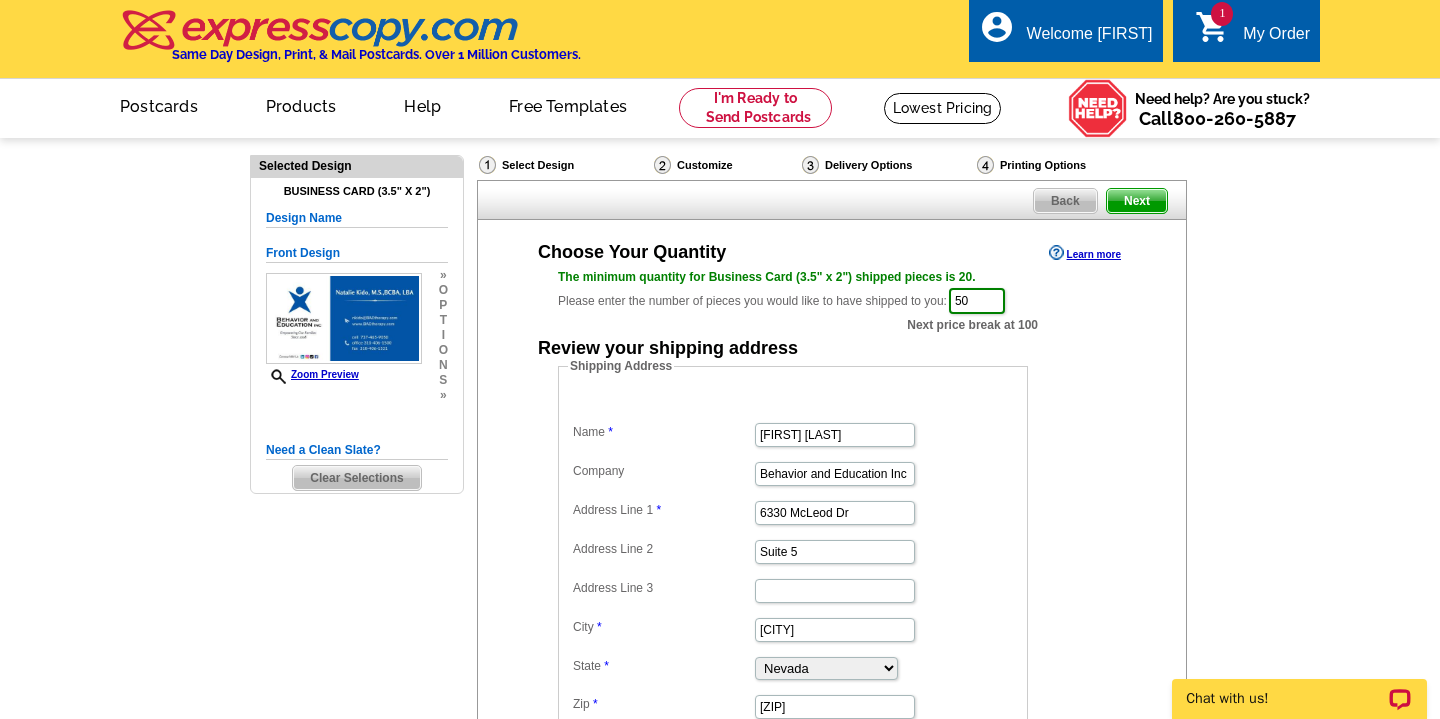 click on "Alejandra Solis" at bounding box center [793, 433] 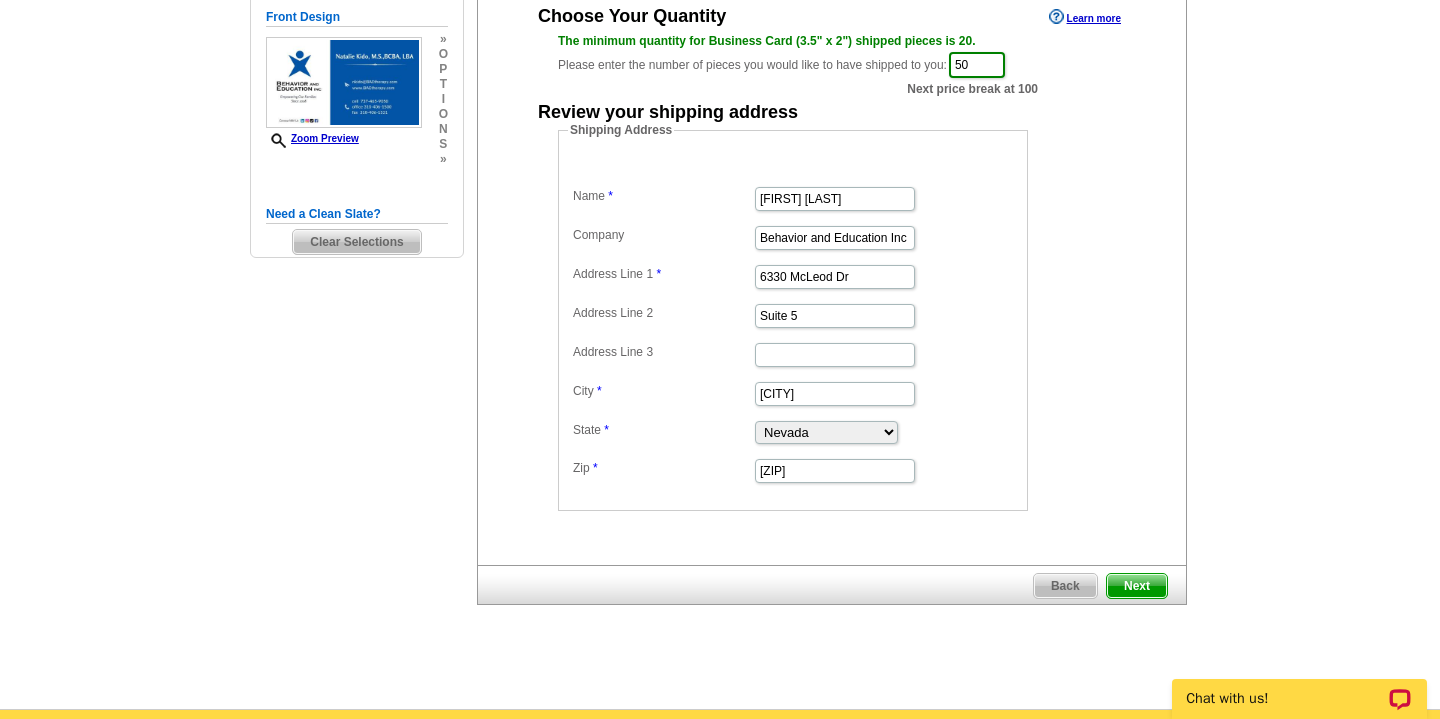 scroll, scrollTop: 464, scrollLeft: 0, axis: vertical 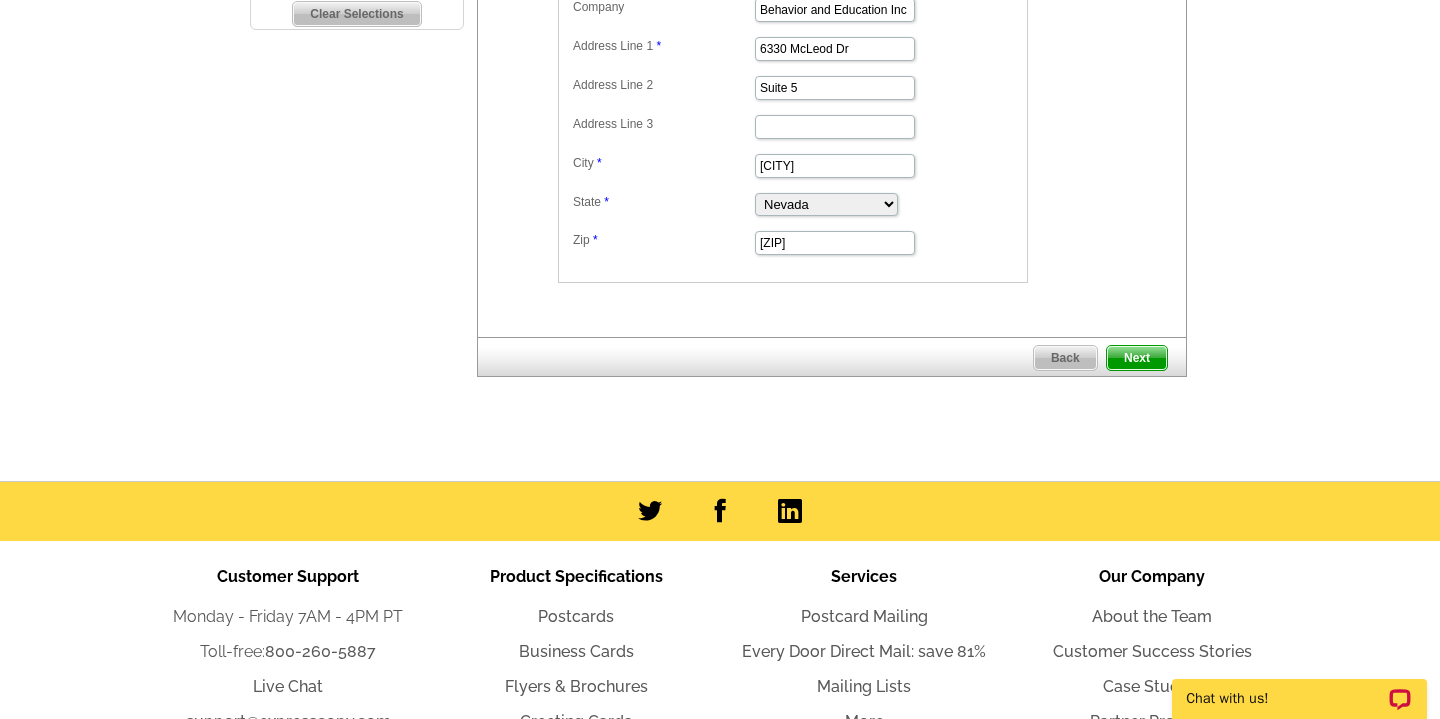 click on "Next" at bounding box center (1137, 358) 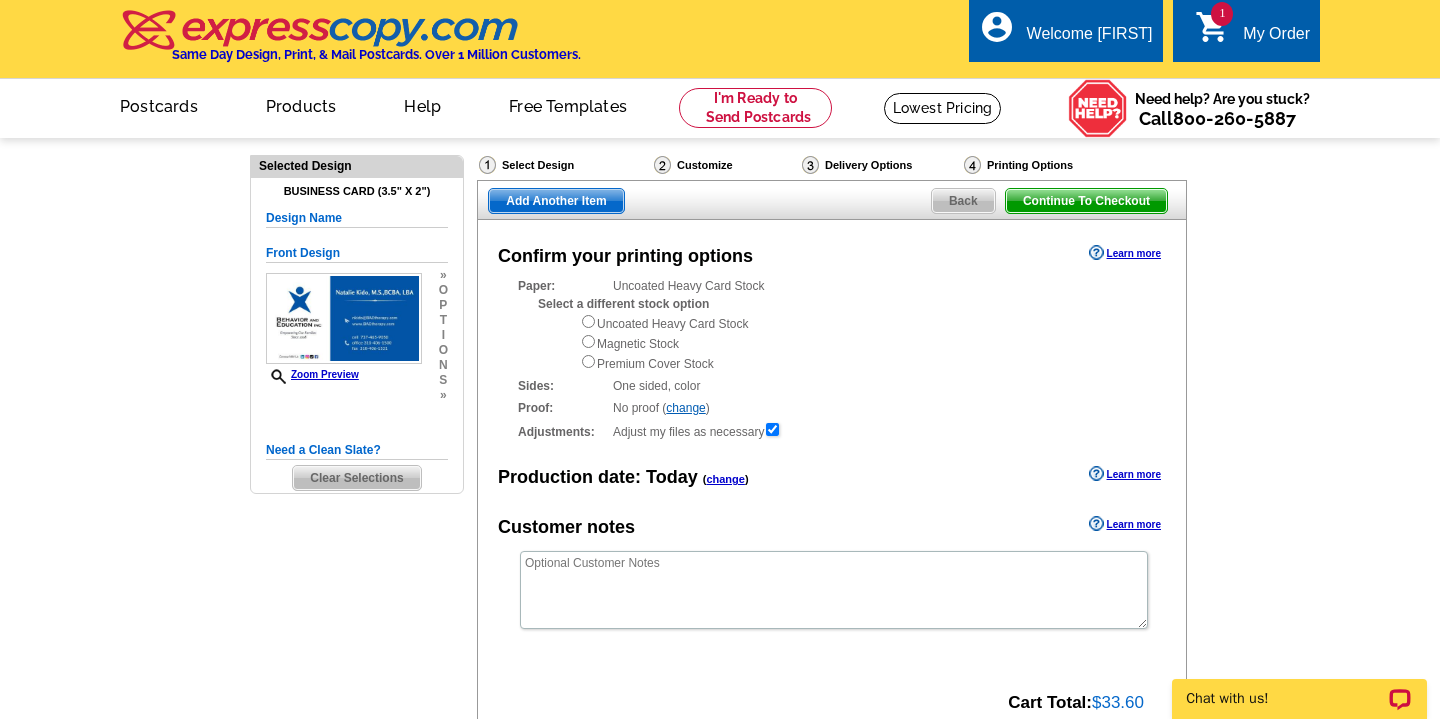 scroll, scrollTop: 0, scrollLeft: 0, axis: both 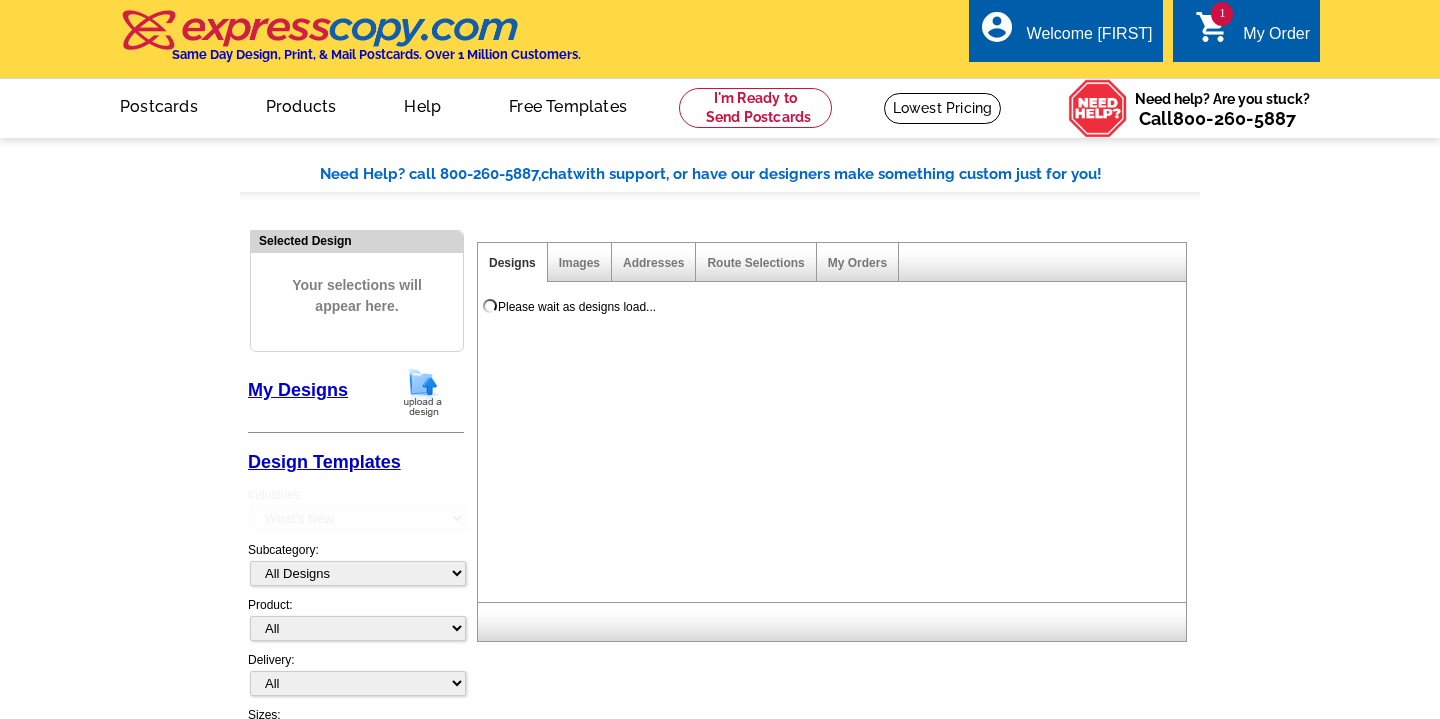select on "785" 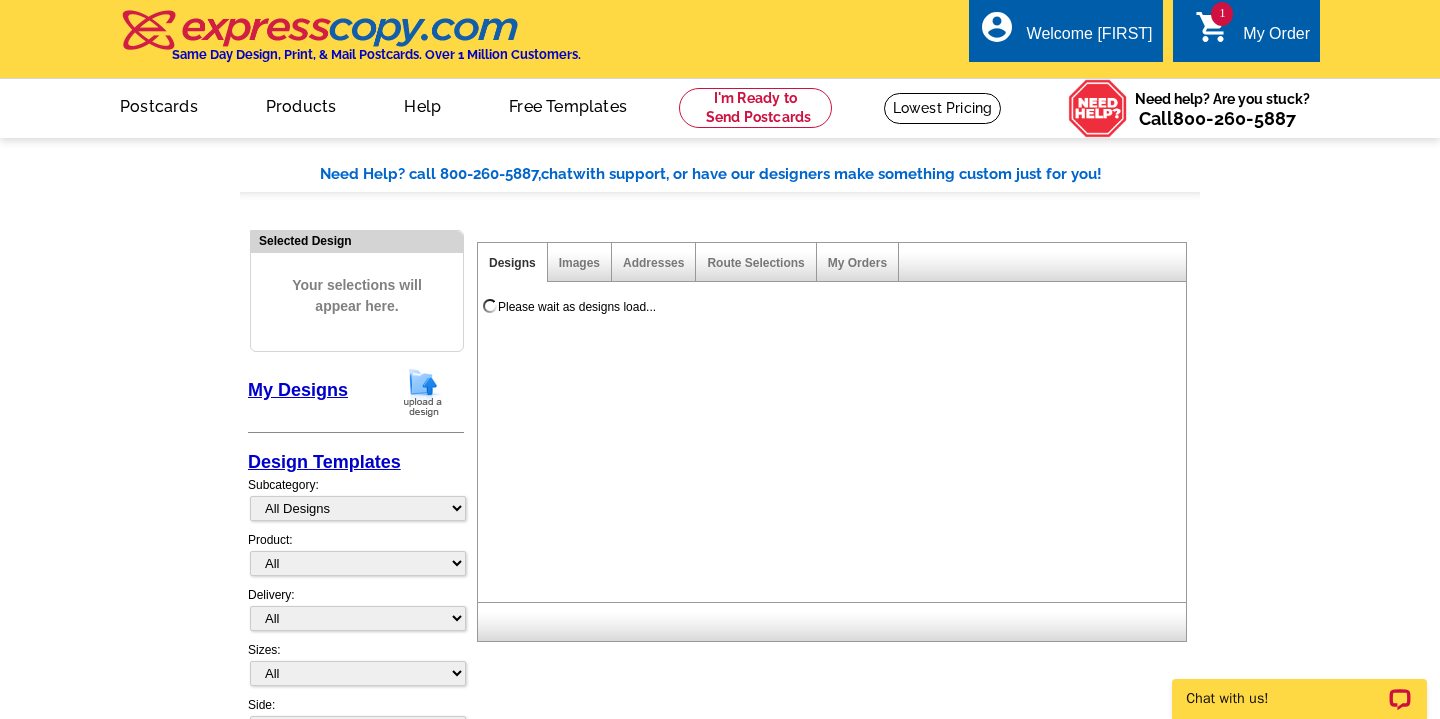 scroll, scrollTop: 0, scrollLeft: 0, axis: both 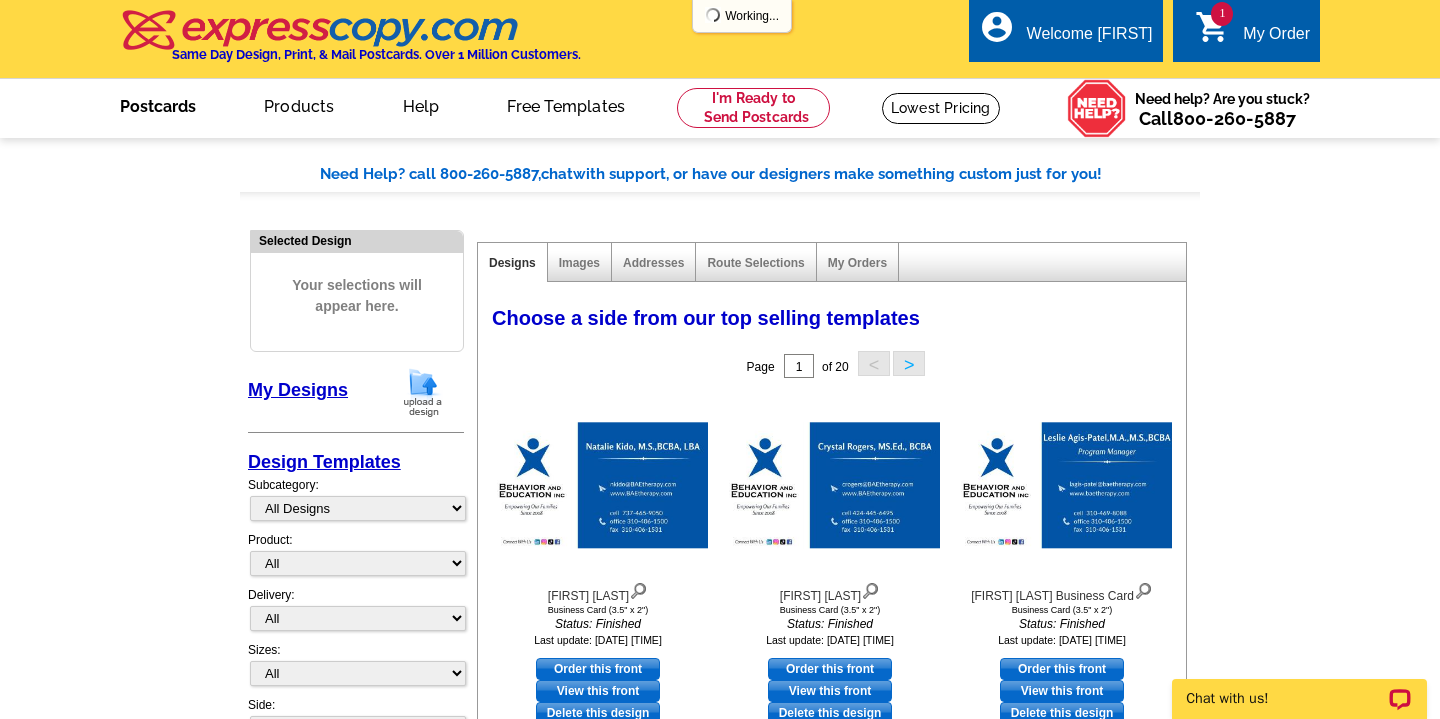 click on "Postcards" at bounding box center (158, 104) 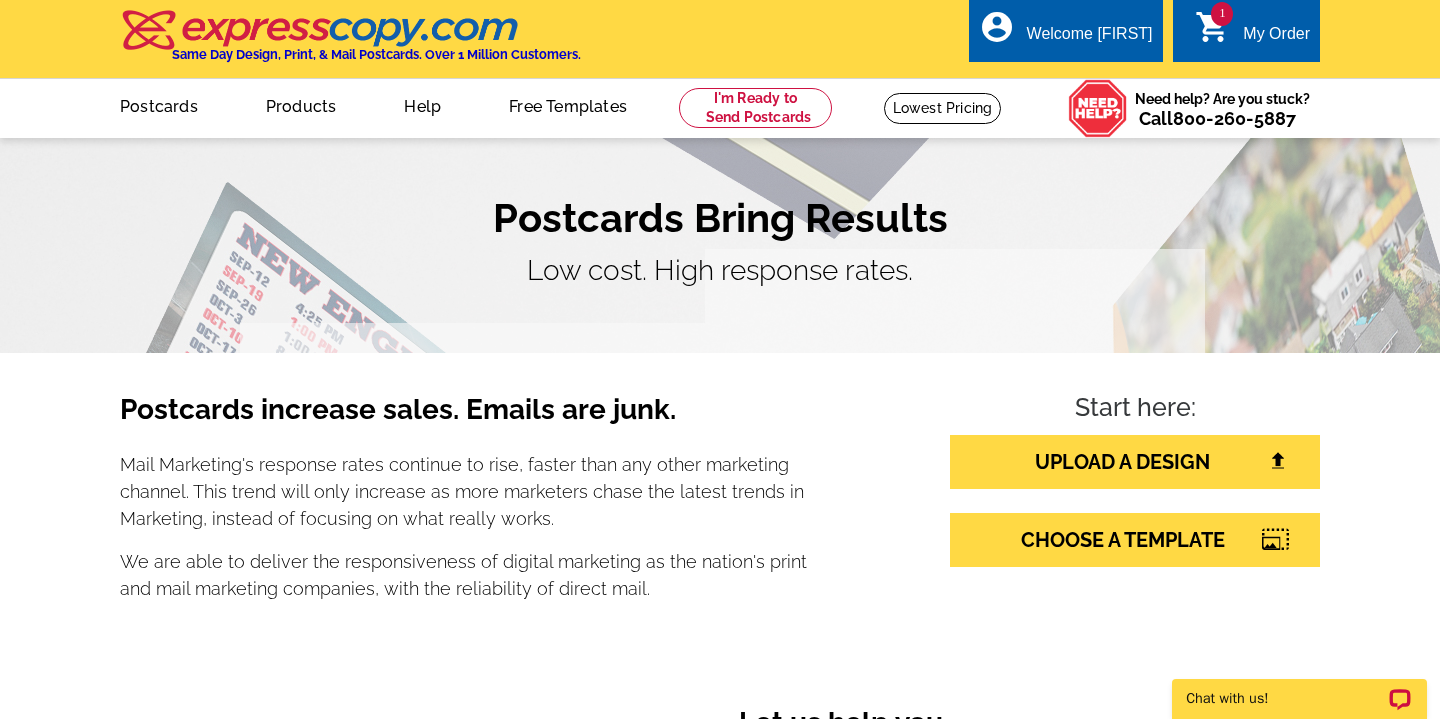 scroll, scrollTop: 0, scrollLeft: 0, axis: both 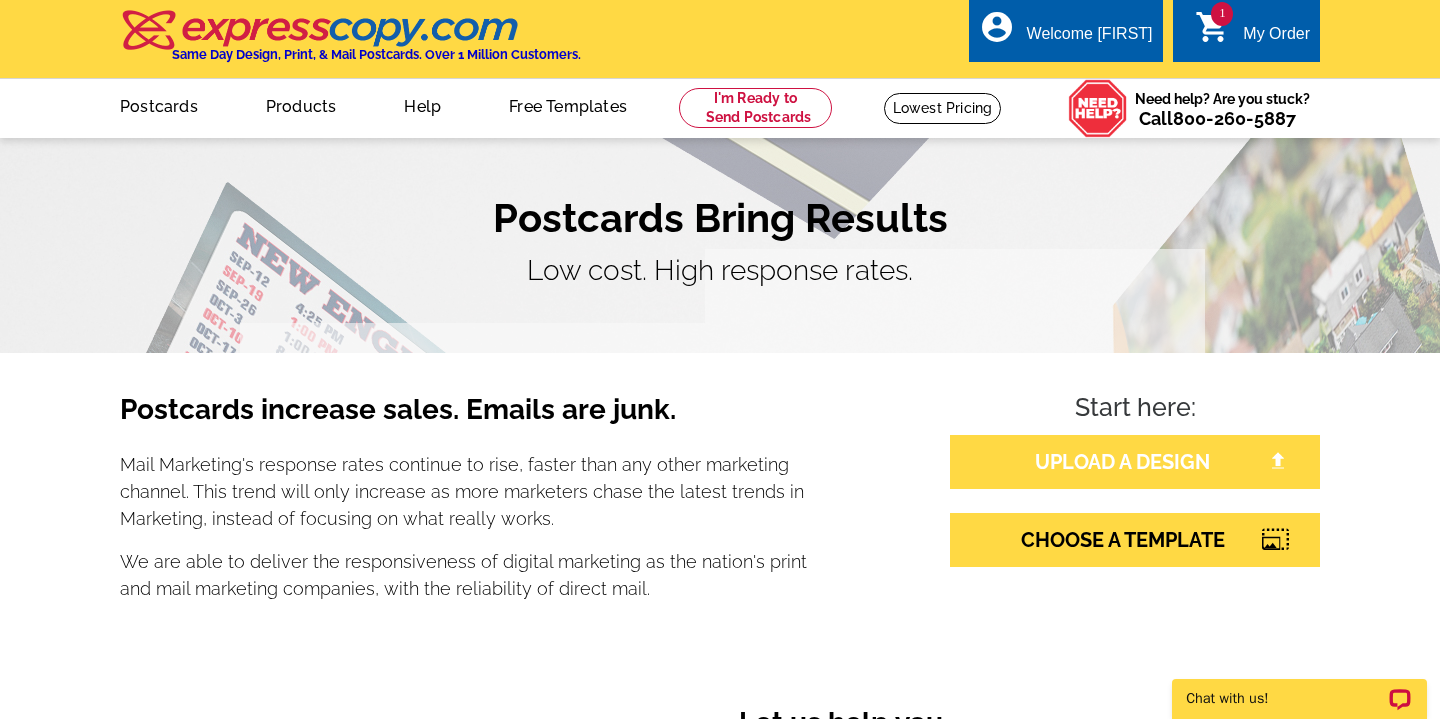 click on "UPLOAD A DESIGN" at bounding box center [1135, 462] 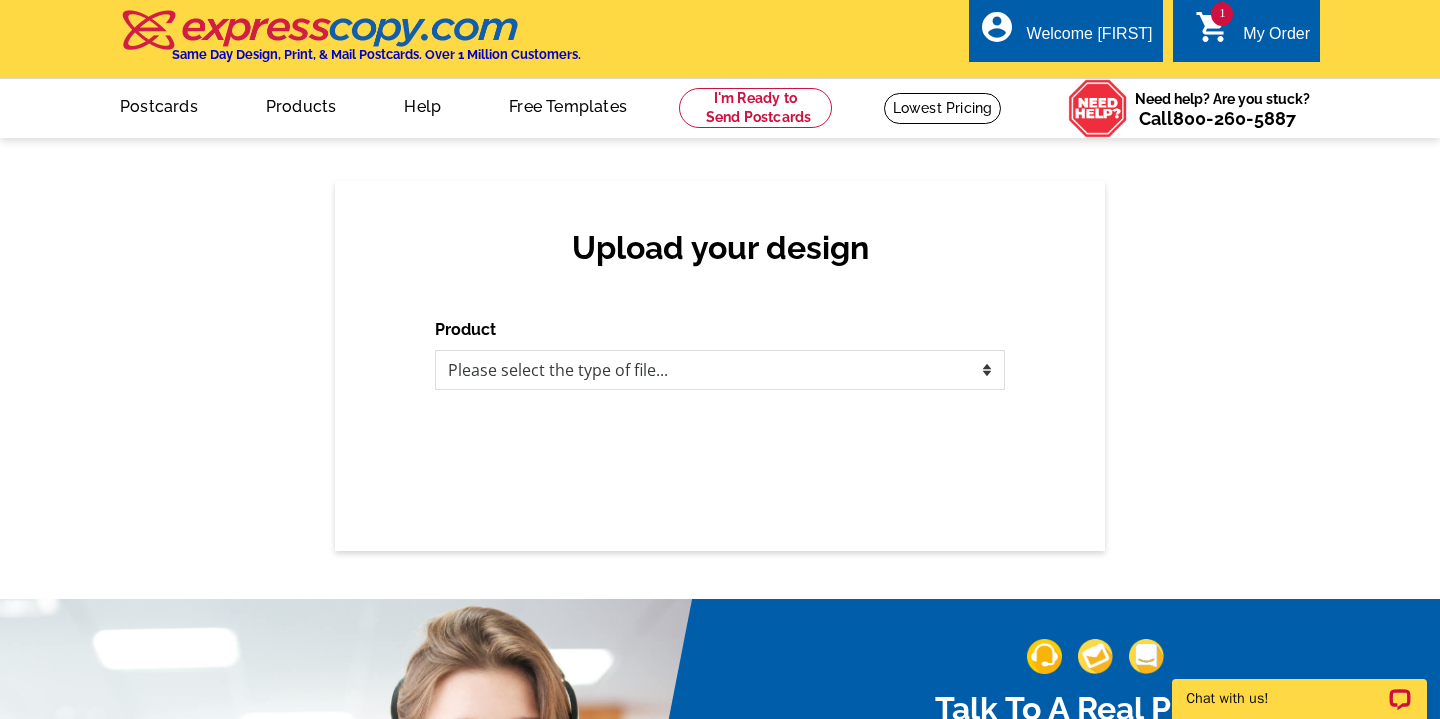 scroll, scrollTop: 0, scrollLeft: 0, axis: both 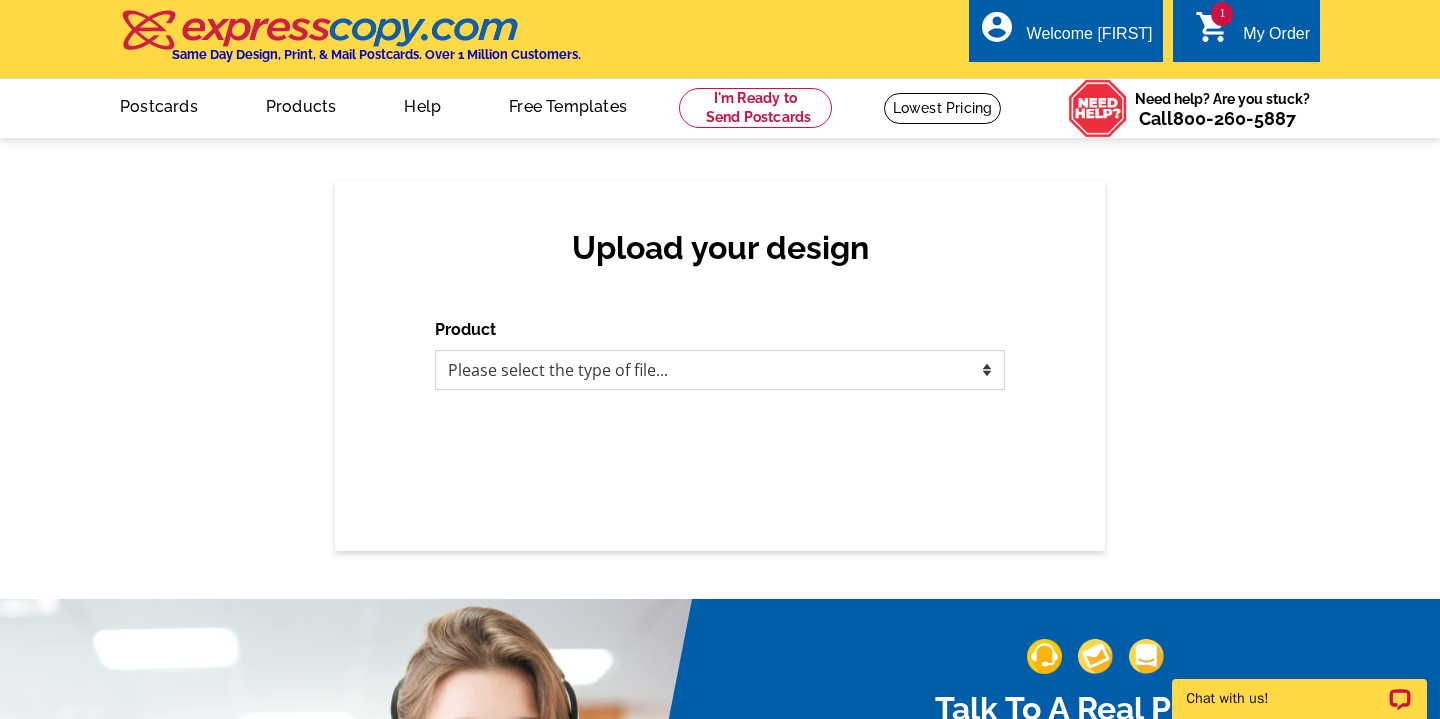 select on "3" 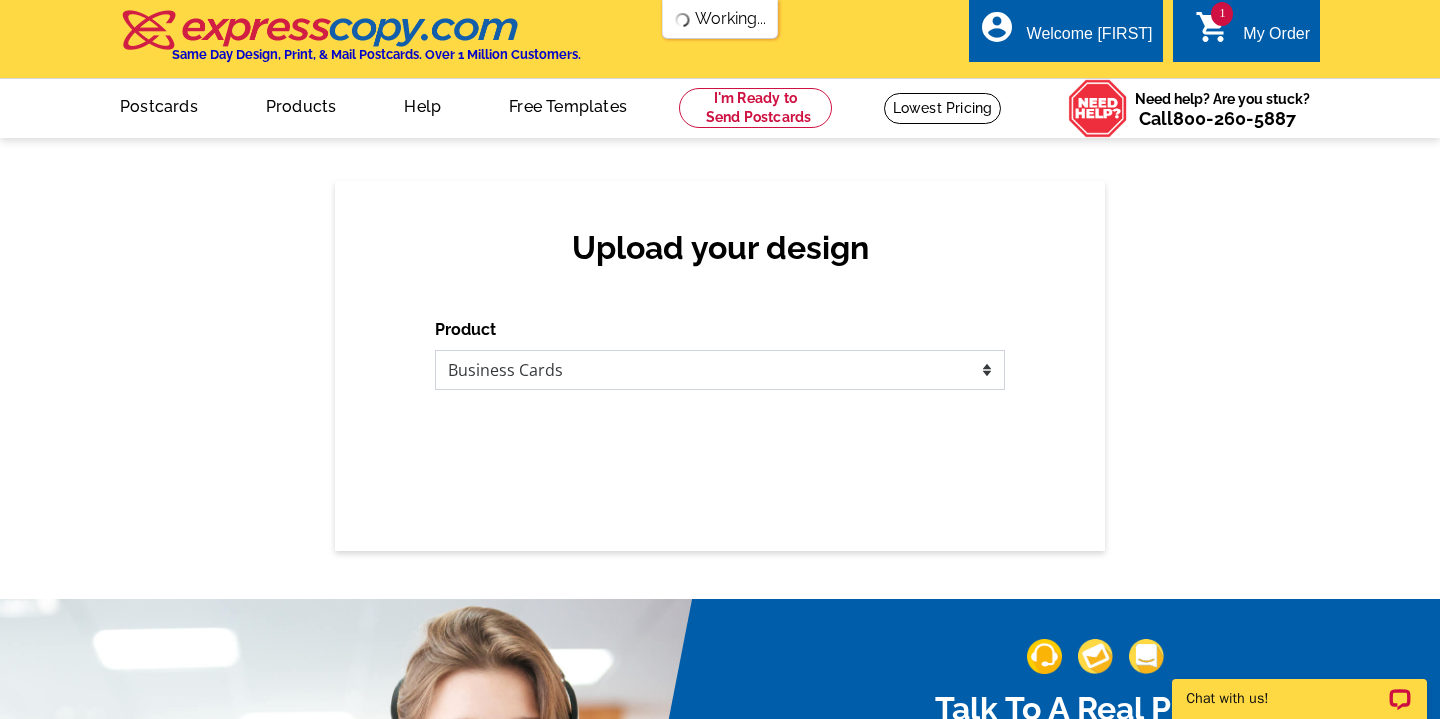 scroll, scrollTop: 0, scrollLeft: 0, axis: both 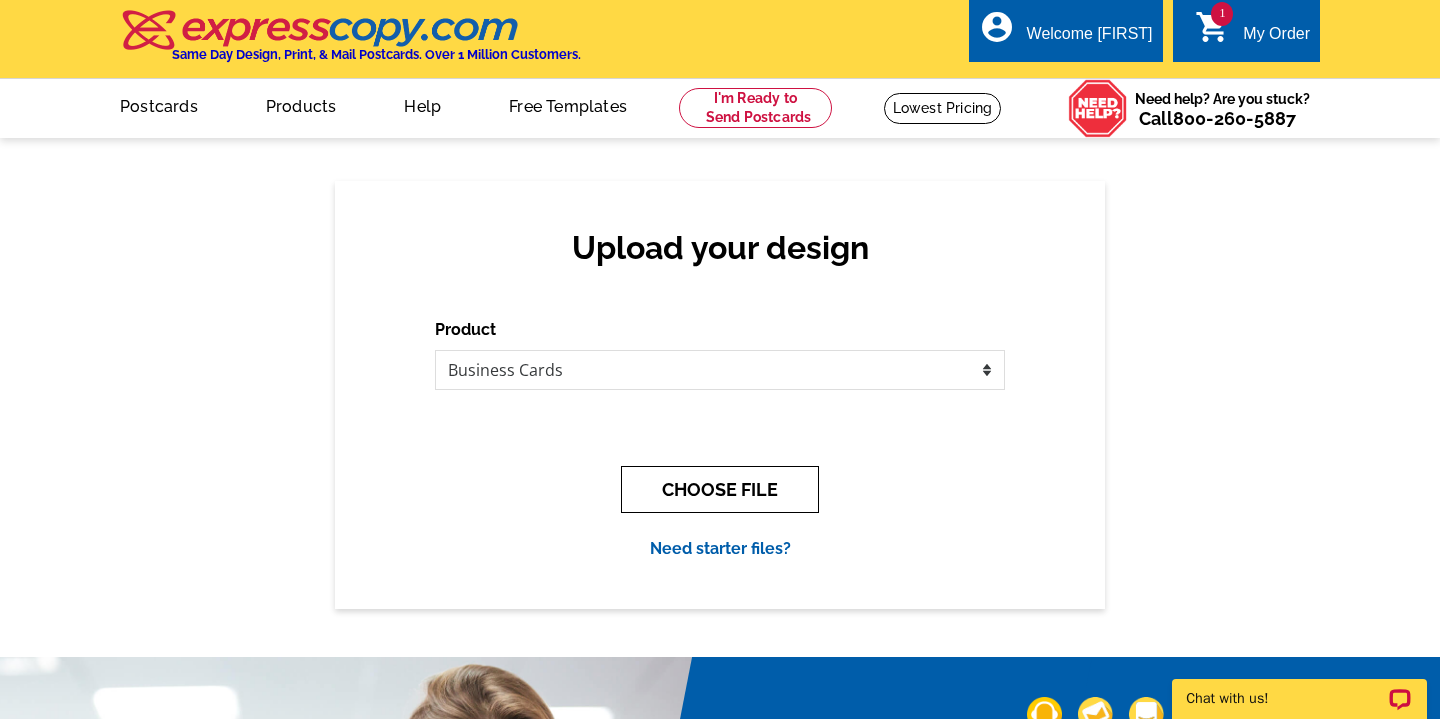 click on "CHOOSE FILE" at bounding box center [720, 489] 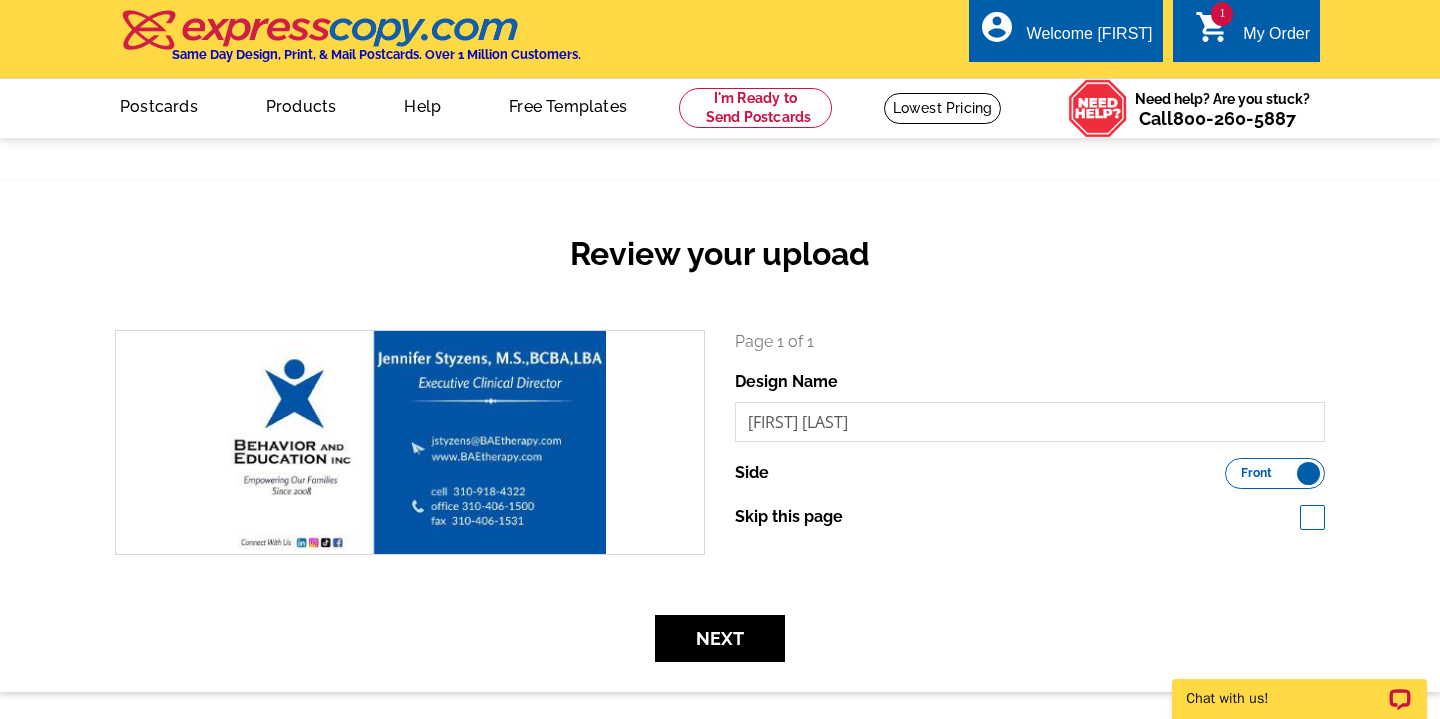 scroll, scrollTop: 0, scrollLeft: 0, axis: both 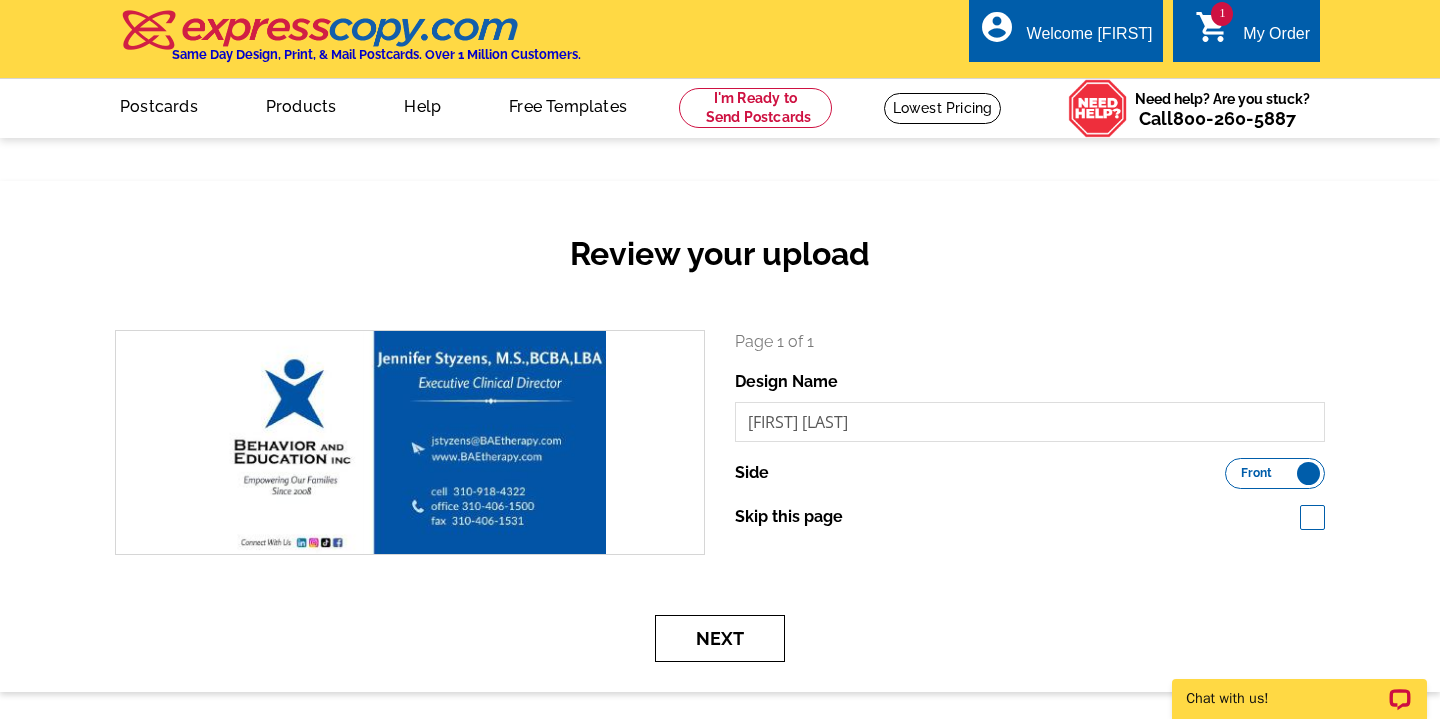 click on "Next" at bounding box center [720, 638] 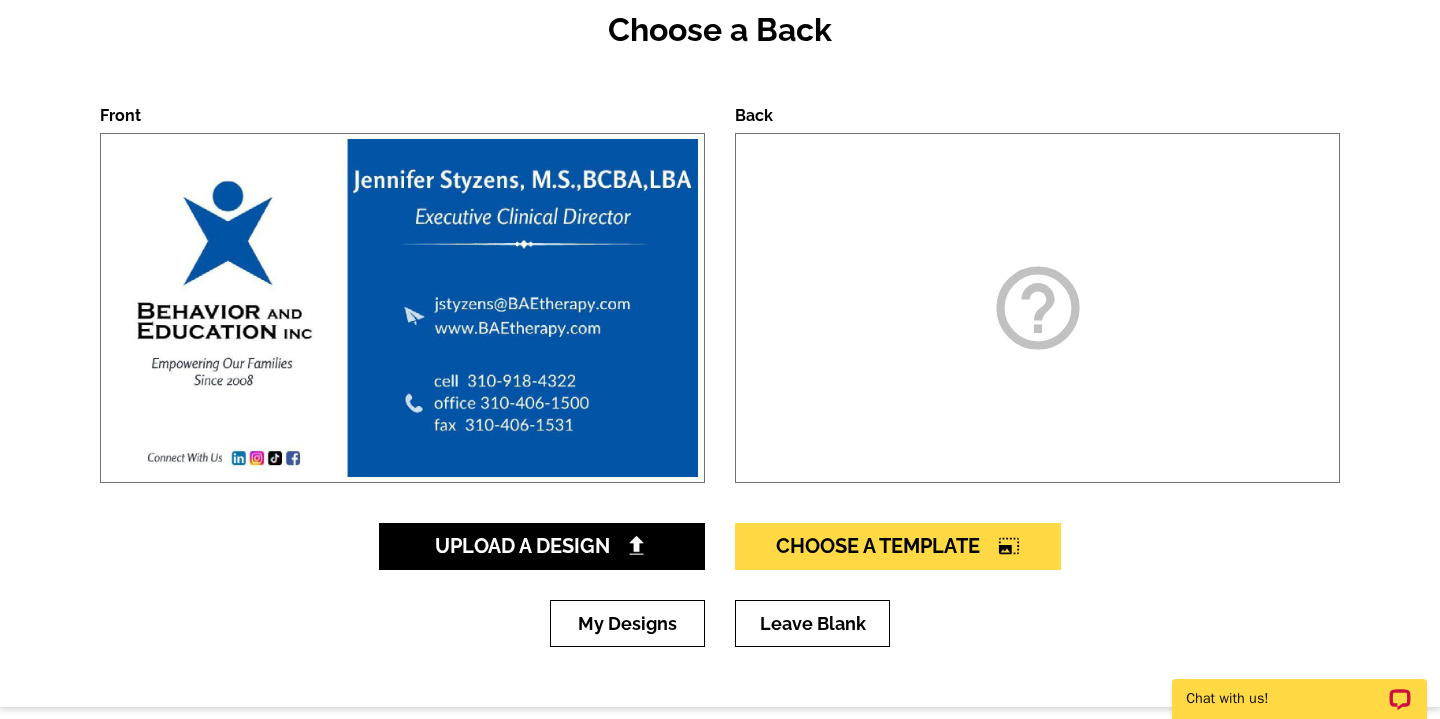 scroll, scrollTop: 228, scrollLeft: 0, axis: vertical 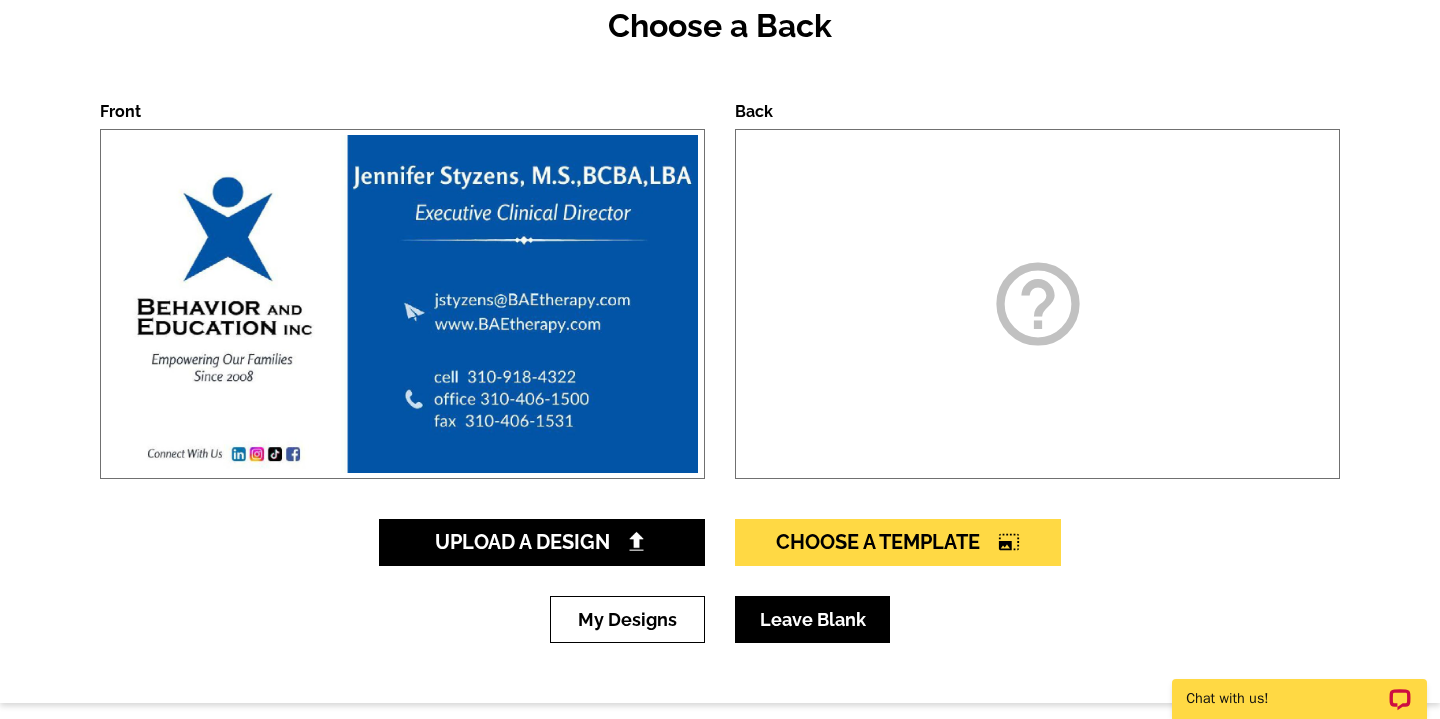 click on "Leave Blank" at bounding box center (812, 619) 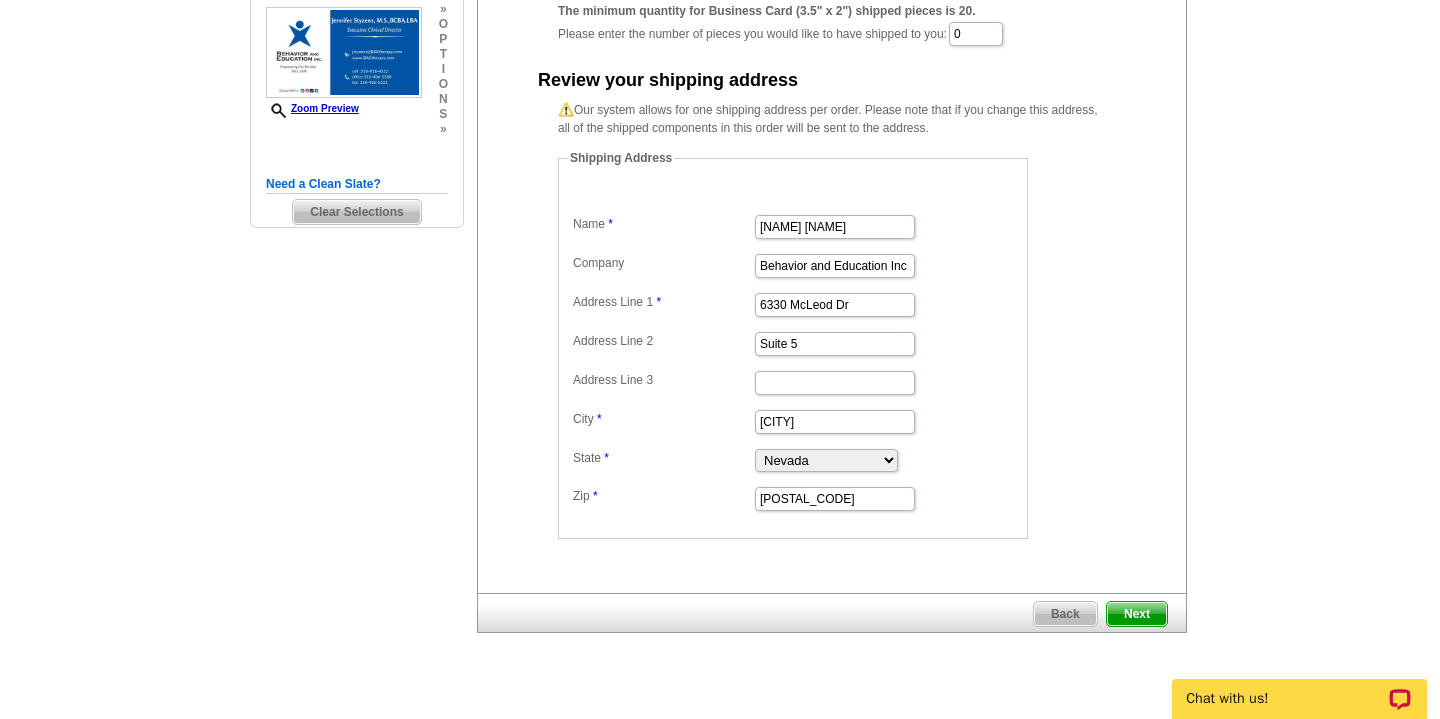 scroll, scrollTop: 280, scrollLeft: 0, axis: vertical 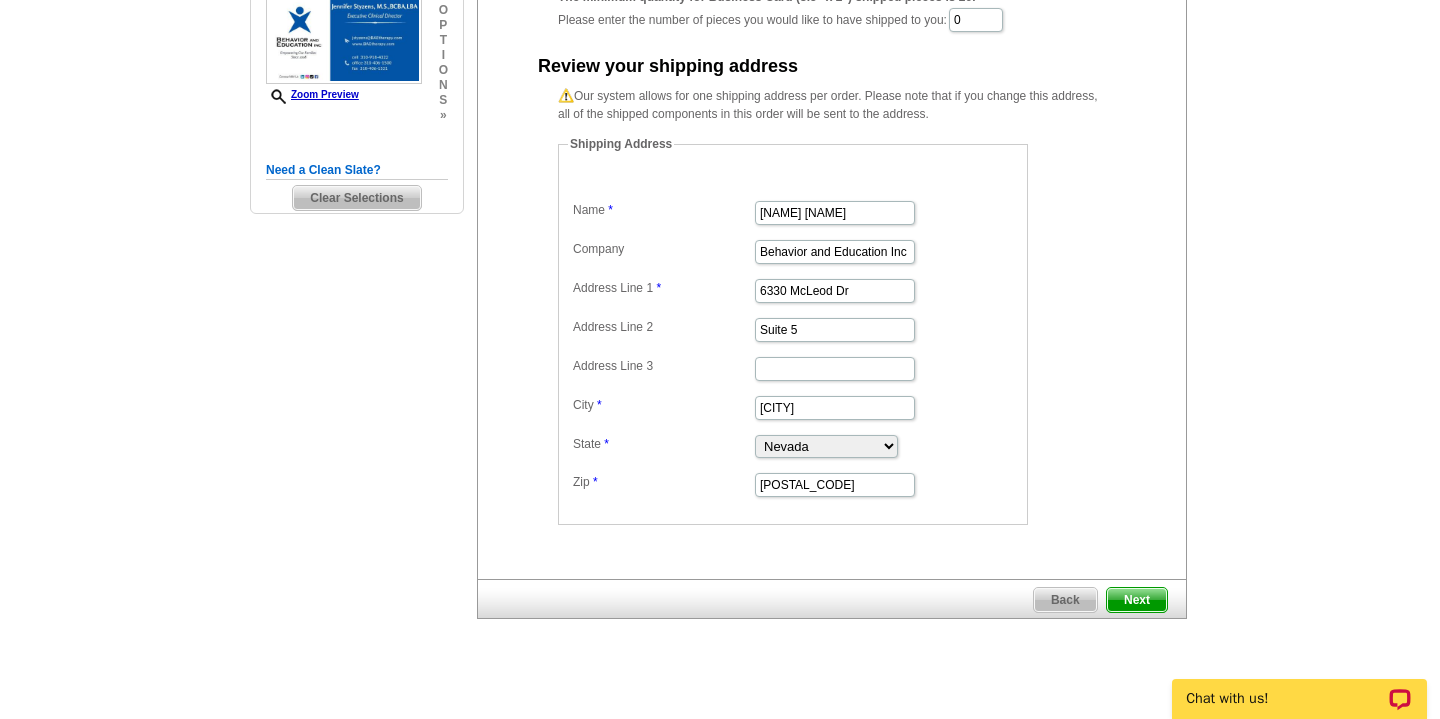 click on "Next" at bounding box center [1137, 600] 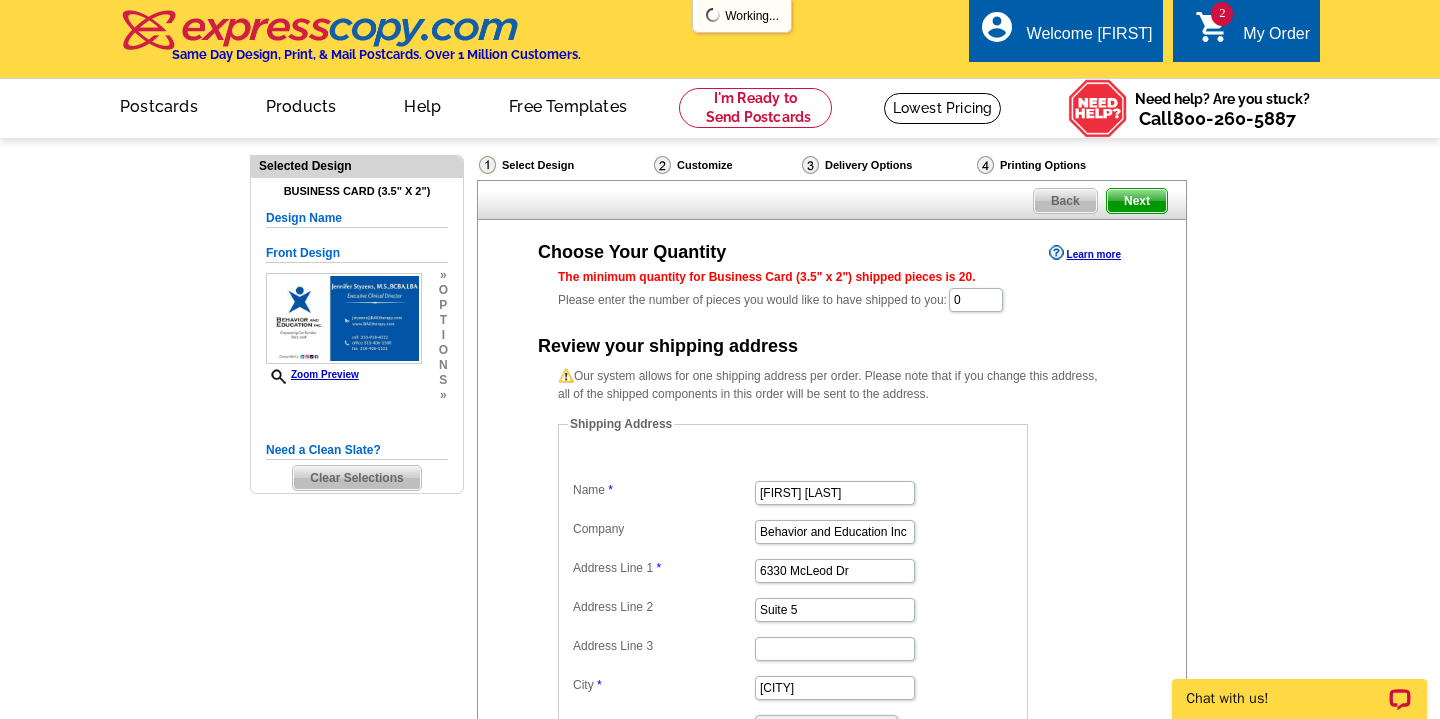scroll, scrollTop: 0, scrollLeft: 0, axis: both 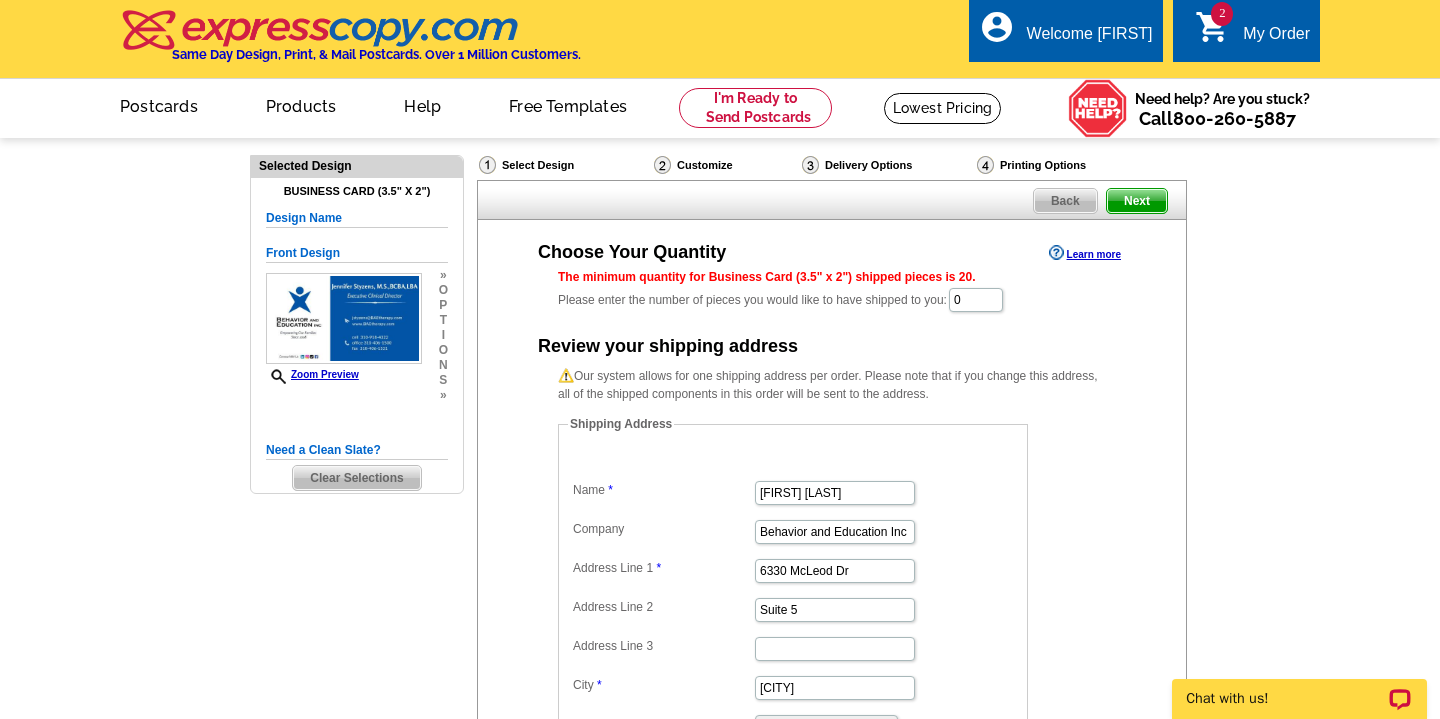 click on "2
shopping_cart
My Order" at bounding box center [1252, 34] 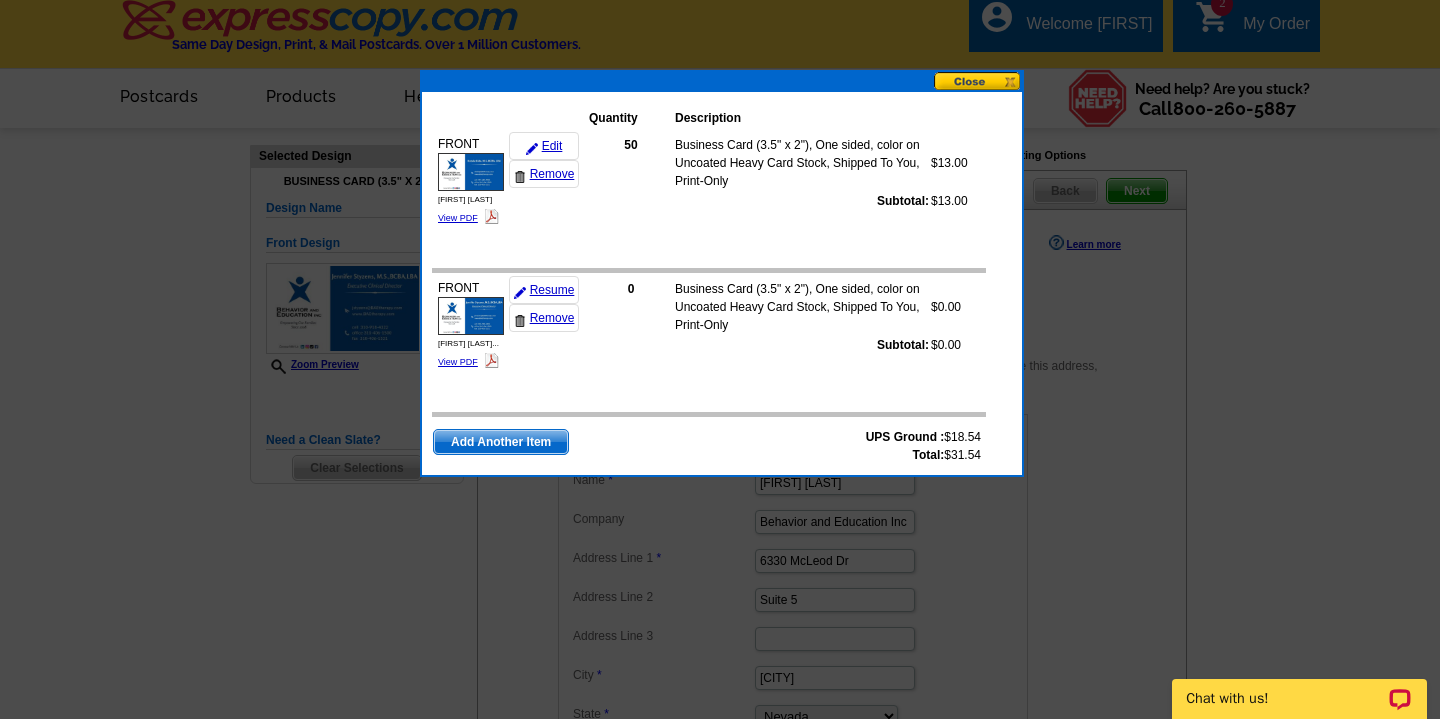 scroll, scrollTop: 8, scrollLeft: 0, axis: vertical 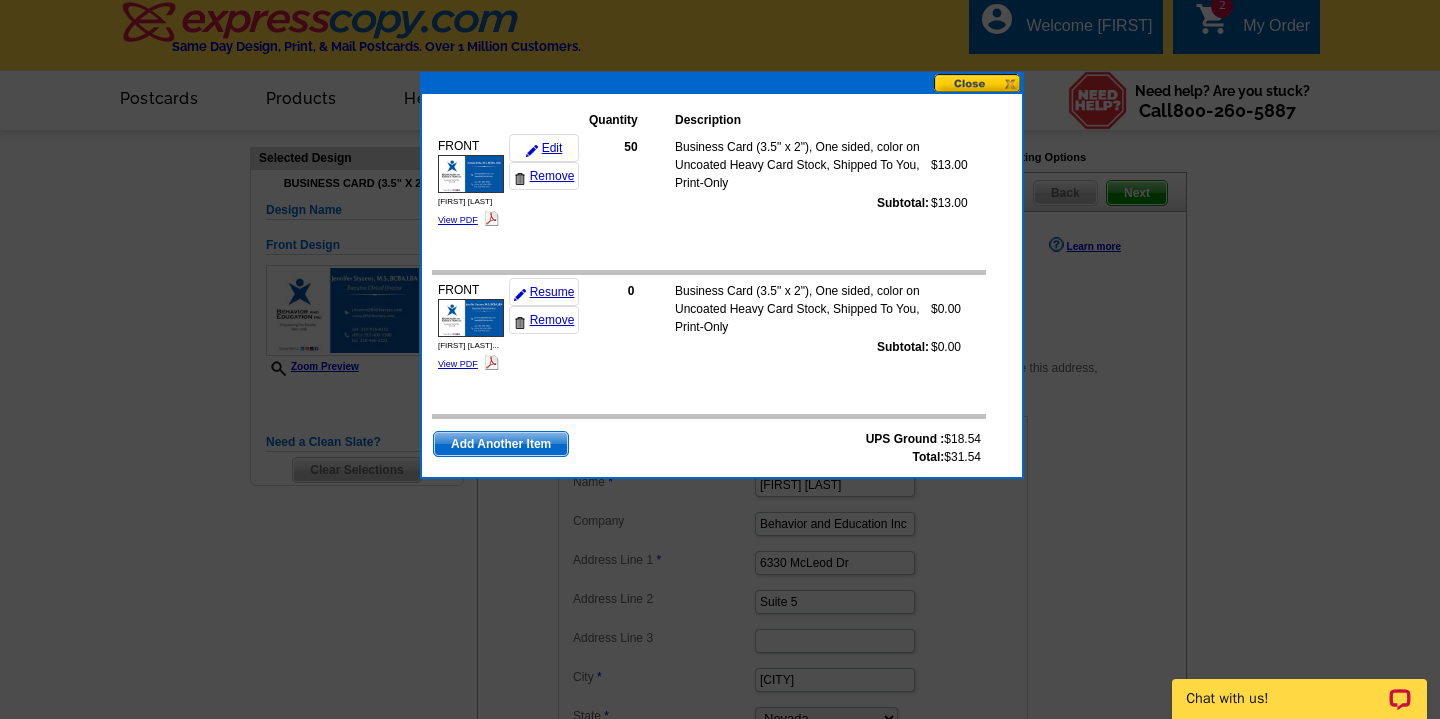 click at bounding box center [978, 83] 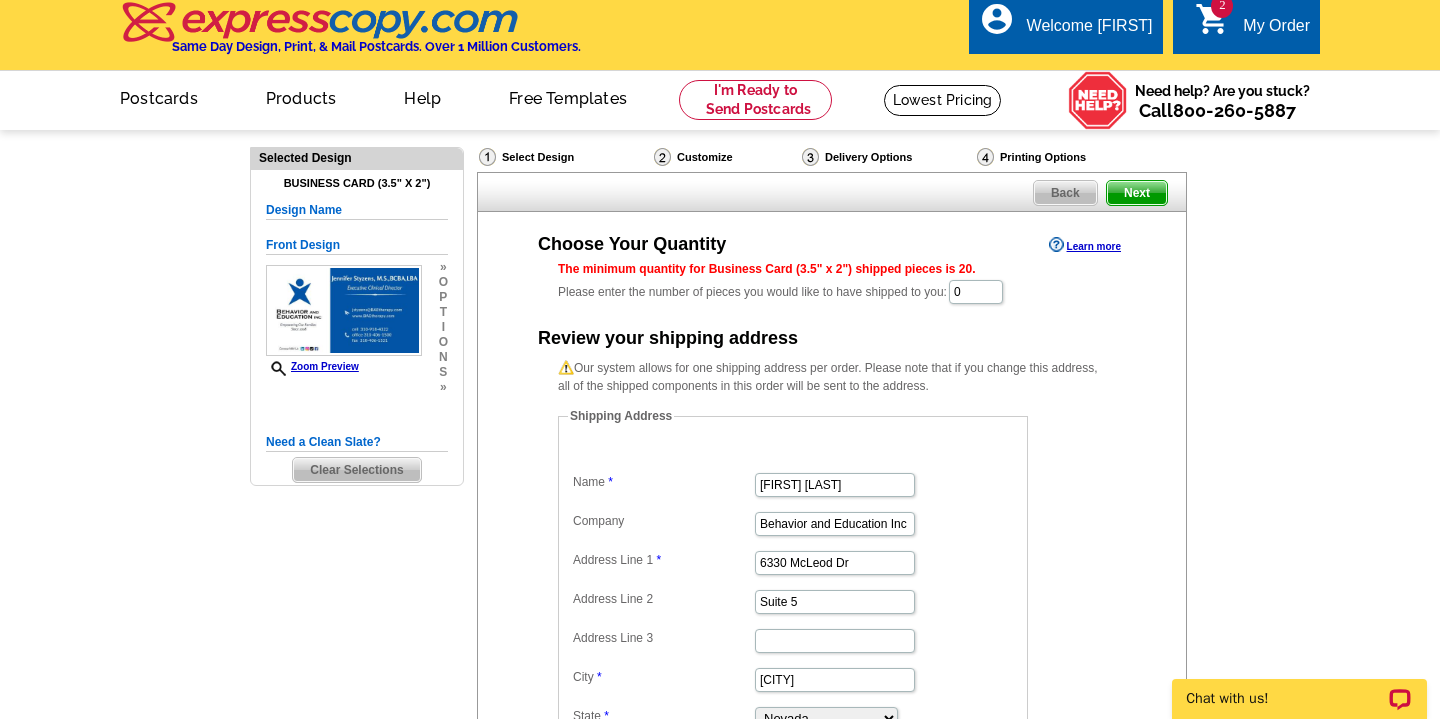 click on "The minimum quantity for Business Card (3.5" x 2") shipped pieces is 20.
Please enter the number of pieces you would like to have shipped to you:
0" at bounding box center (832, 283) 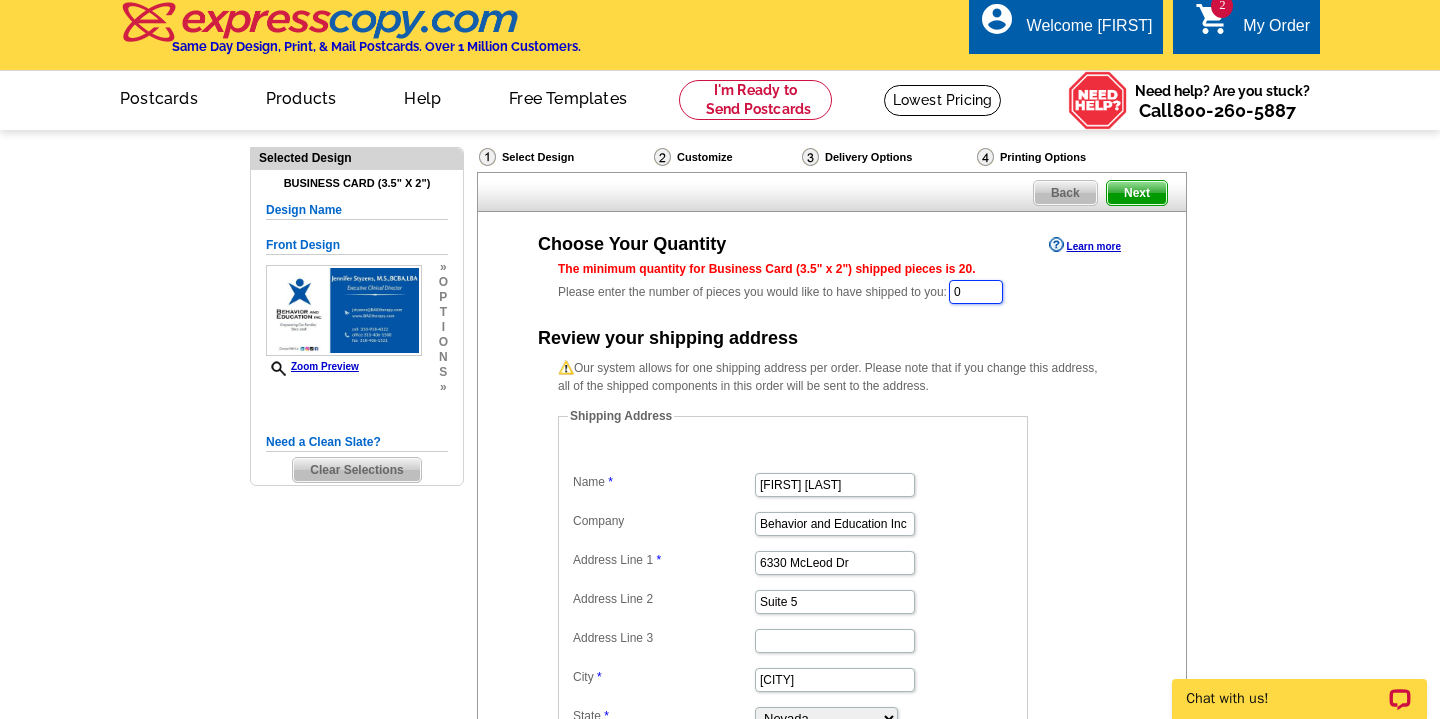 click on "0" at bounding box center (976, 292) 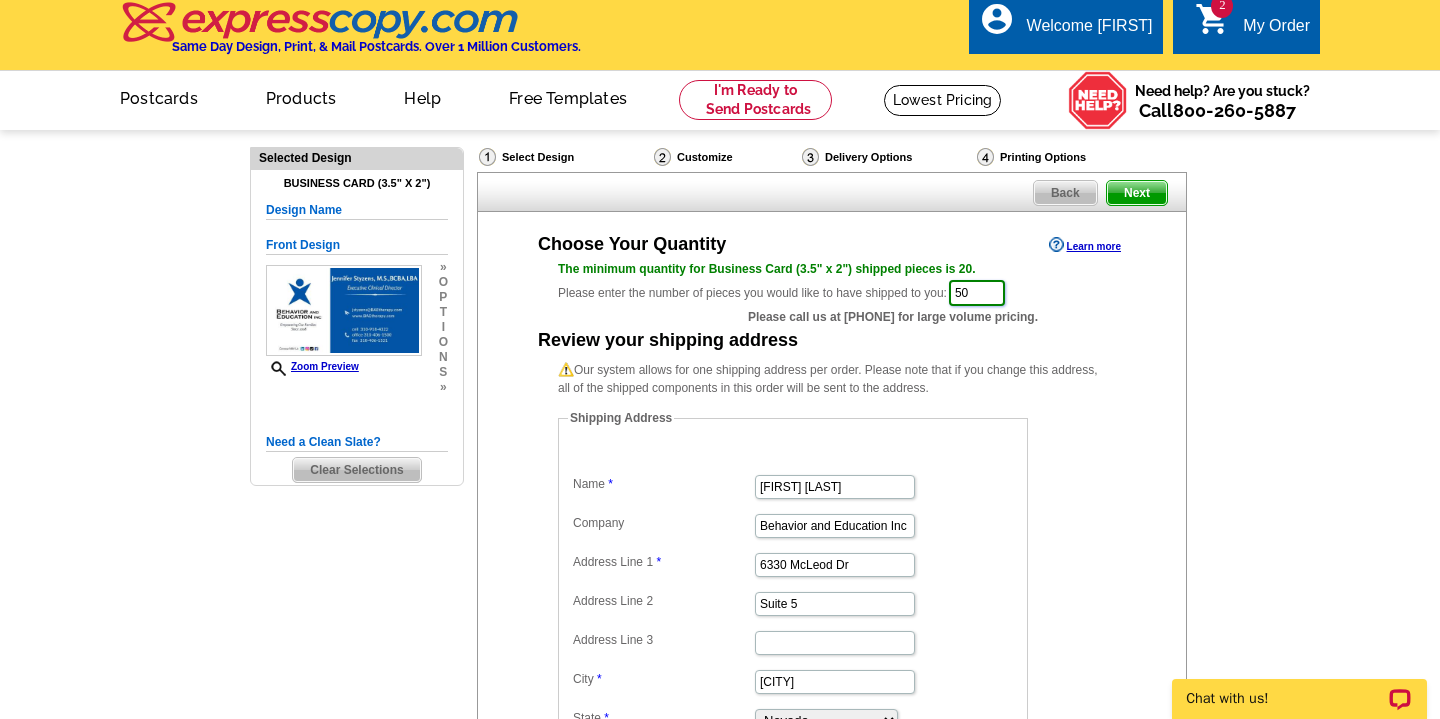 type on "50" 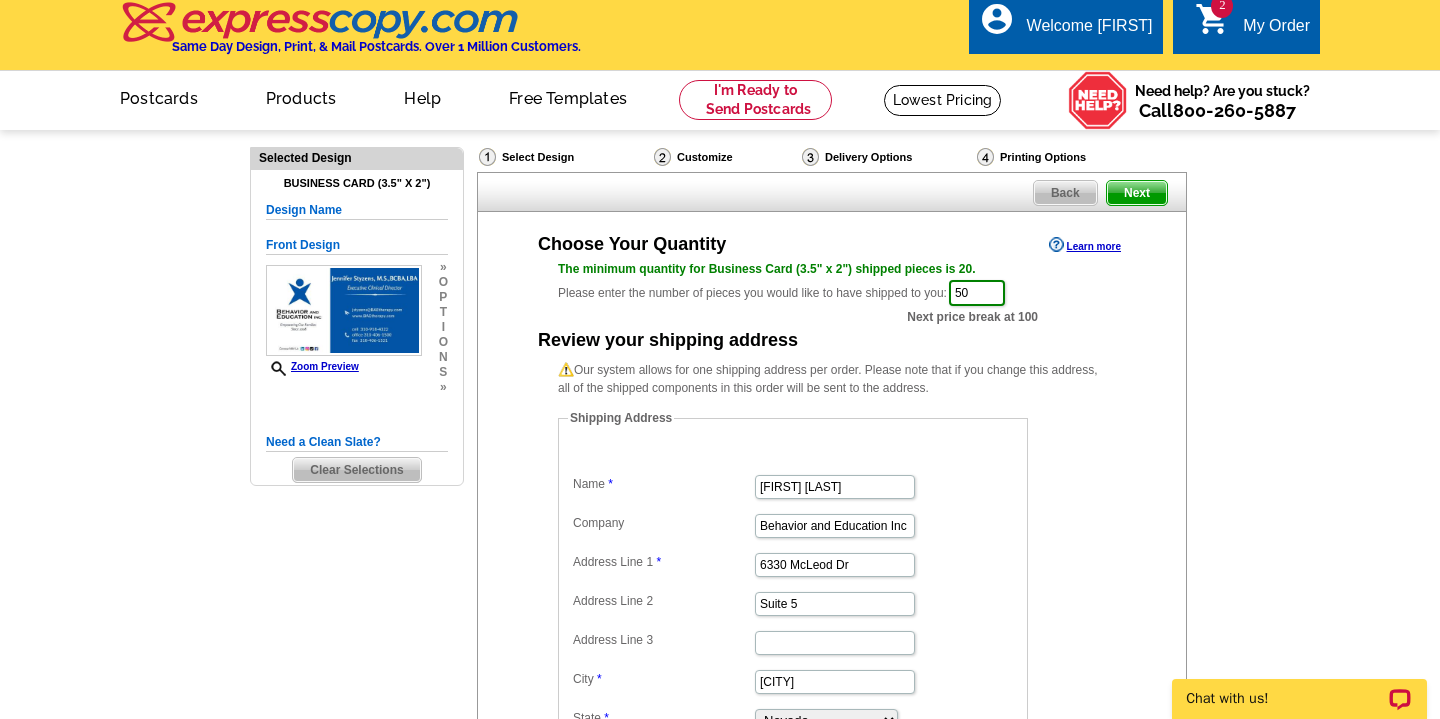 click on "Our system allows for one shipping address per order. Please note that if you change this address, all of the shipped components in this order will be sent to the address.
Shipping Address
Name
Alejandra Solis
Company
Behavior and Education Inc
Address Line 1
6330 McLeod Dr
Address Line 2
Suite 5
Address Line 3
City
Las Vegas
State
Alabama
Alaska
Arizona
Arkansas
California
Colorado
Connecticut
District of Columbia
Delaware
Florida
Georgia
Hawaii
Idaho
Illinois
Indiana
Iowa
Kansas
Kentucky
Louisiana
Maine
Maryland
Massachusetts
Michigan
Minnesota
Mississippi
Missouri
Montana
Nebraska
Nevada
New Hampshire
New Jersey
New Mexico
New York
North Carolina
North Dakota
Ohio
Oklahoma
Oregon
Pennsylvania" at bounding box center (832, 580) 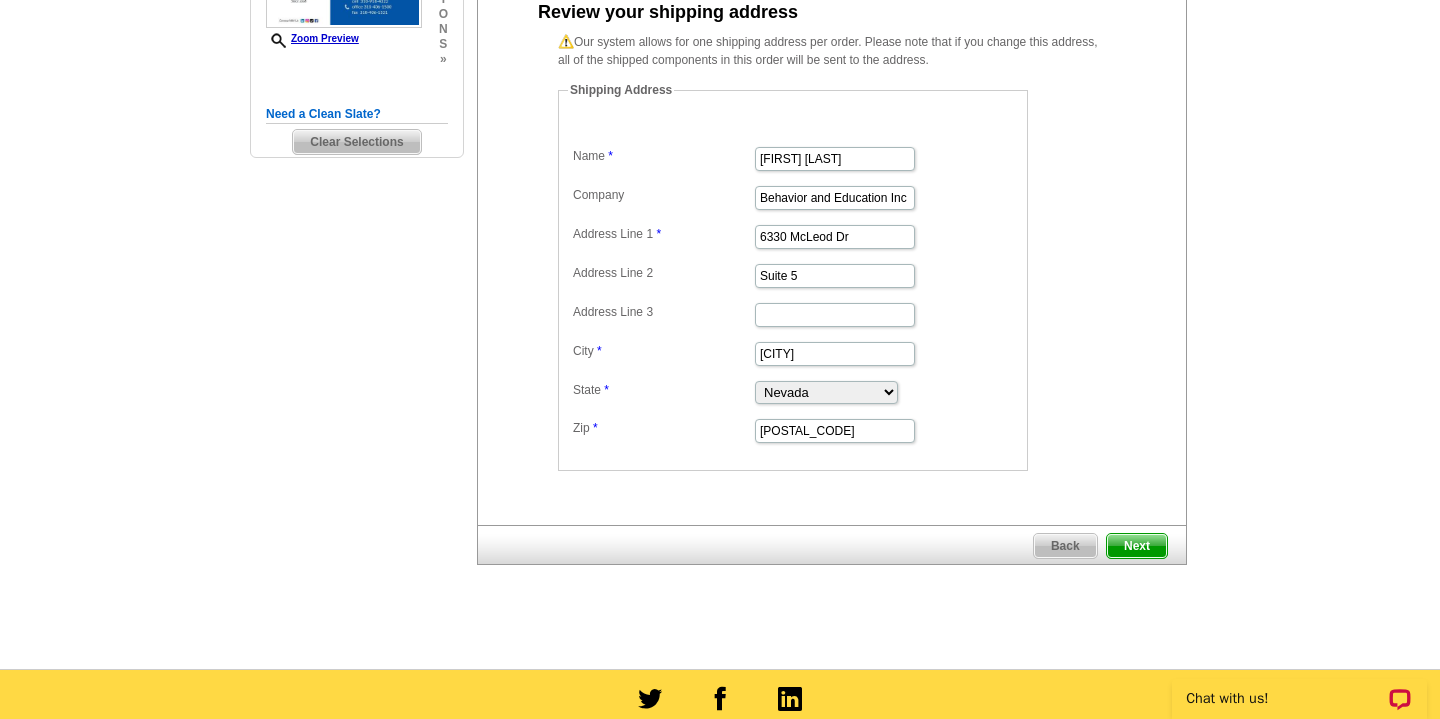 scroll, scrollTop: 411, scrollLeft: 0, axis: vertical 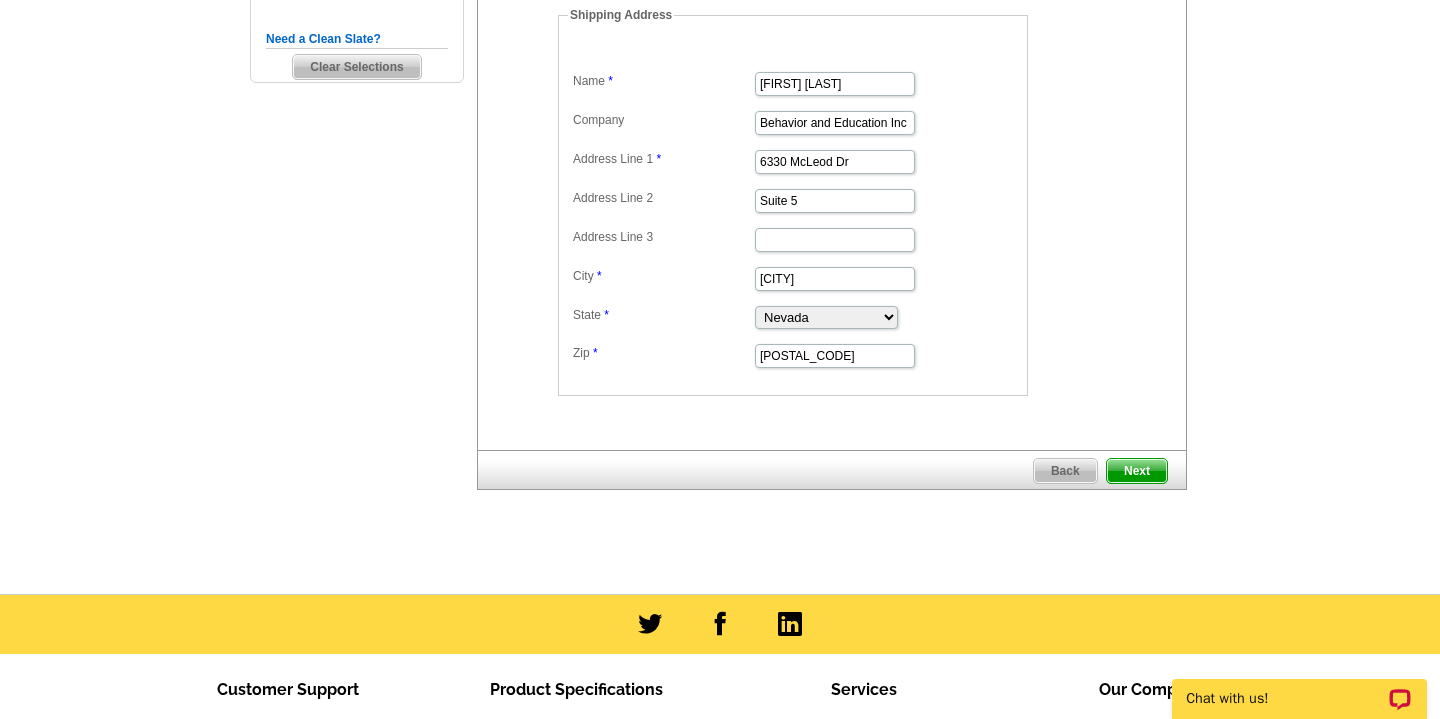 click on "Next" at bounding box center [1137, 471] 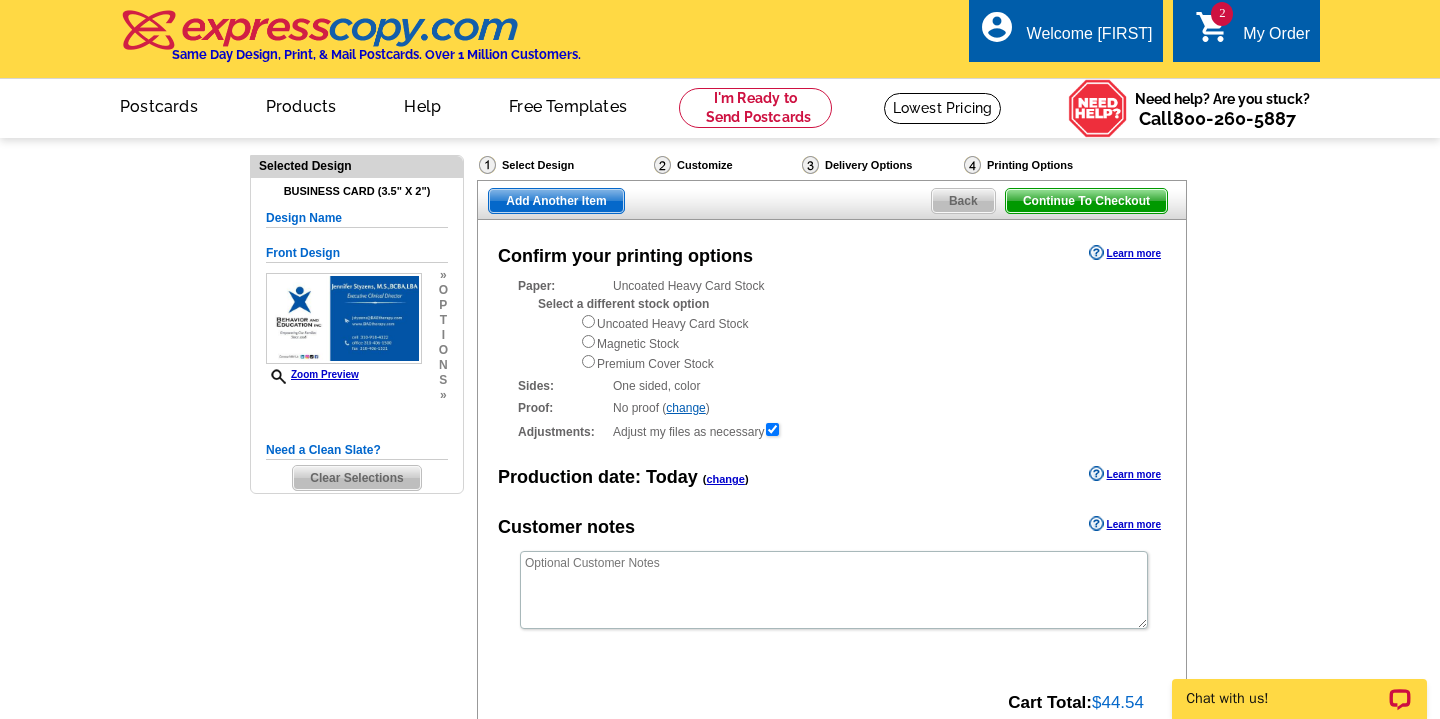 scroll, scrollTop: 0, scrollLeft: 0, axis: both 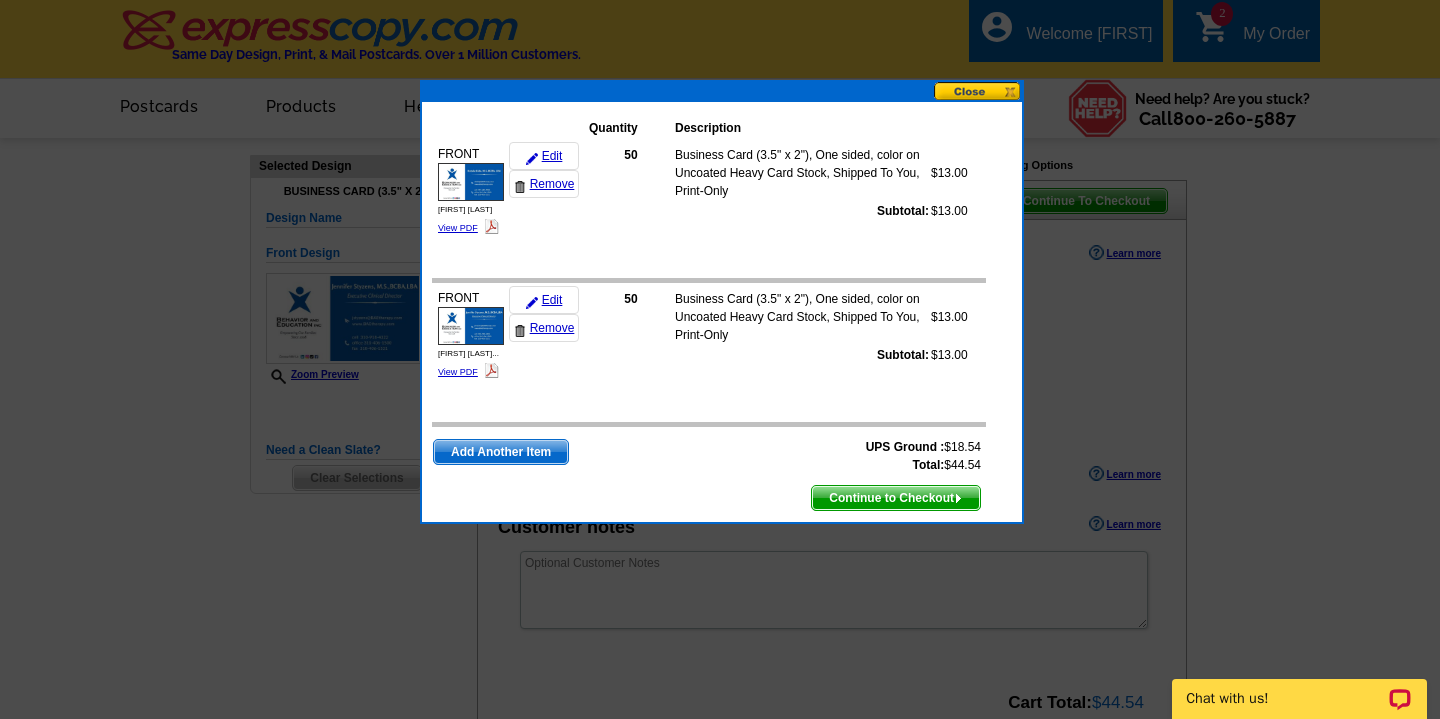 click on "Continue to Checkout" at bounding box center (896, 498) 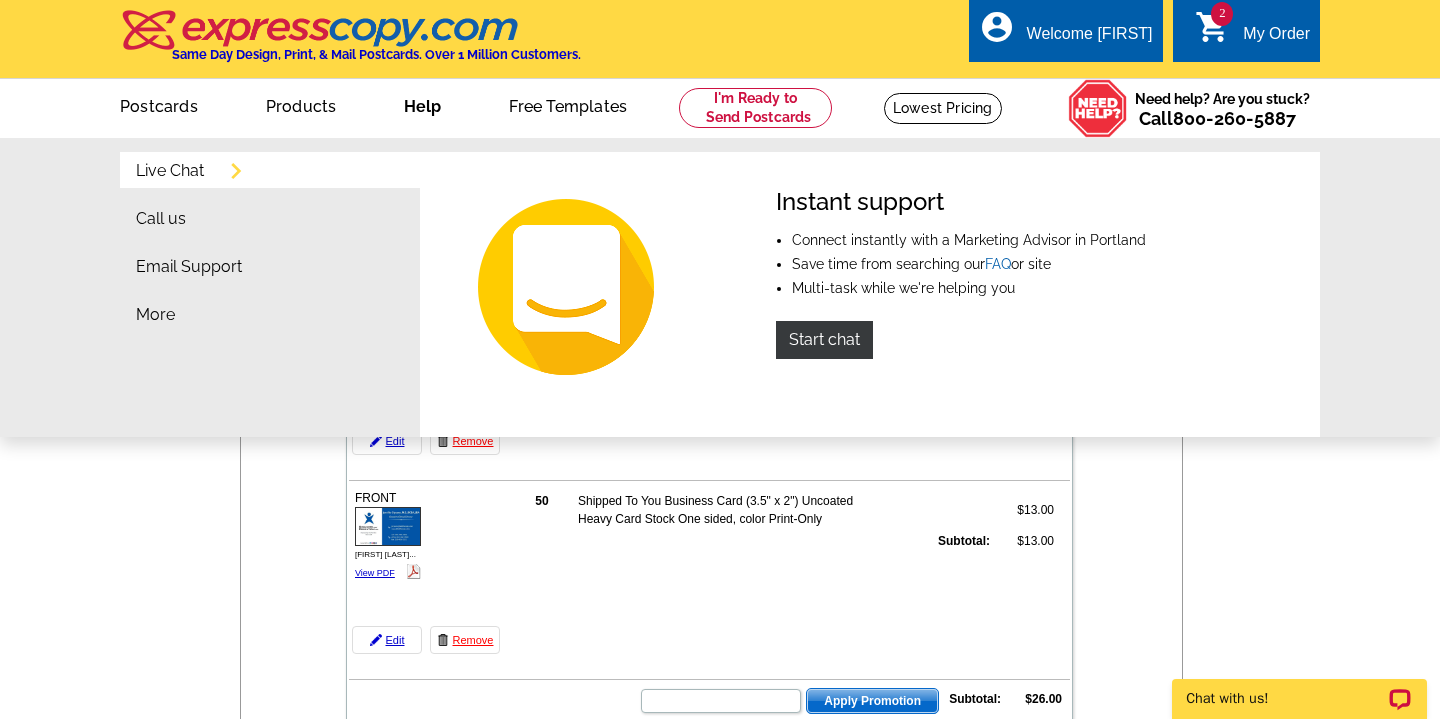 scroll, scrollTop: 0, scrollLeft: 0, axis: both 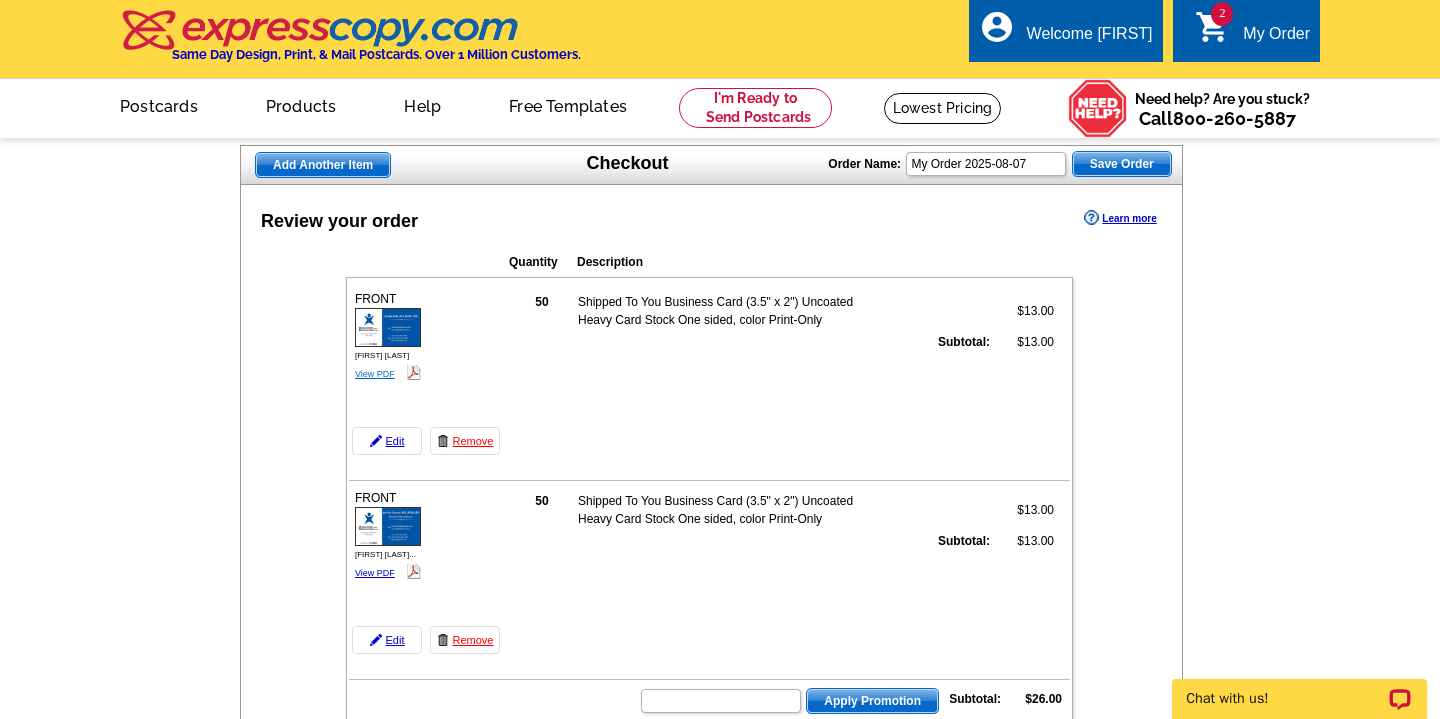 click on "View PDF" at bounding box center (375, 374) 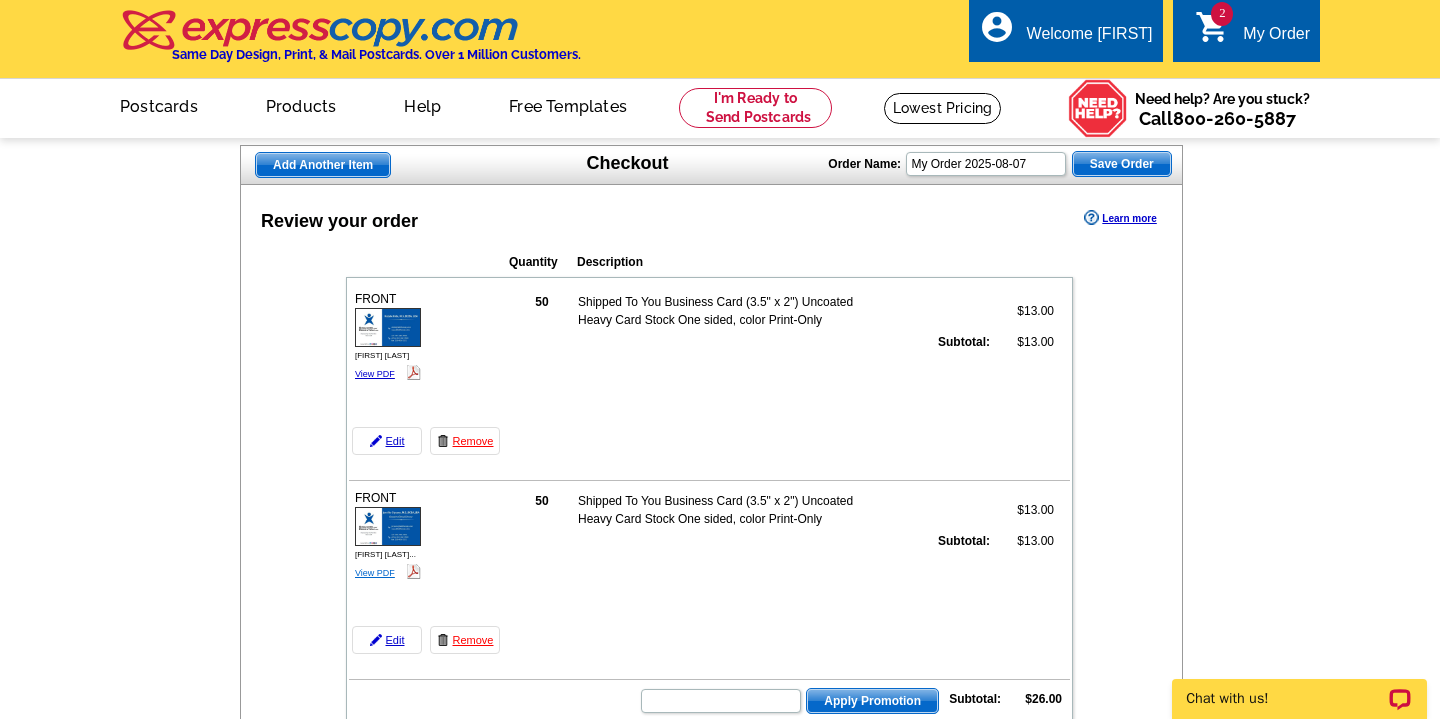 click on "View PDF" at bounding box center (375, 573) 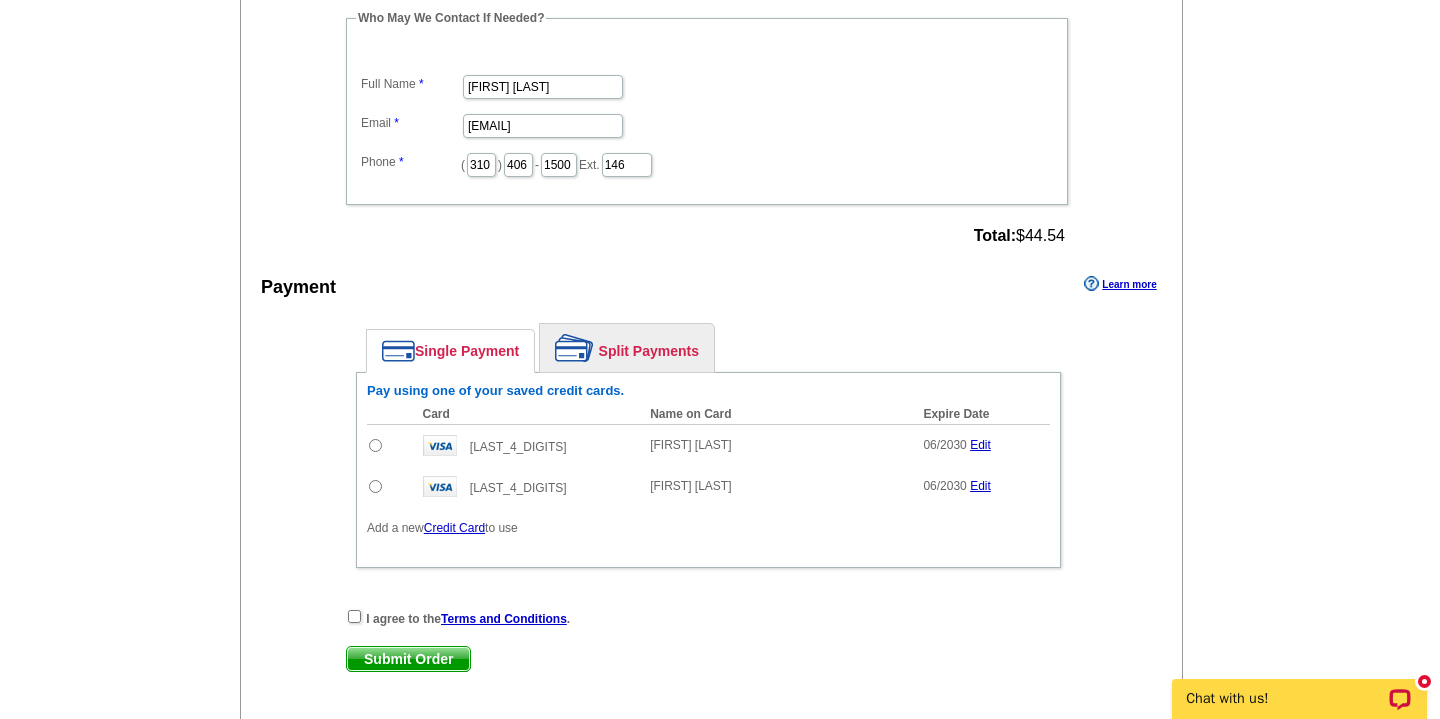 scroll, scrollTop: 1218, scrollLeft: 0, axis: vertical 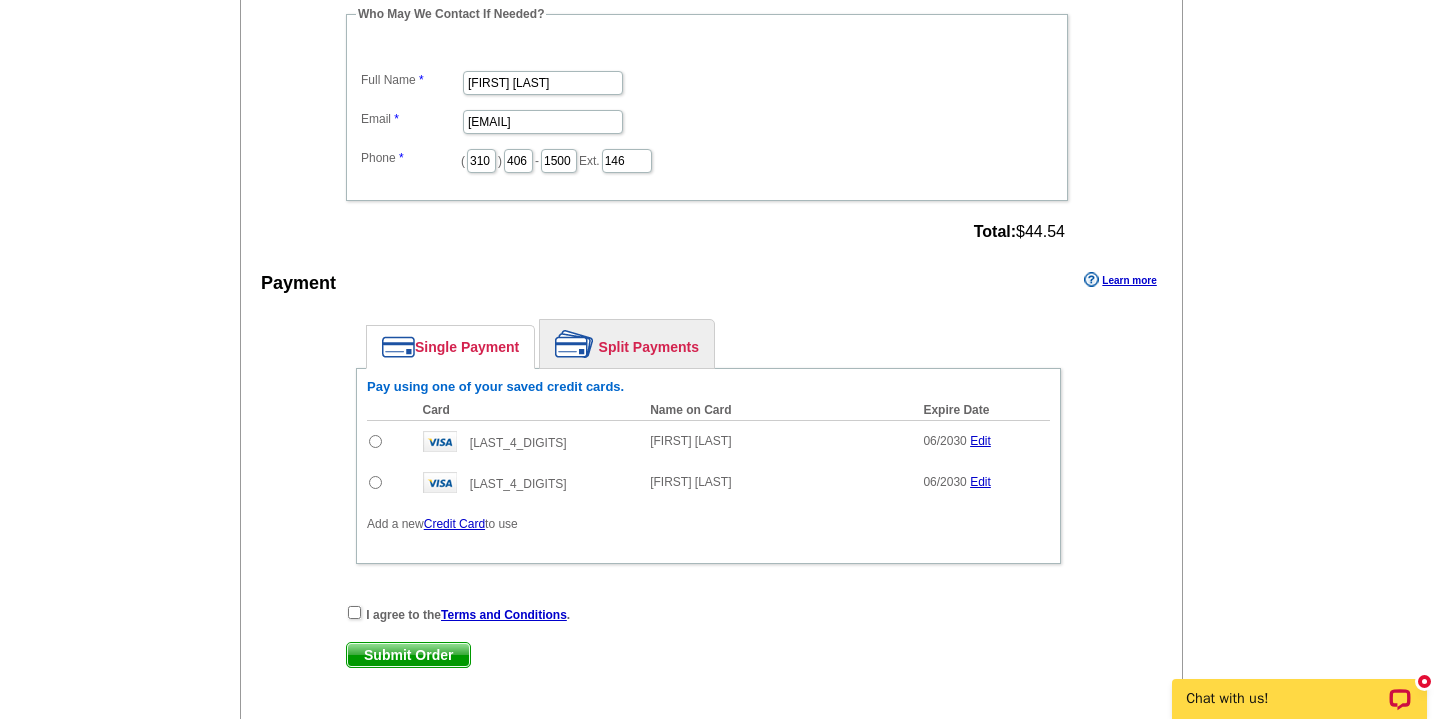 click at bounding box center [375, 441] 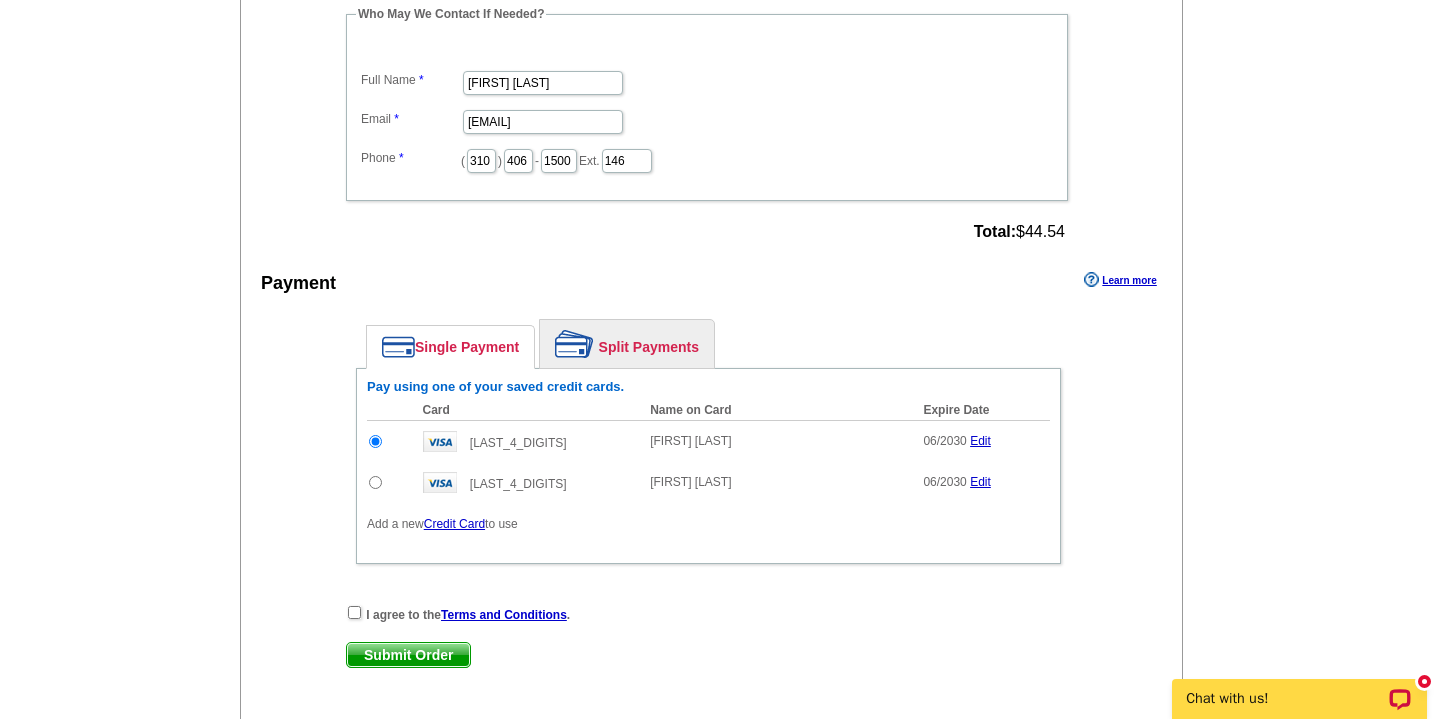 scroll, scrollTop: 0, scrollLeft: 0, axis: both 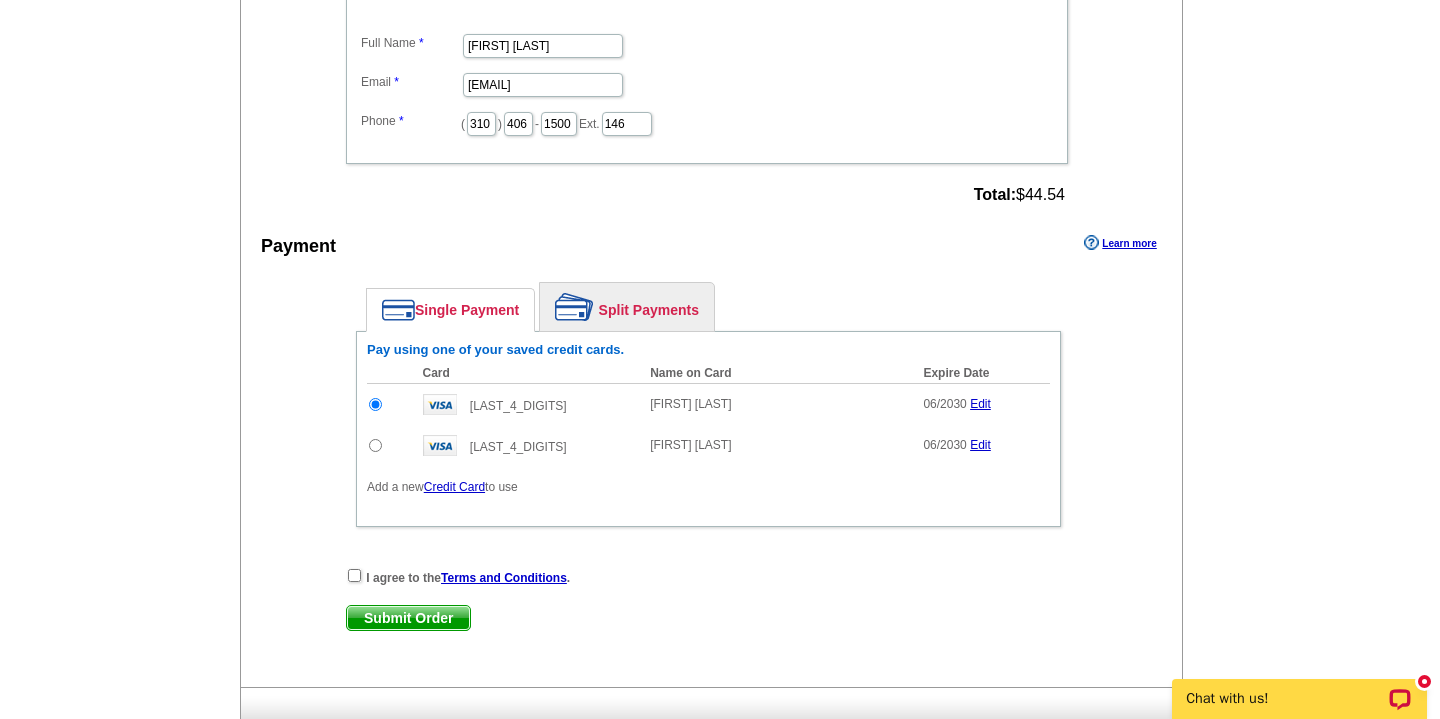 click on "I agree to the
Terms and Conditions
." at bounding box center (468, 578) 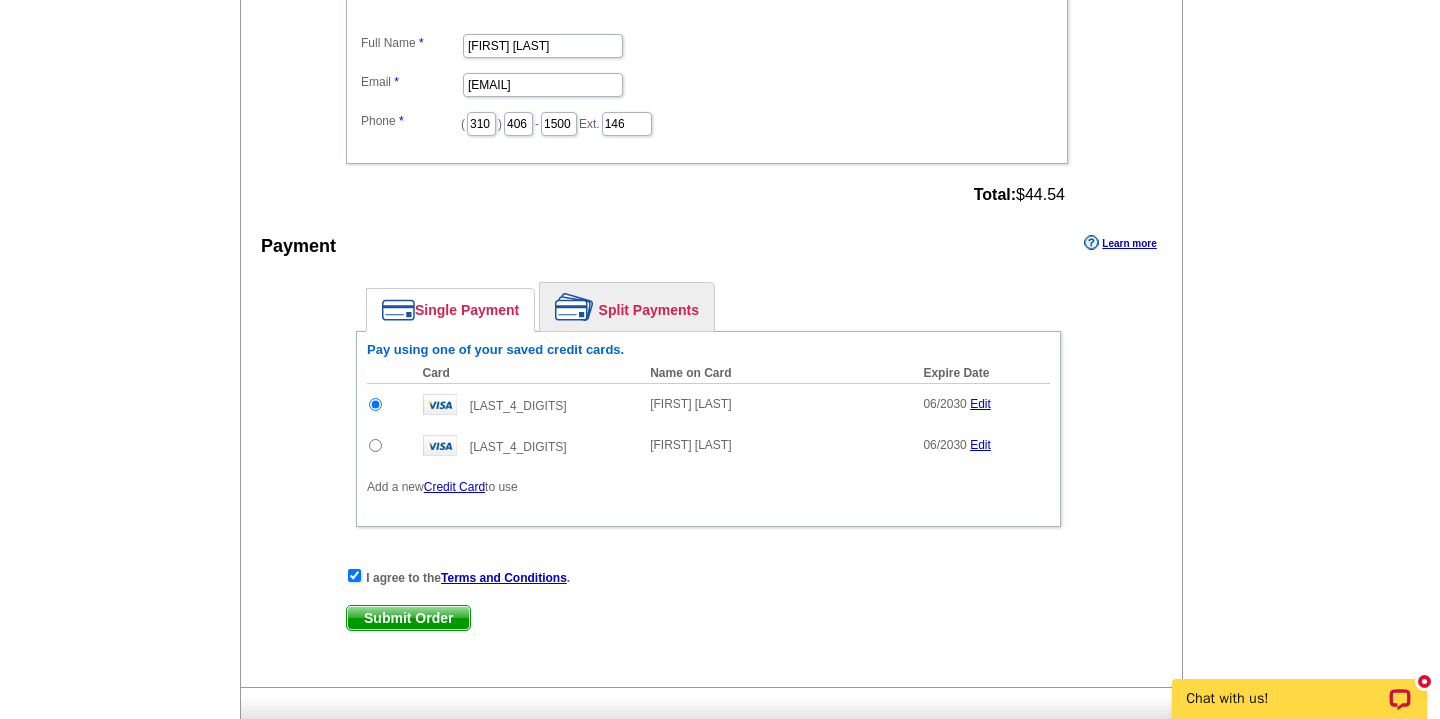 click on "Submit Order" at bounding box center [408, 618] 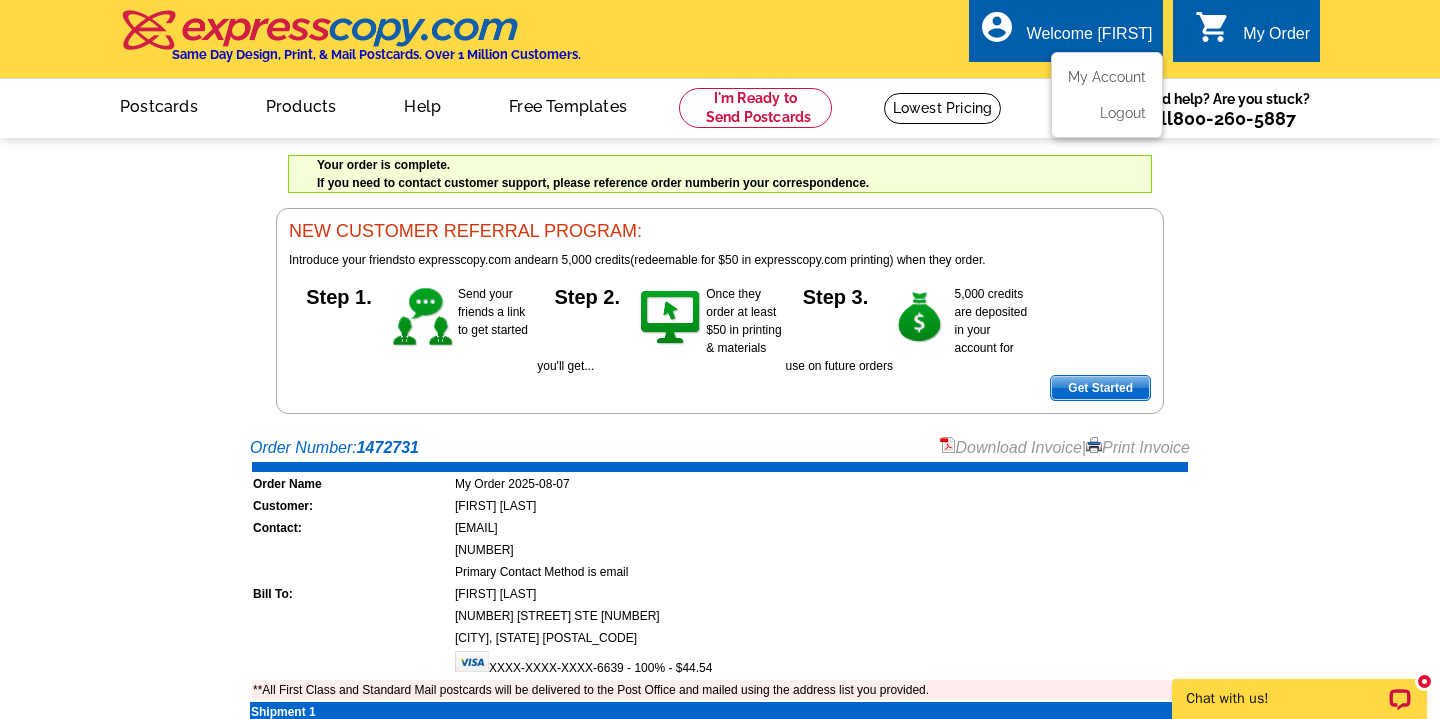 scroll, scrollTop: 0, scrollLeft: 0, axis: both 